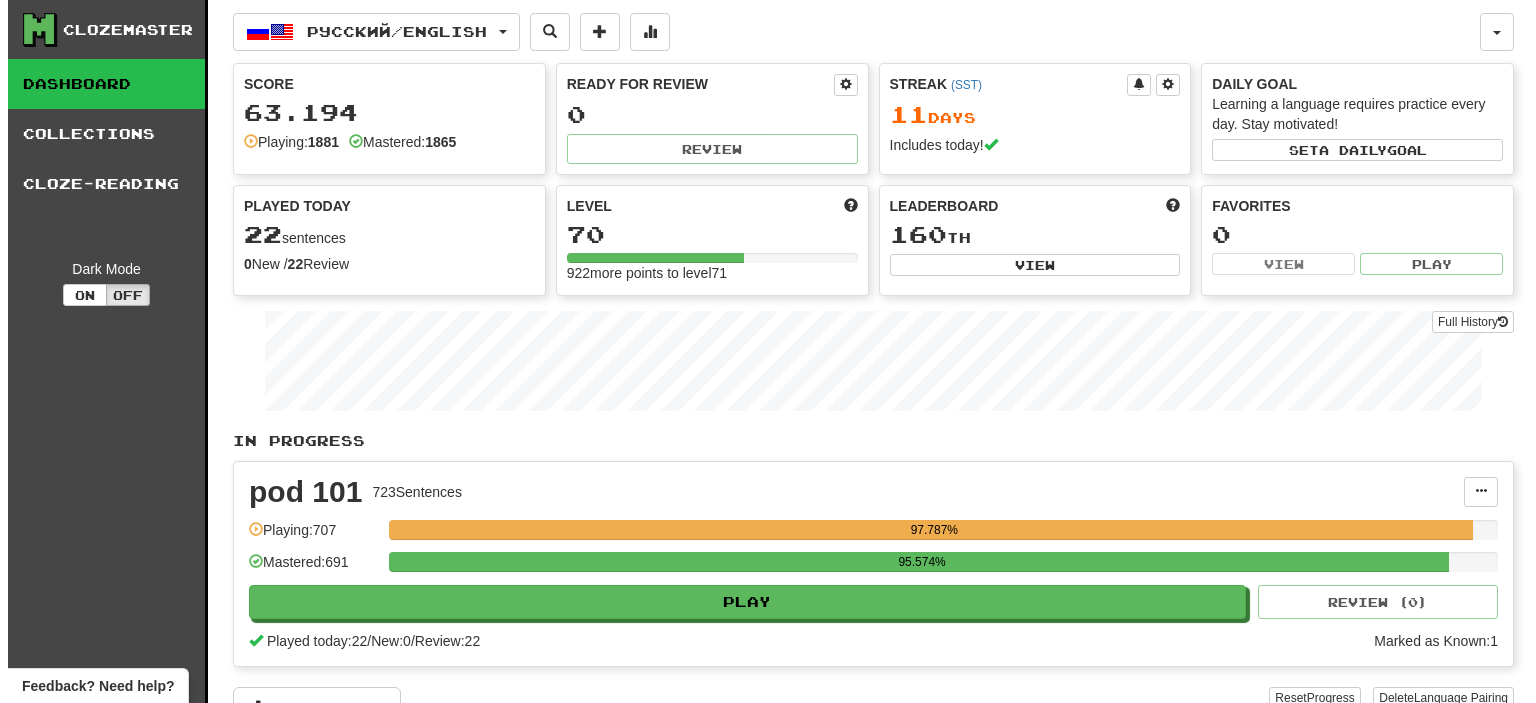 scroll, scrollTop: 0, scrollLeft: 0, axis: both 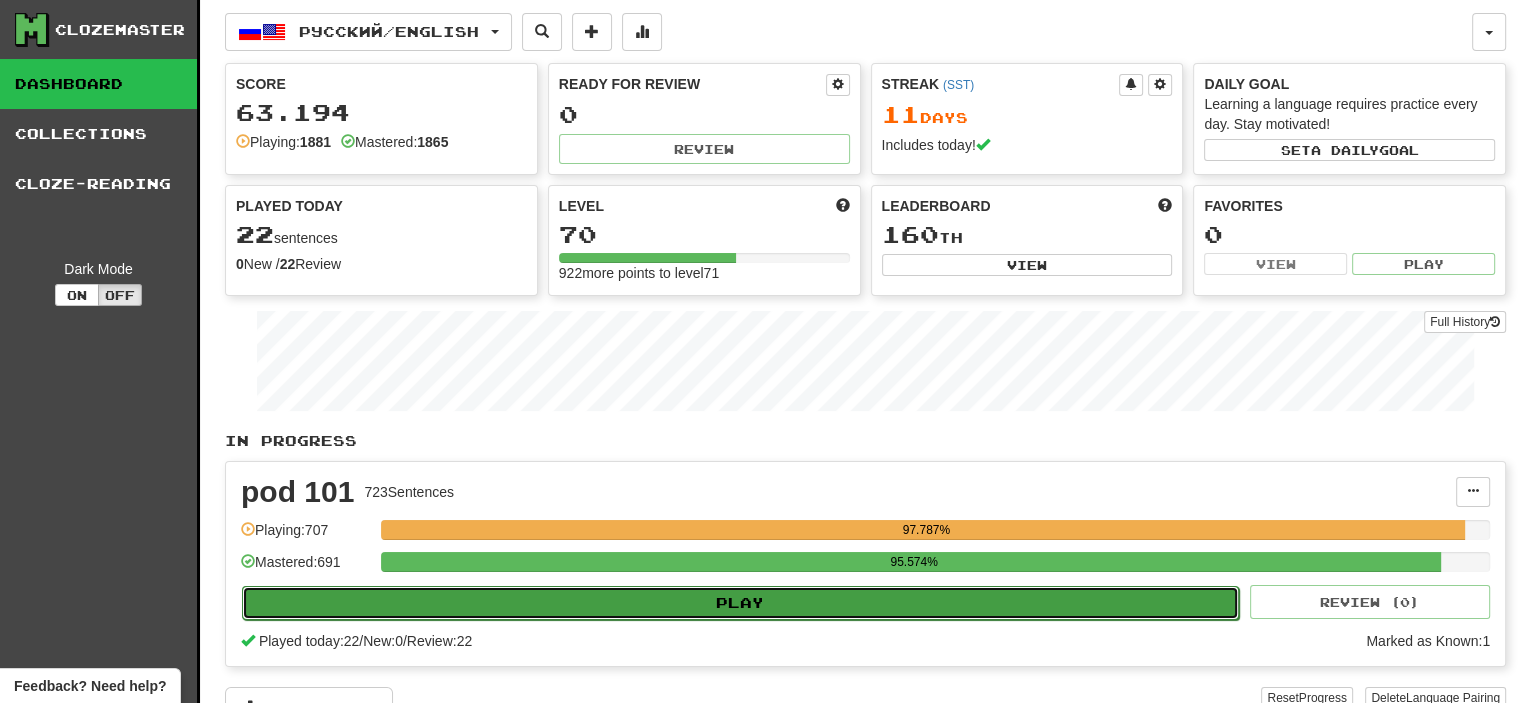 click on "Play" at bounding box center [740, 603] 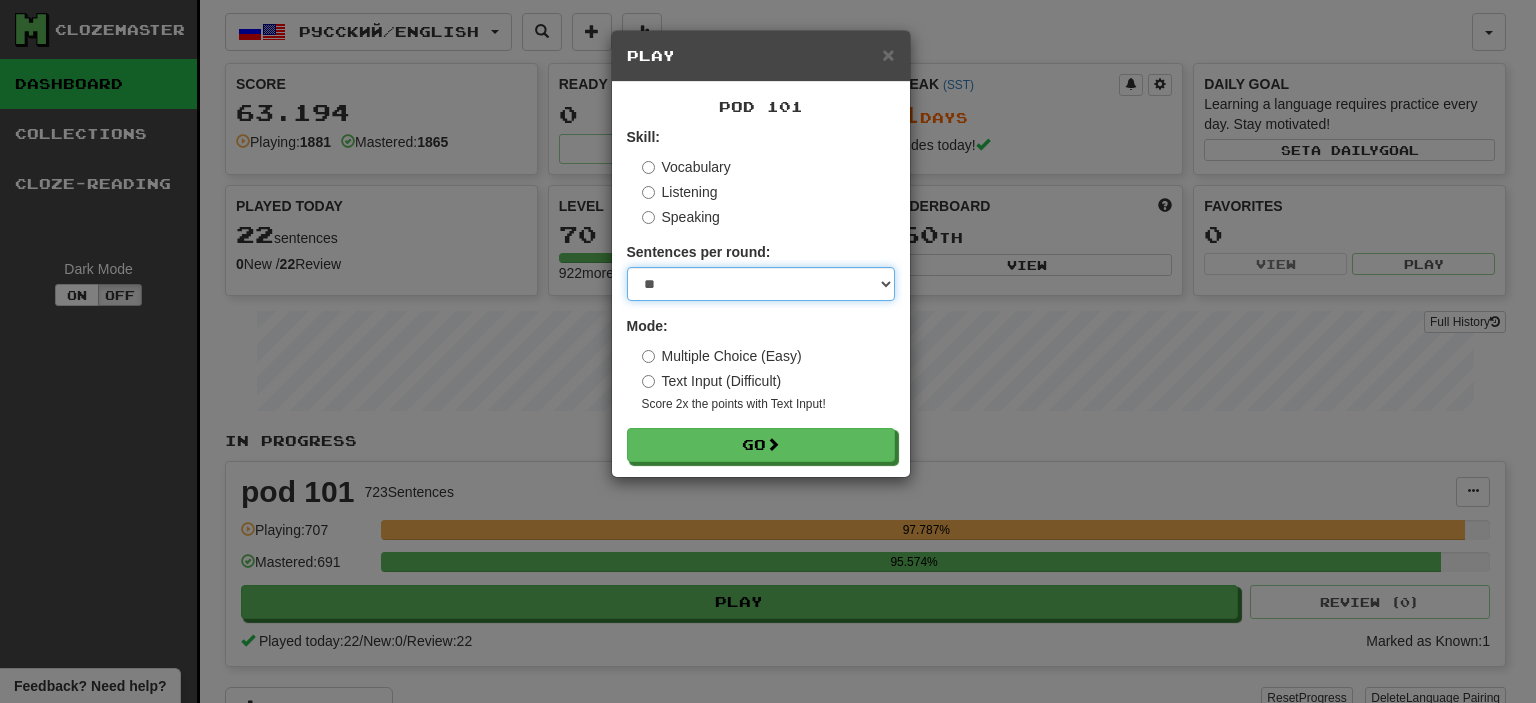 click on "* ** ** ** ** ** *** ********" at bounding box center [761, 284] 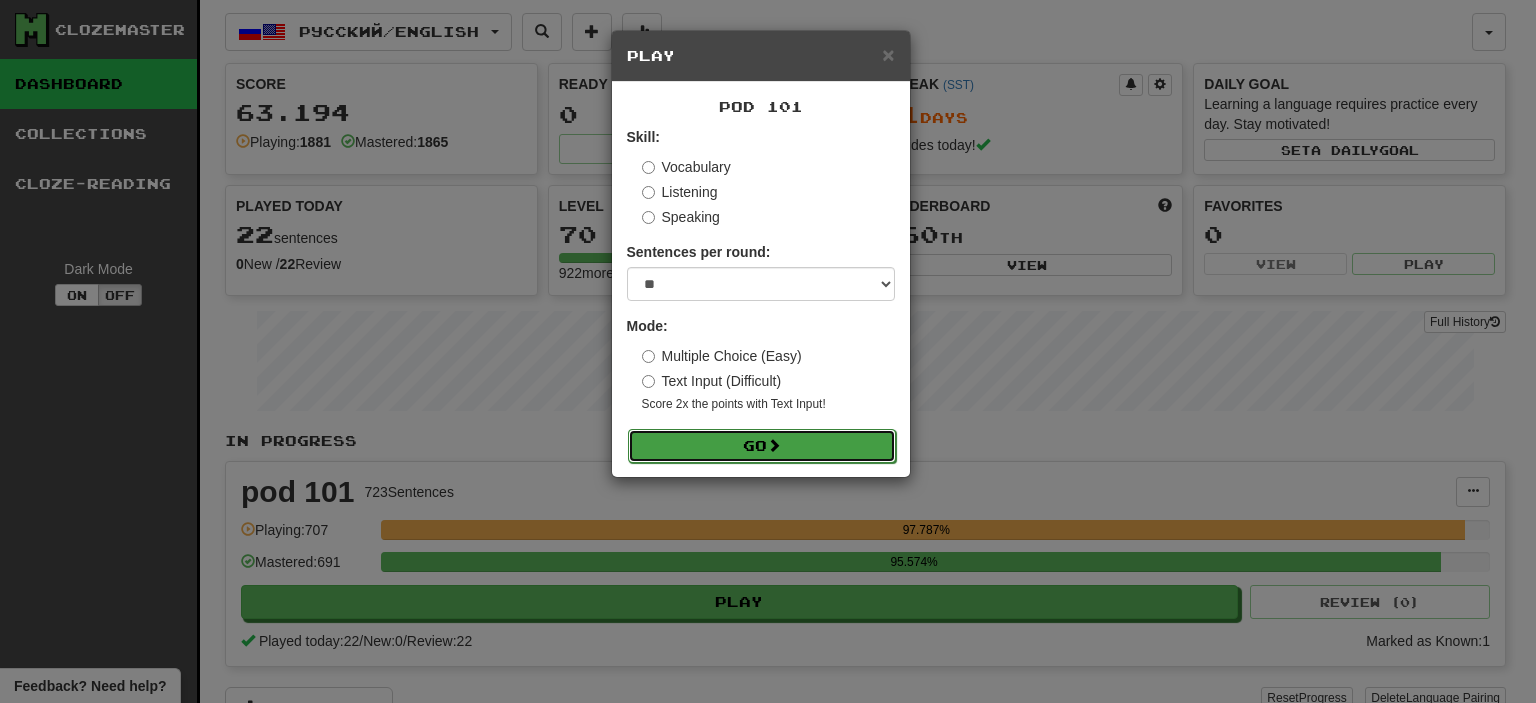 click on "Go" at bounding box center [762, 446] 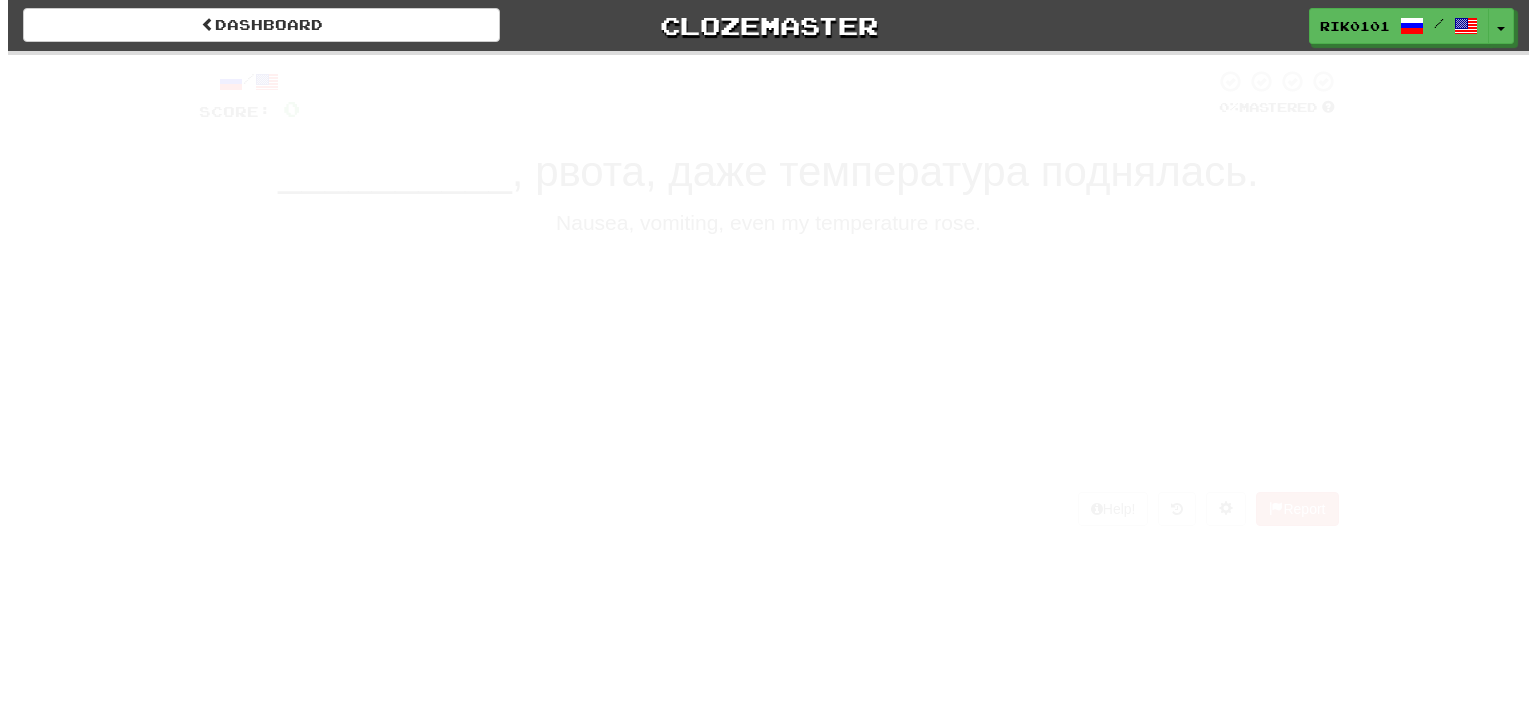 scroll, scrollTop: 0, scrollLeft: 0, axis: both 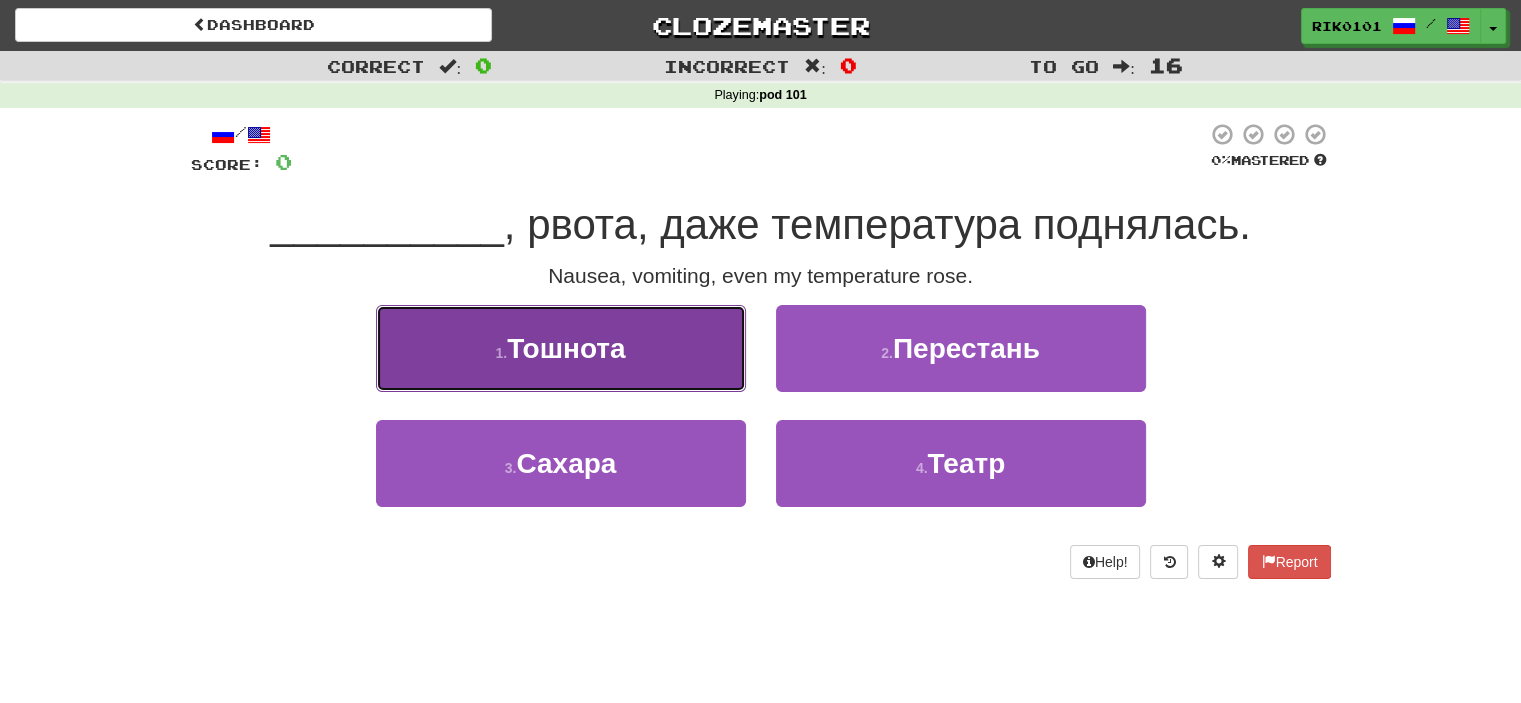 click on "1 .  Тошнота" at bounding box center [561, 348] 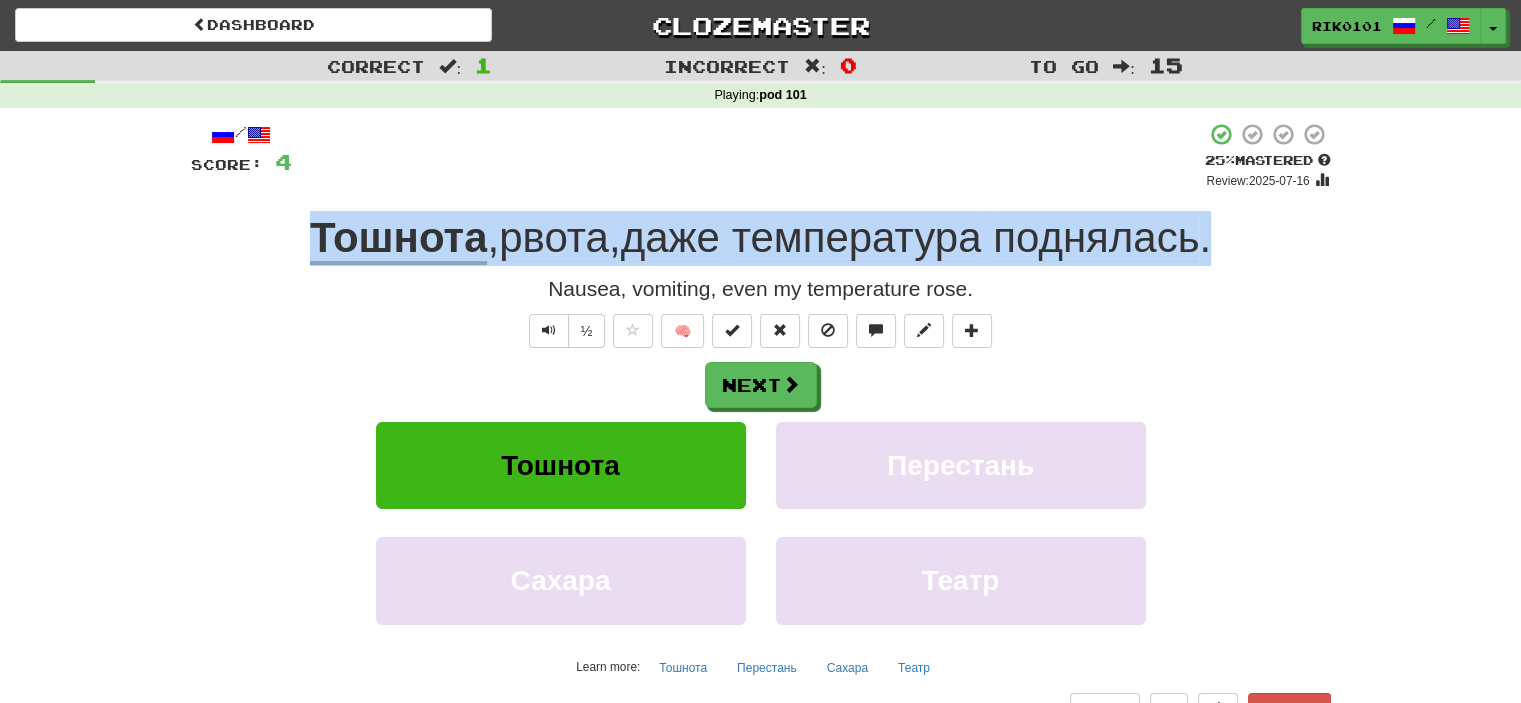 drag, startPoint x: 292, startPoint y: 239, endPoint x: 1220, endPoint y: 243, distance: 928.0086 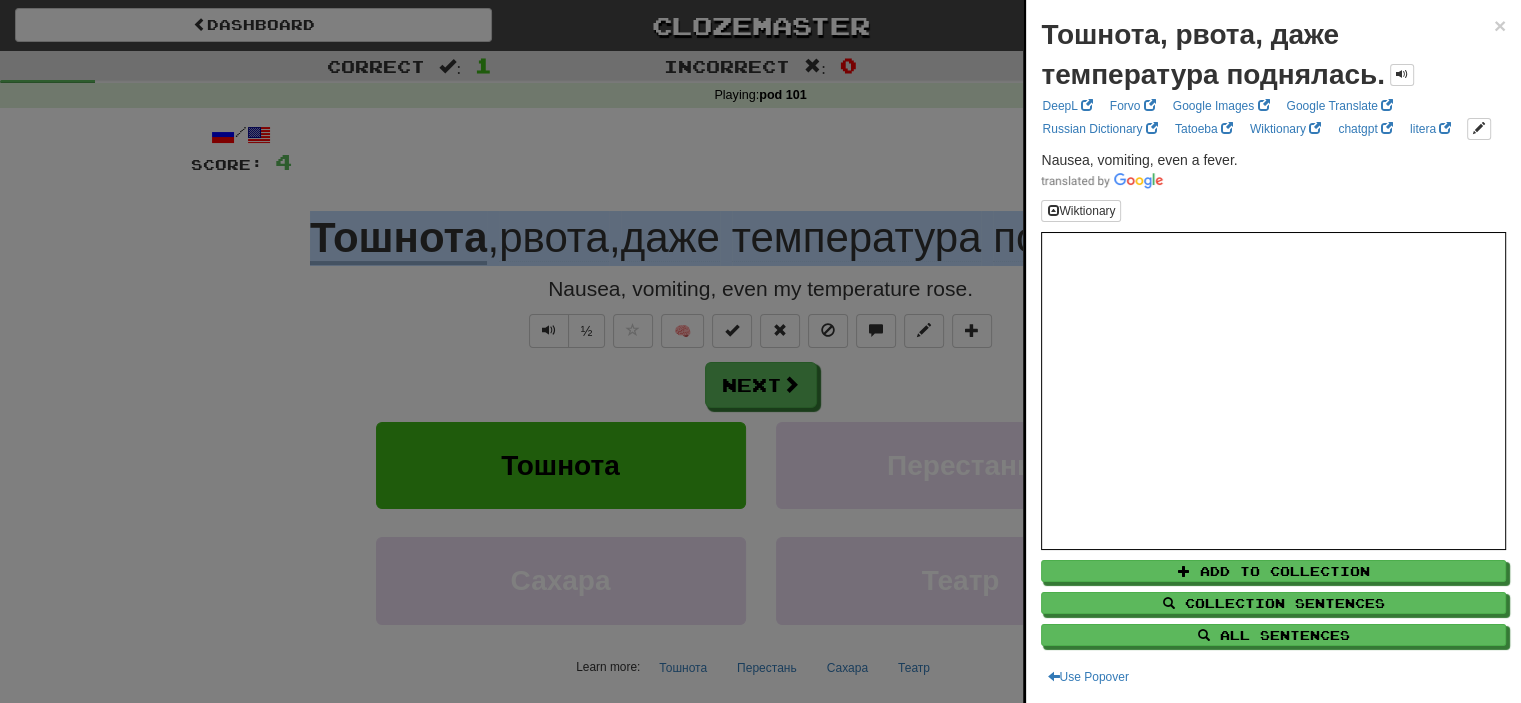 copy on "Тошнота ,  рвота ,  даже   температура   поднялась ." 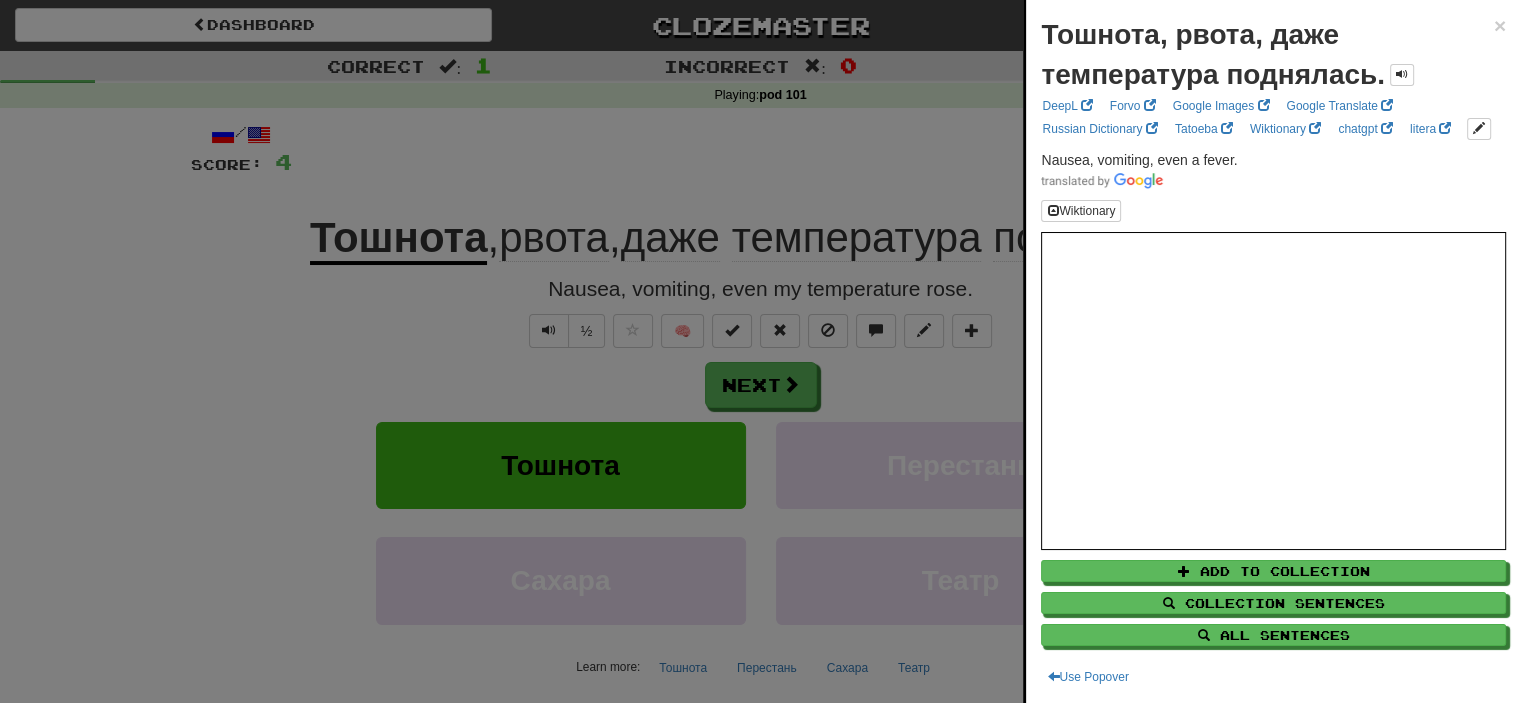 click at bounding box center (760, 351) 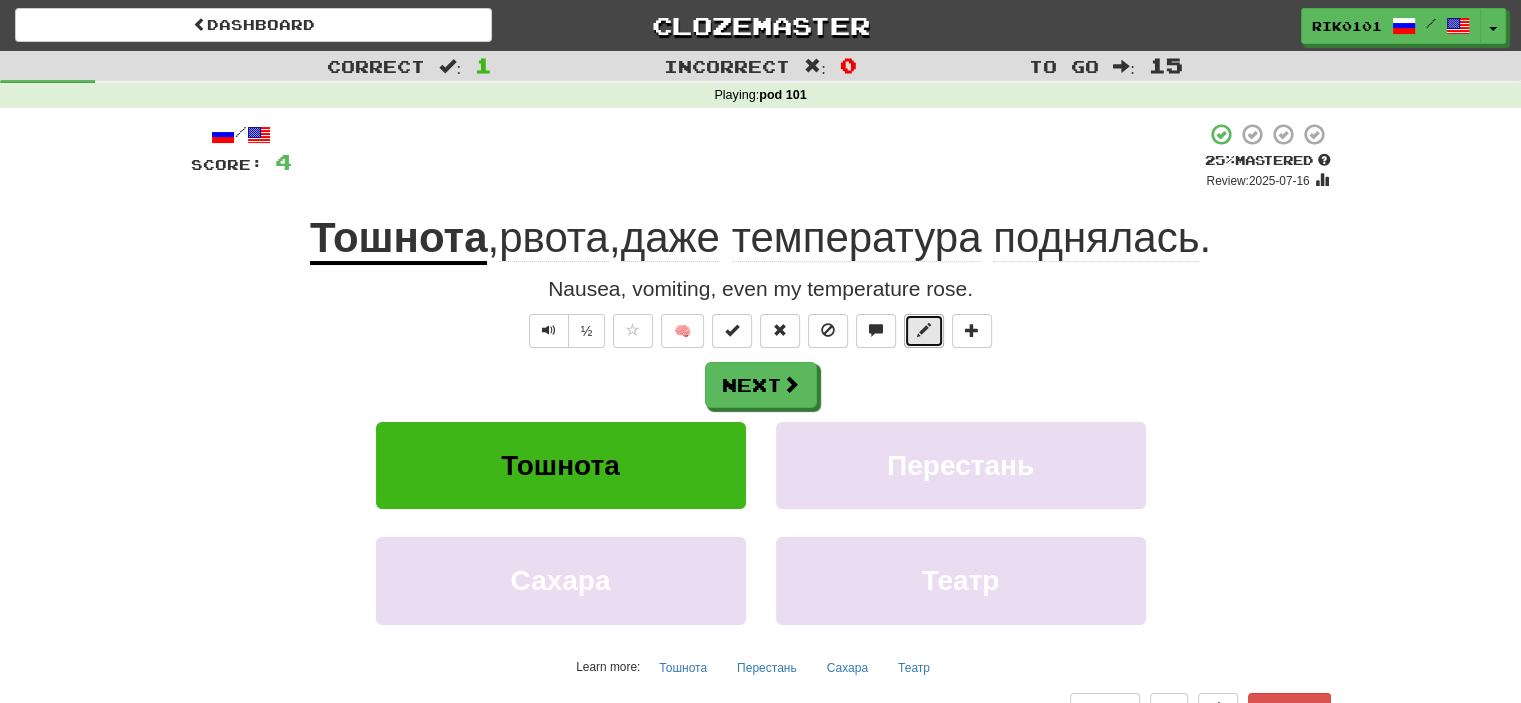 click at bounding box center [924, 331] 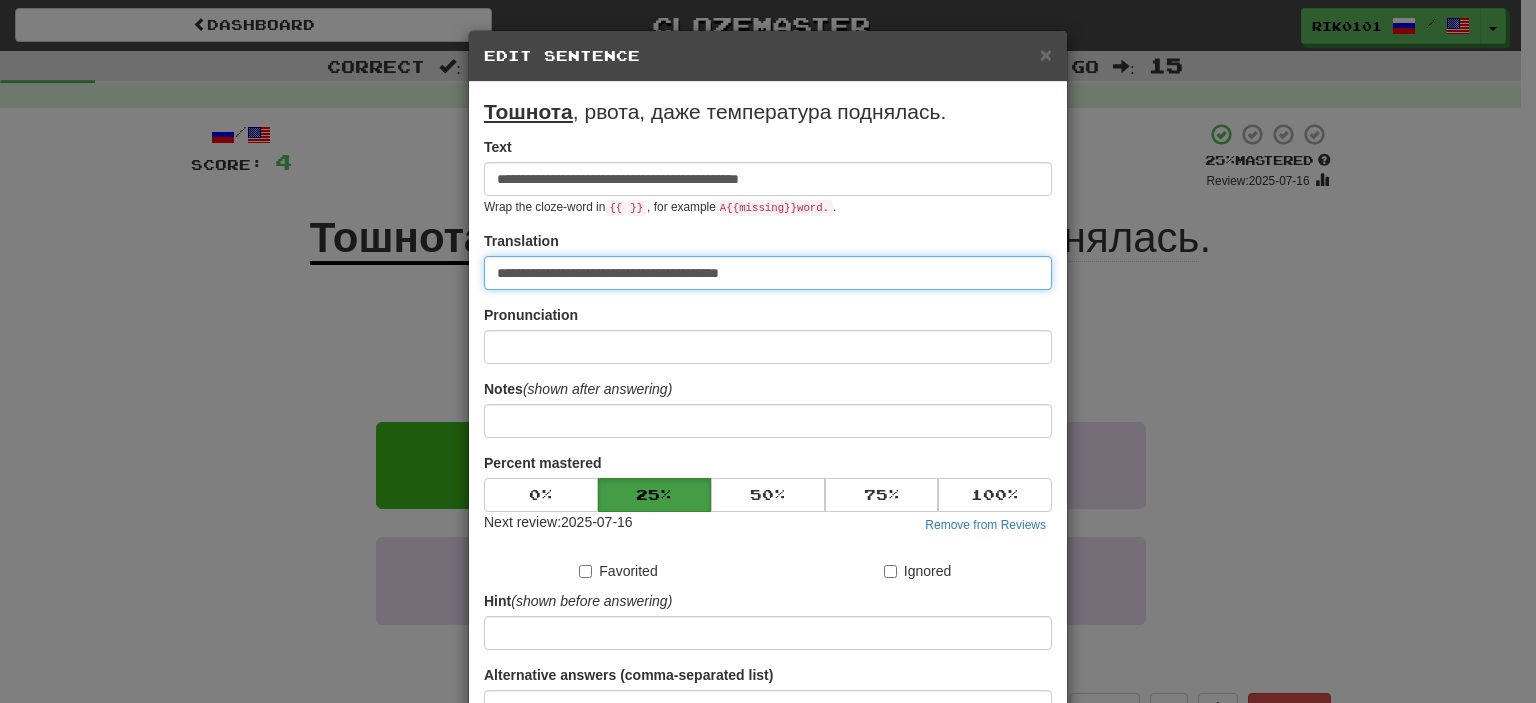 drag, startPoint x: 830, startPoint y: 283, endPoint x: 378, endPoint y: 291, distance: 452.0708 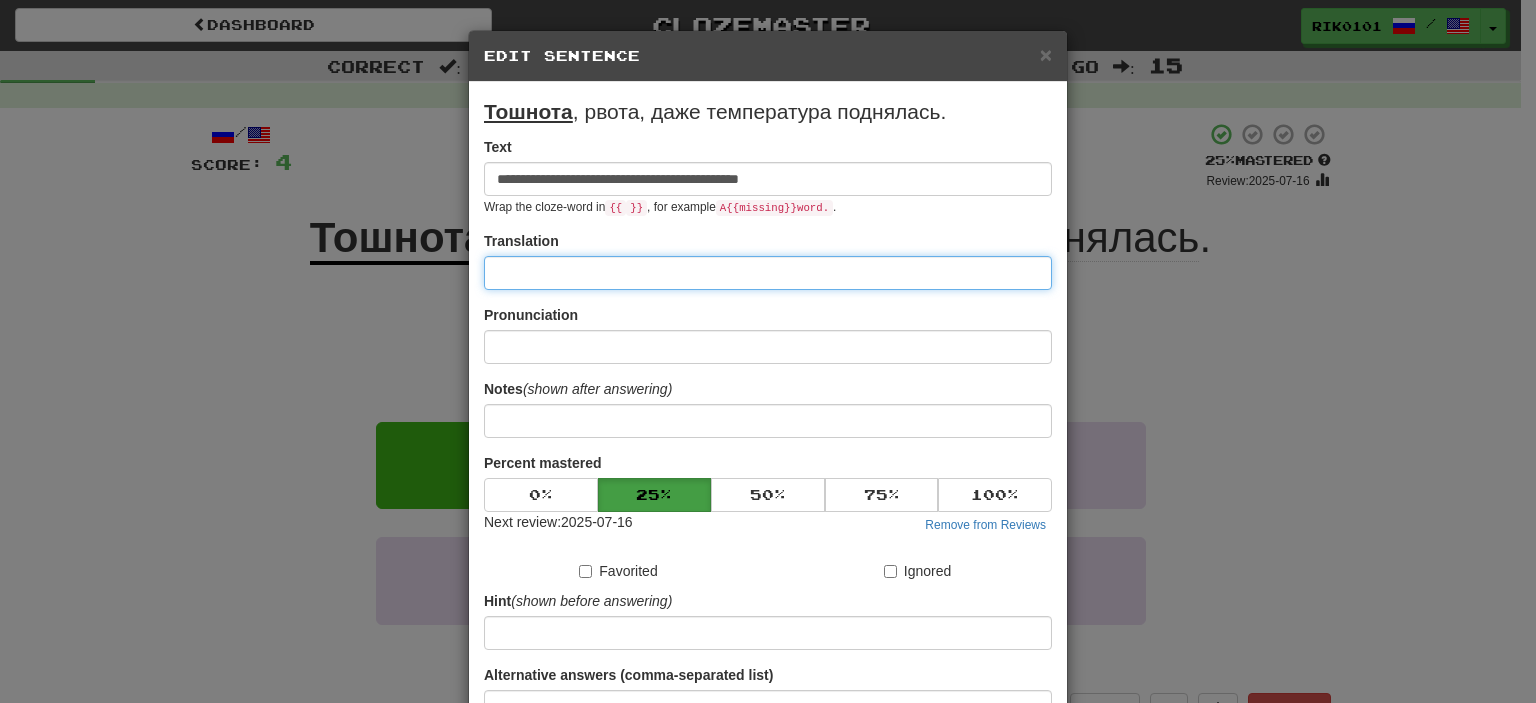paste on "**********" 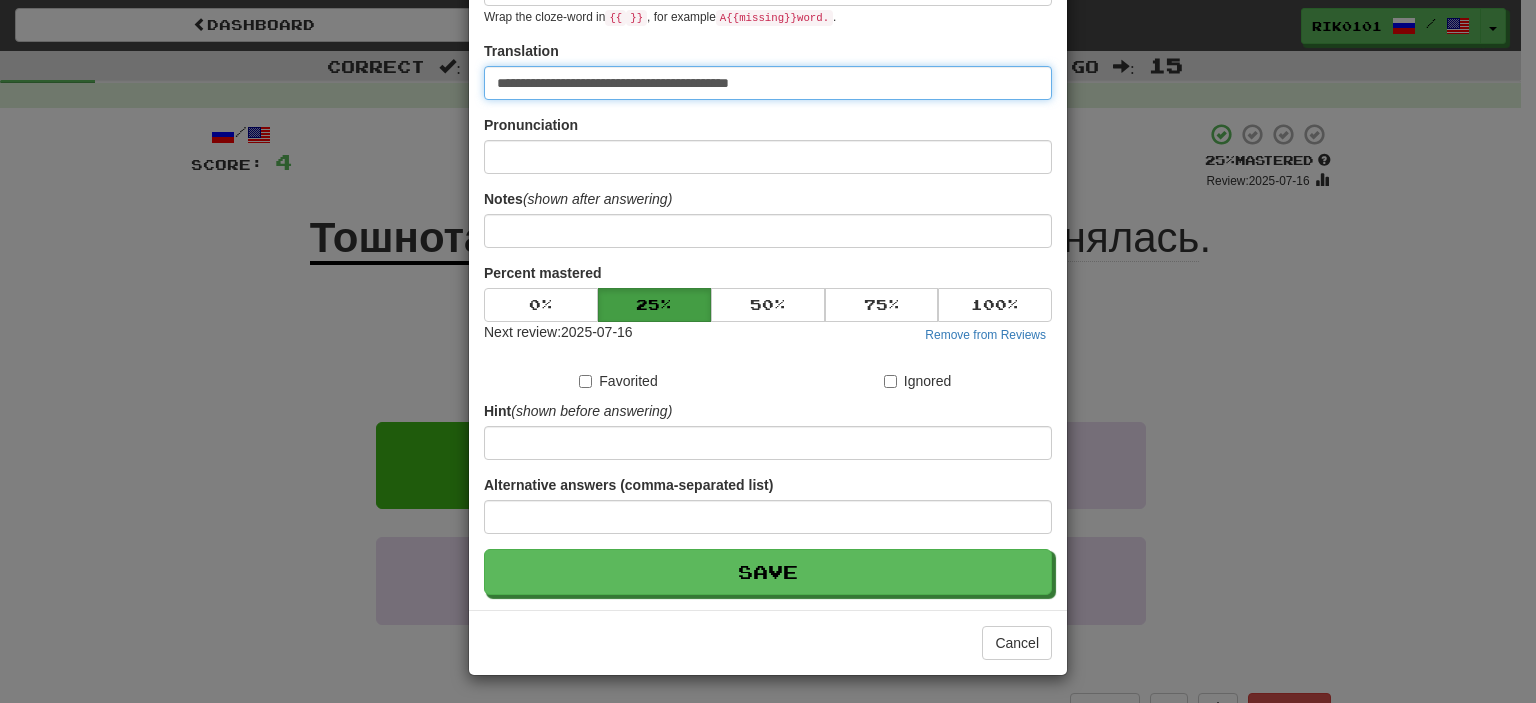 scroll, scrollTop: 189, scrollLeft: 0, axis: vertical 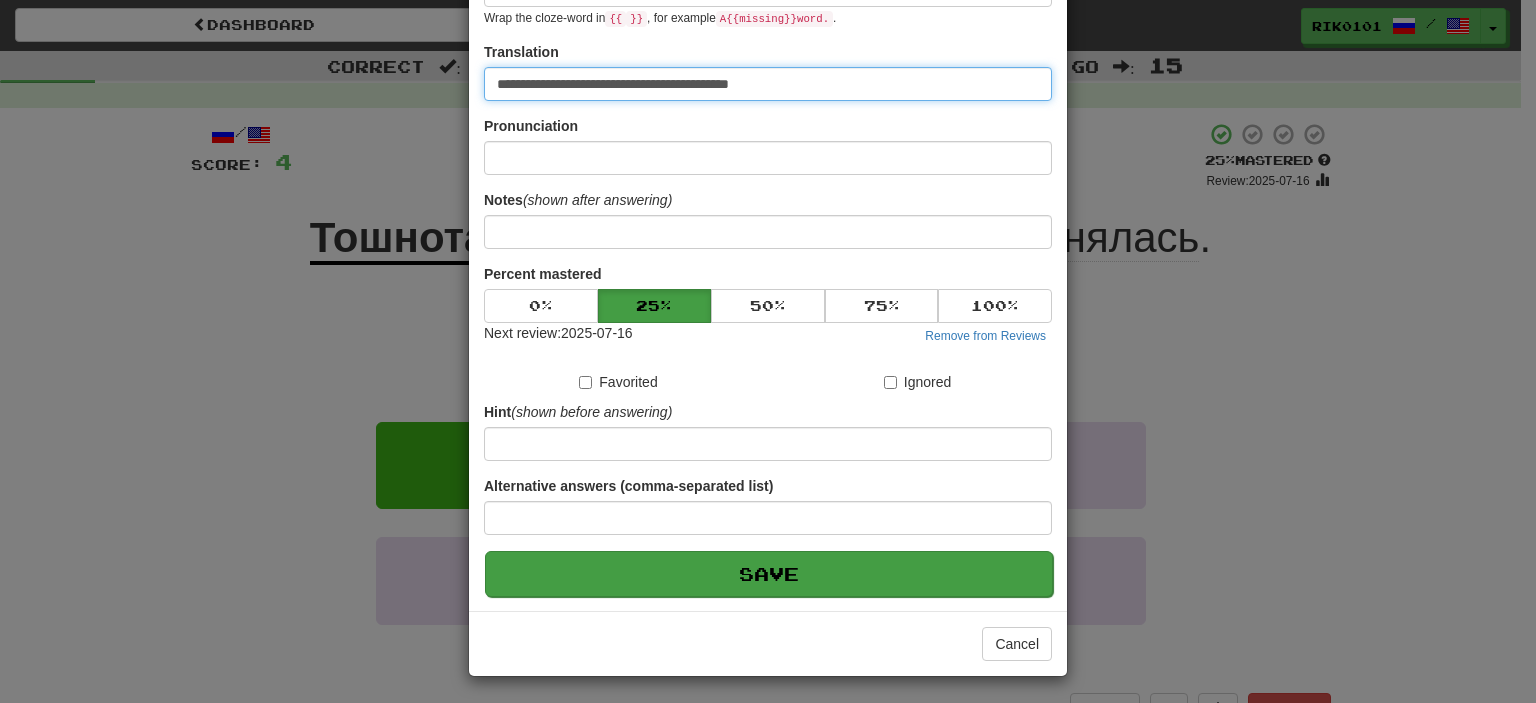 type on "**********" 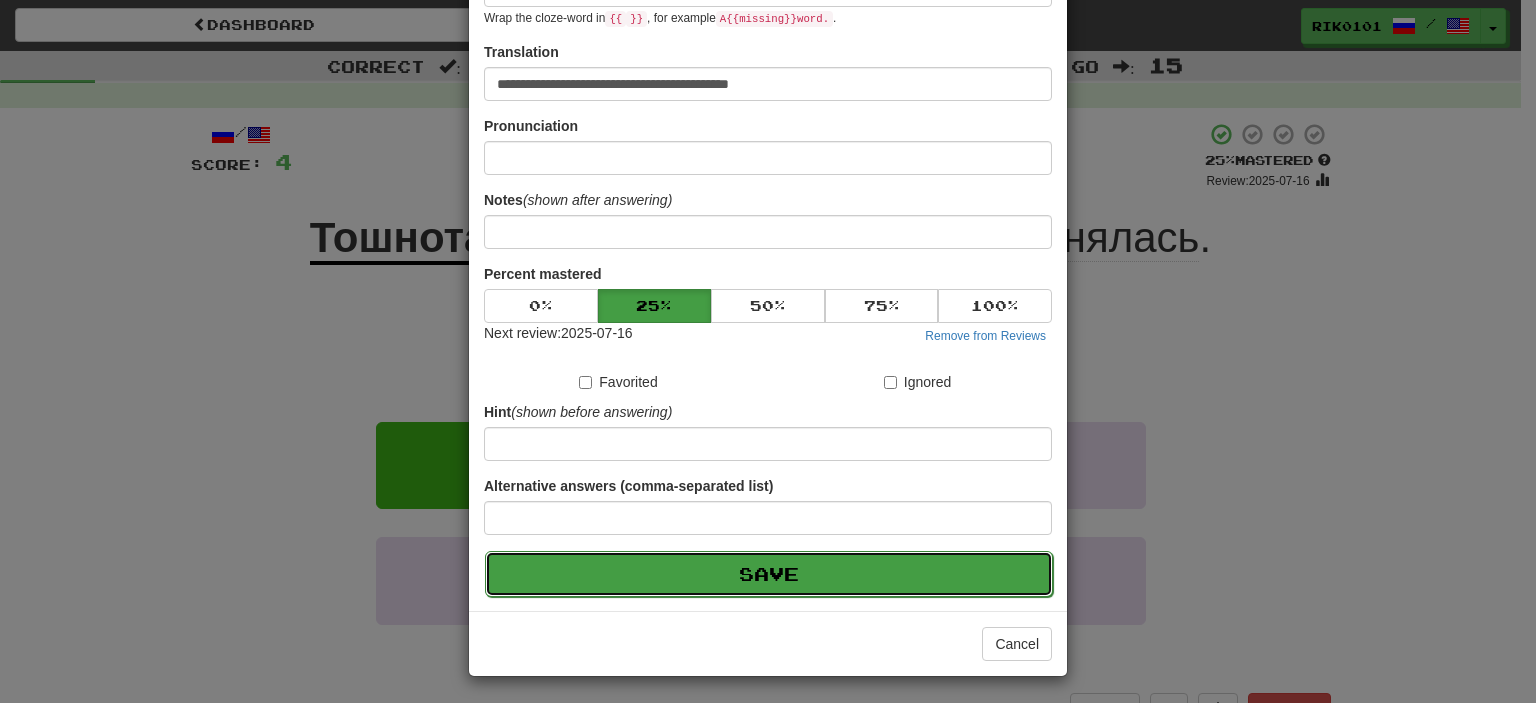 click on "Save" at bounding box center [769, 574] 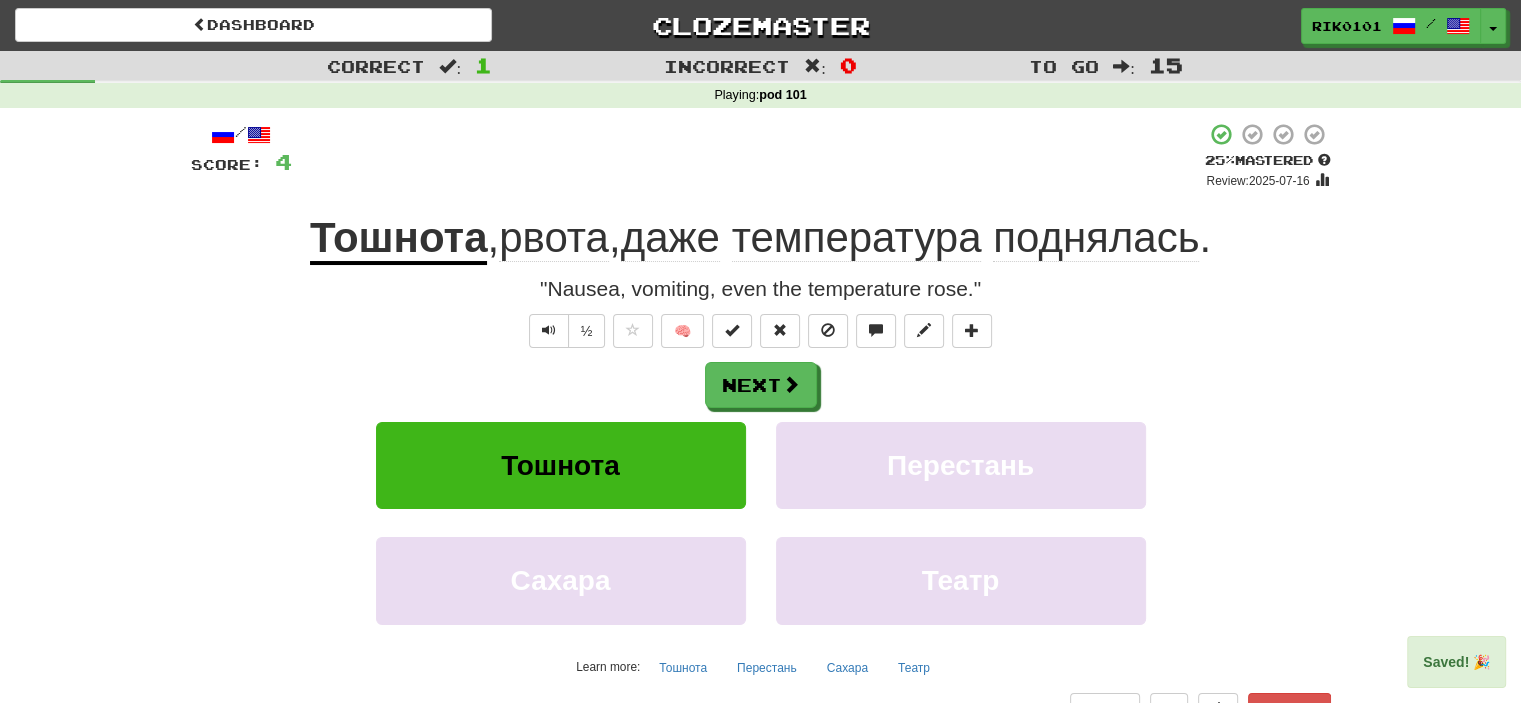 click on "Тошнота" at bounding box center [399, 239] 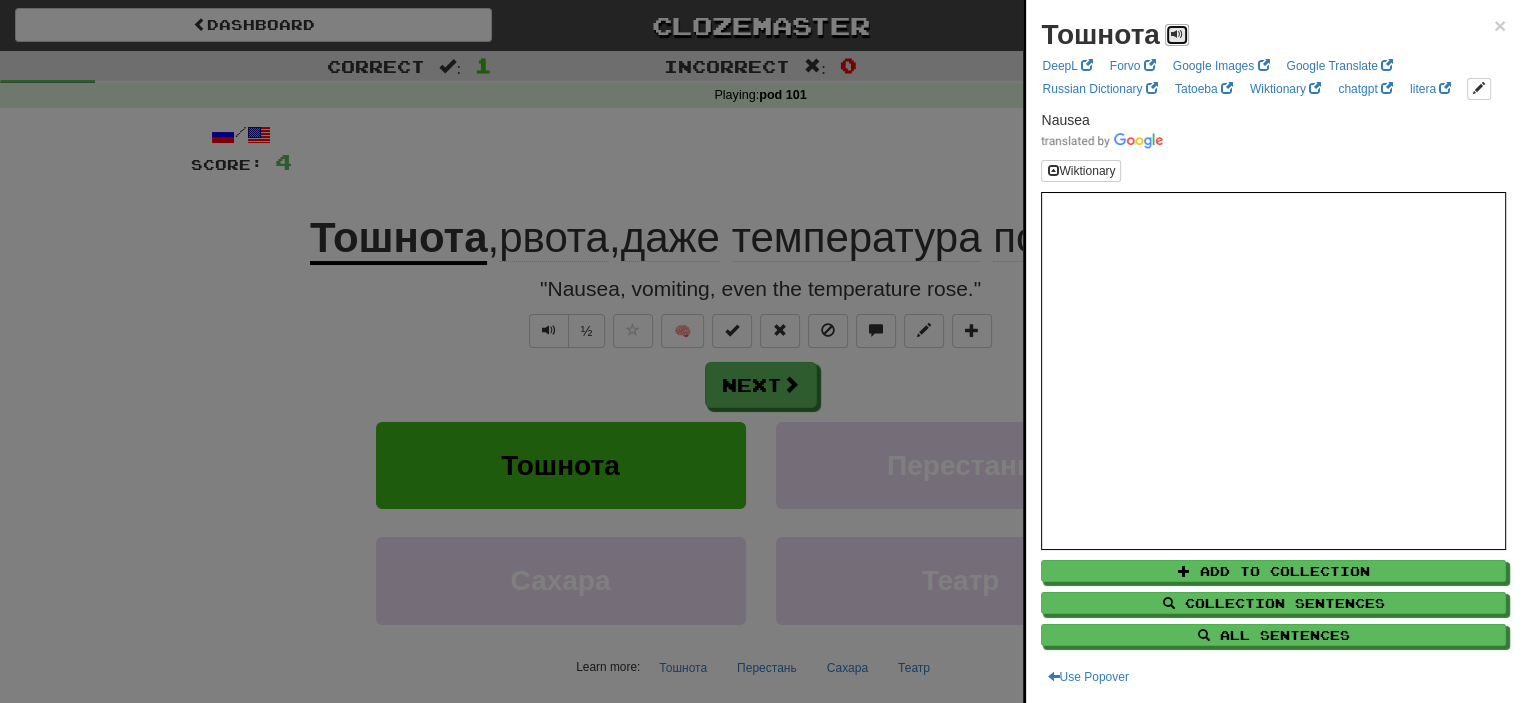 click at bounding box center [1177, 35] 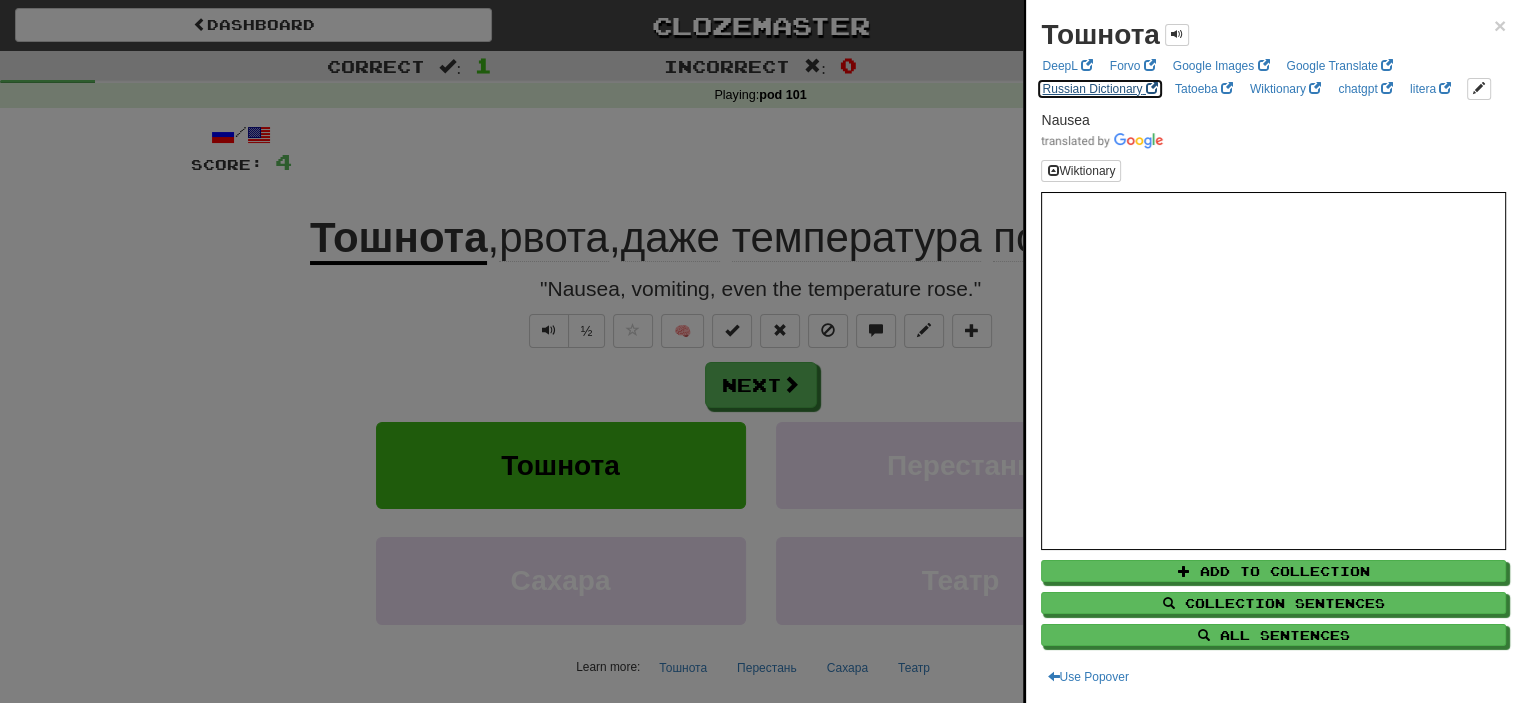 click on "Russian Dictionary" at bounding box center (1099, 89) 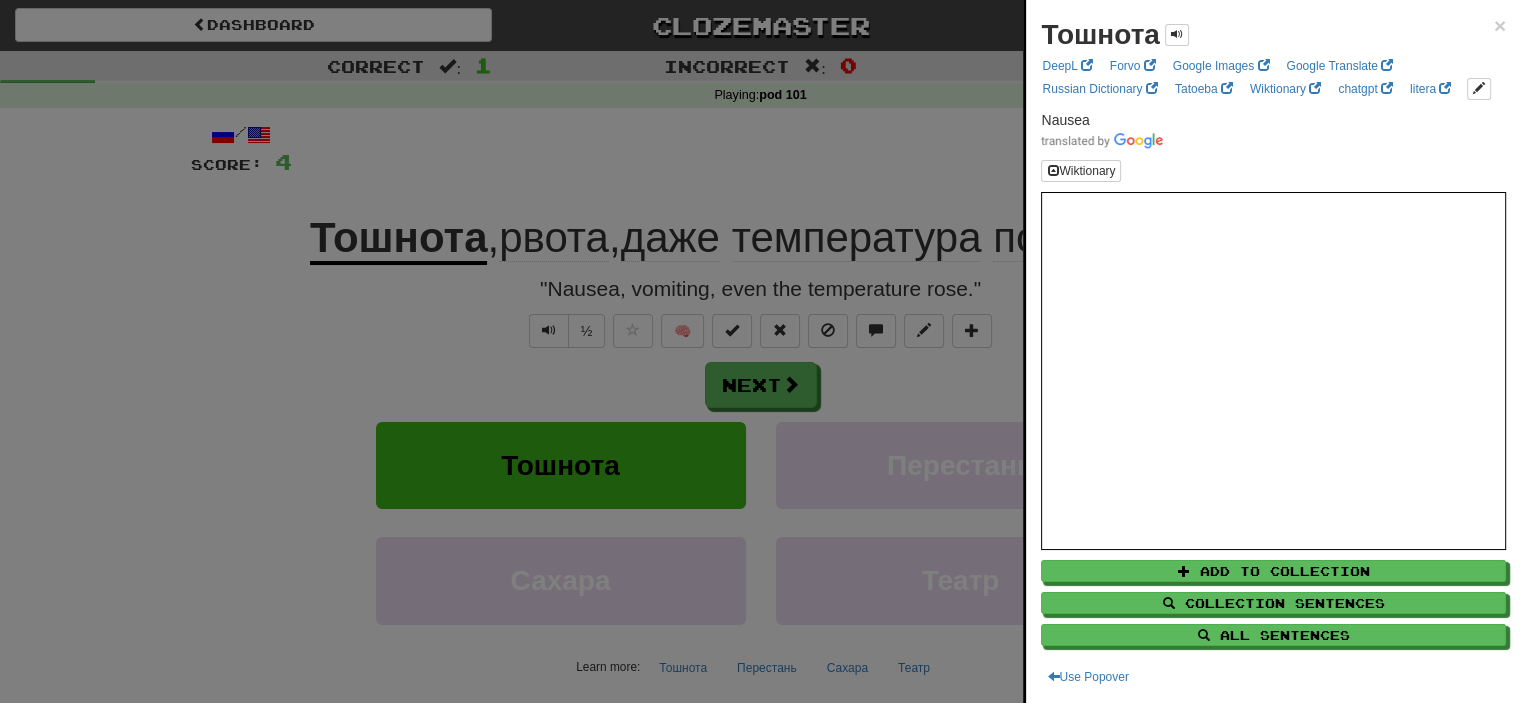 click at bounding box center [760, 351] 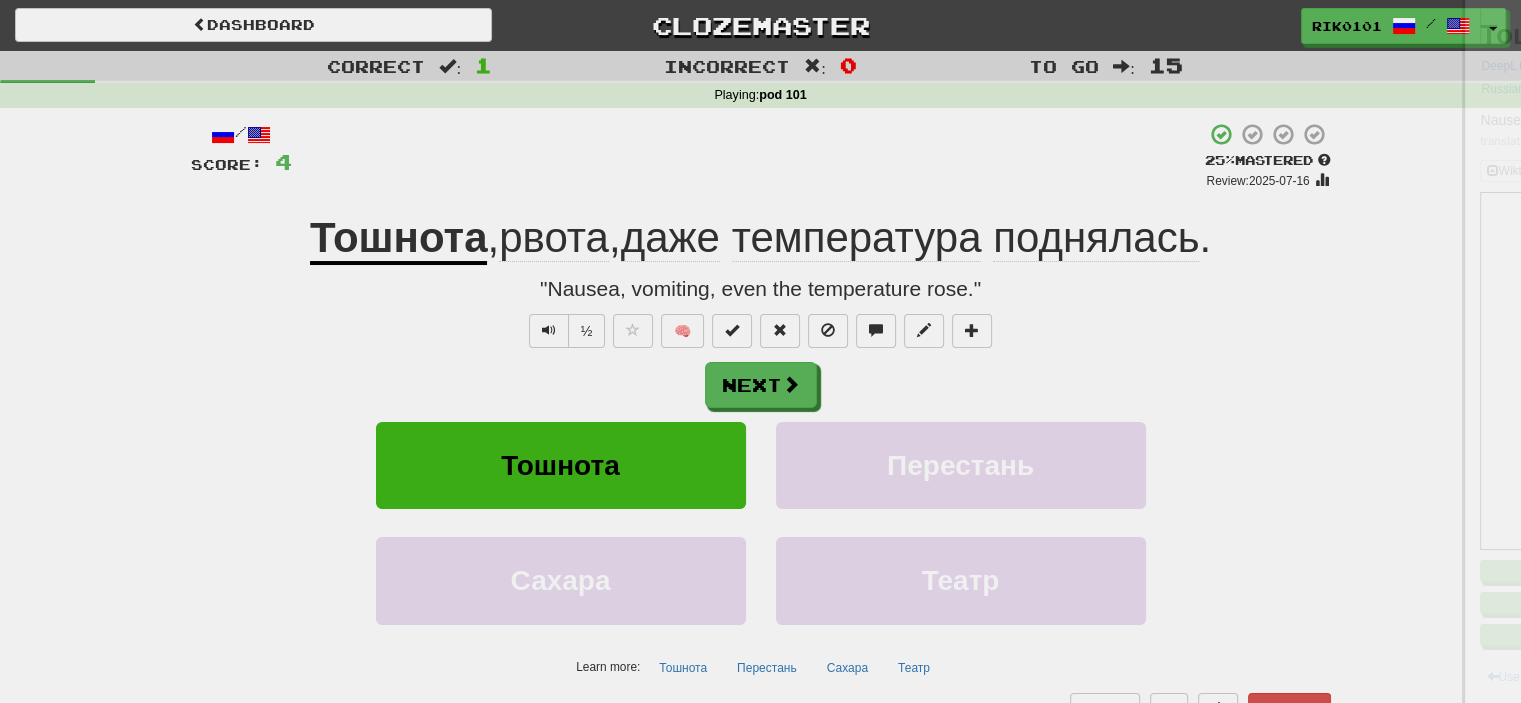 click on "рвота" at bounding box center [554, 238] 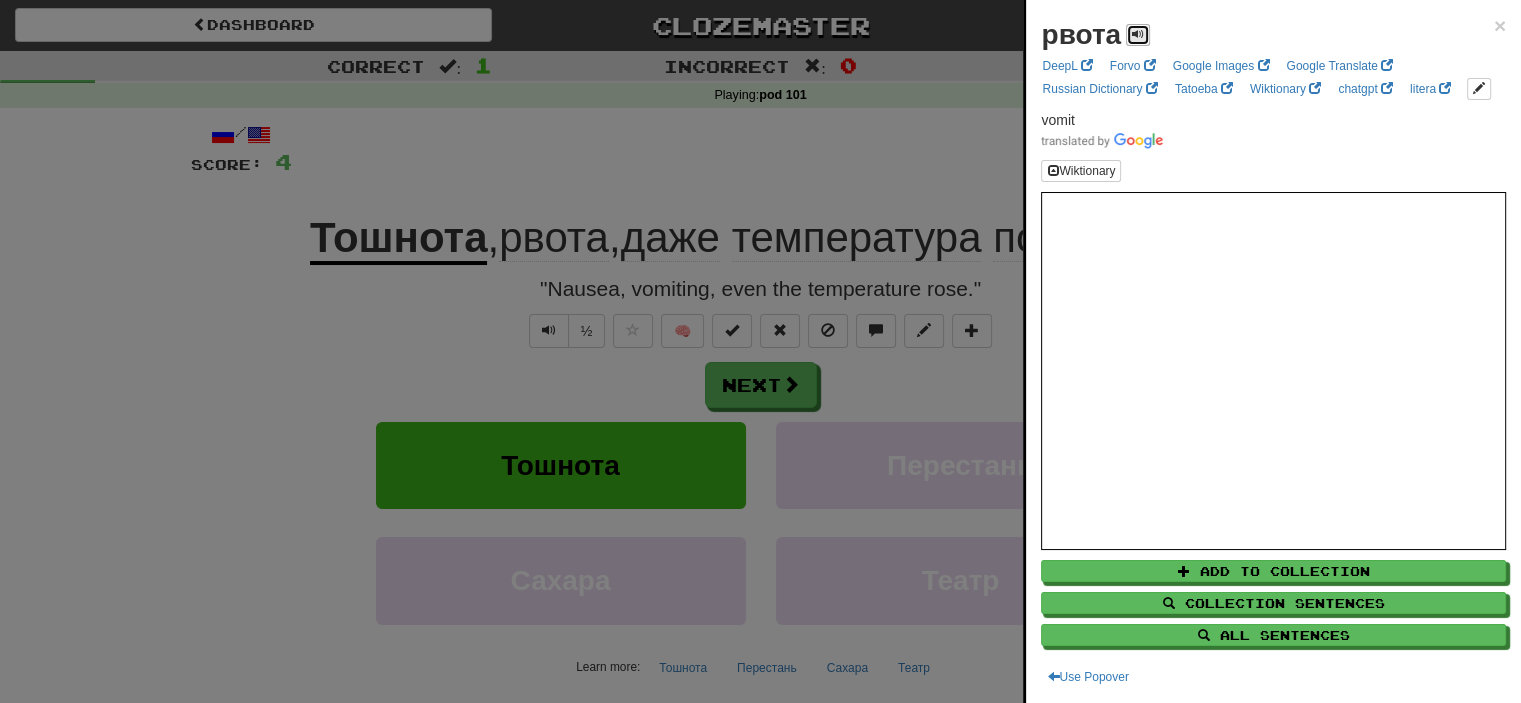 click at bounding box center [1138, 35] 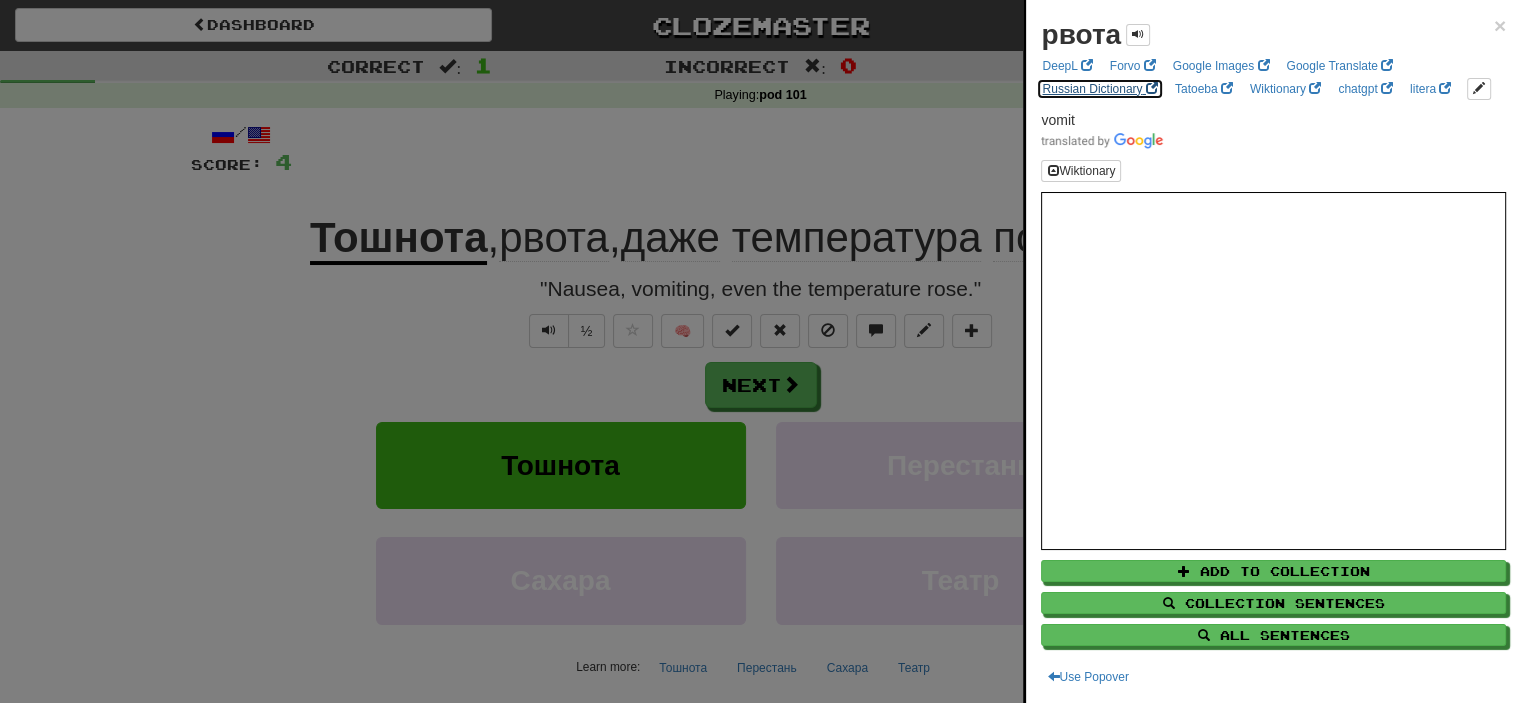 click on "Russian Dictionary" at bounding box center (1099, 89) 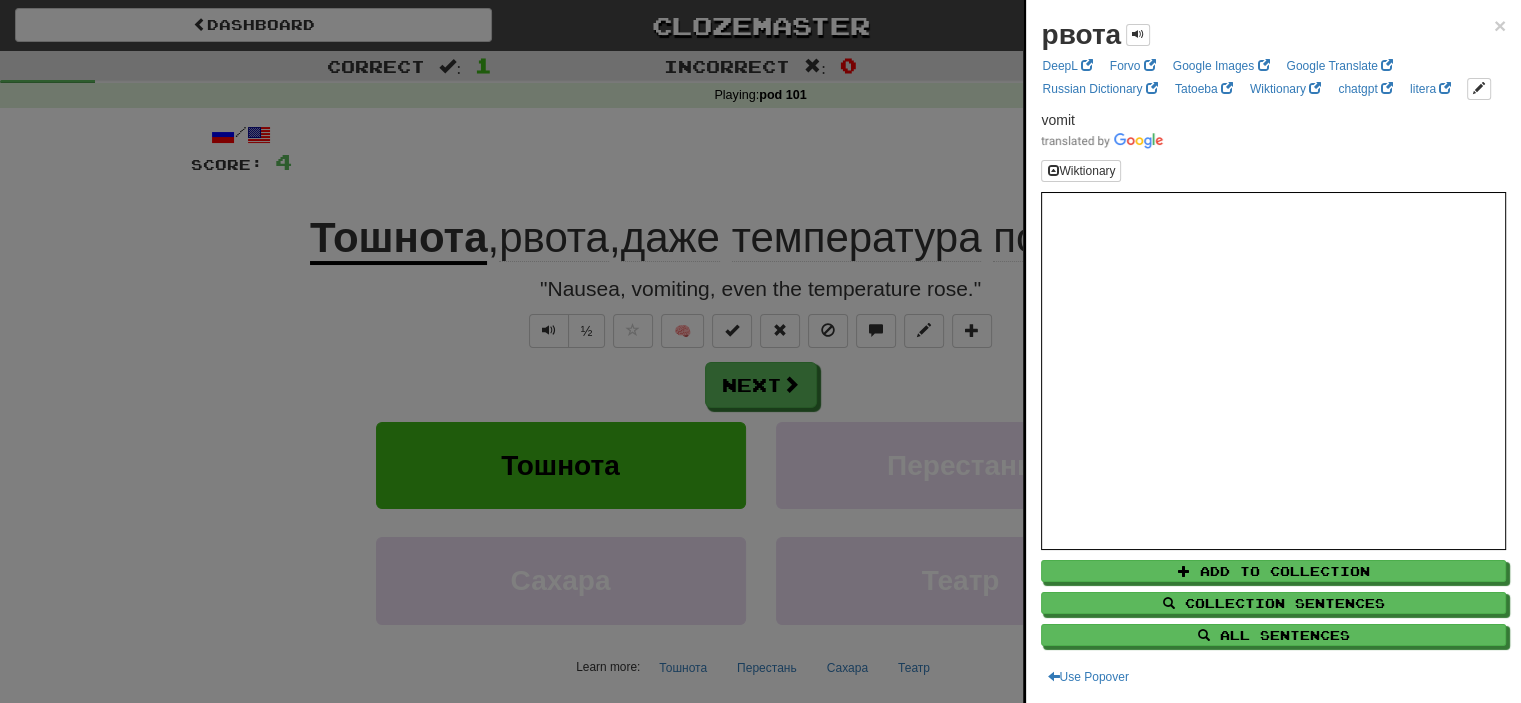 click at bounding box center [760, 351] 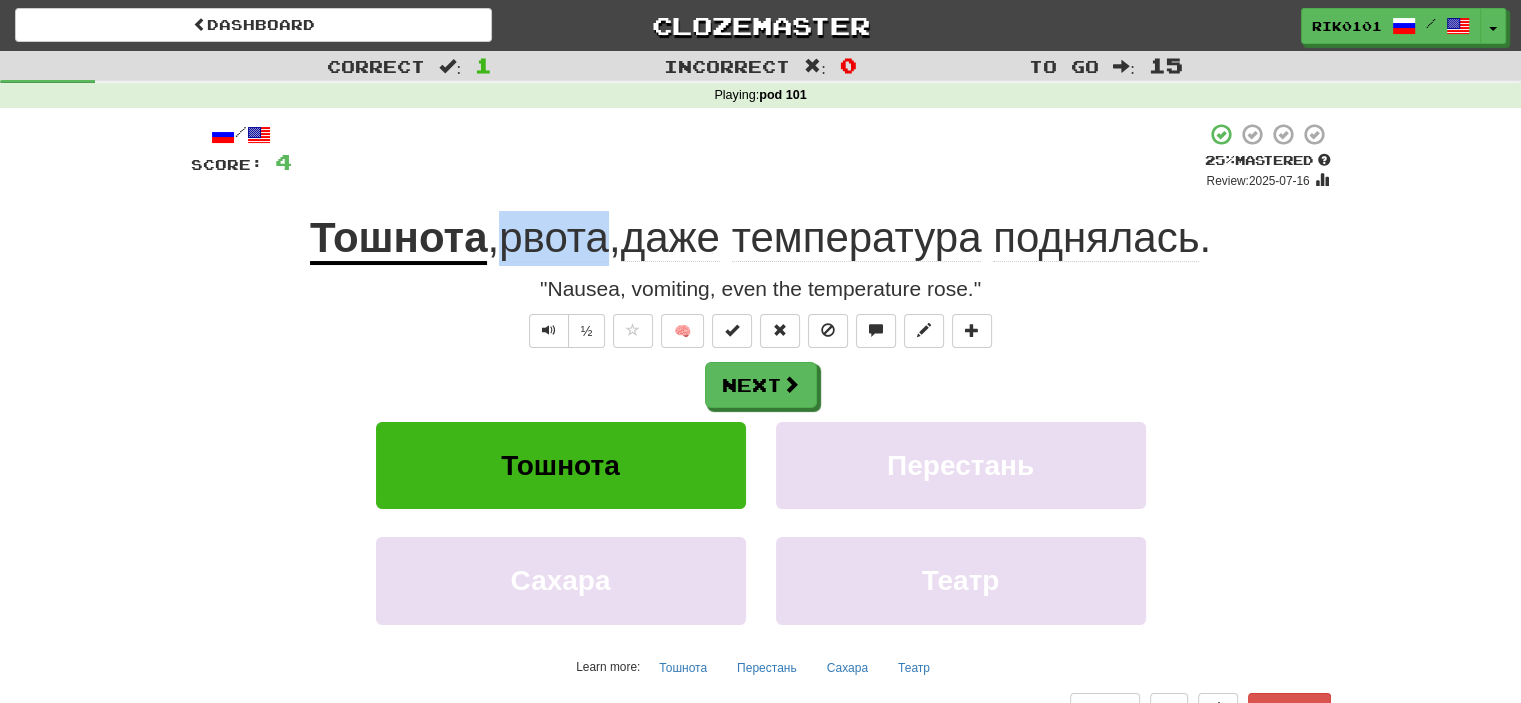 drag, startPoint x: 520, startPoint y: 224, endPoint x: 603, endPoint y: 223, distance: 83.00603 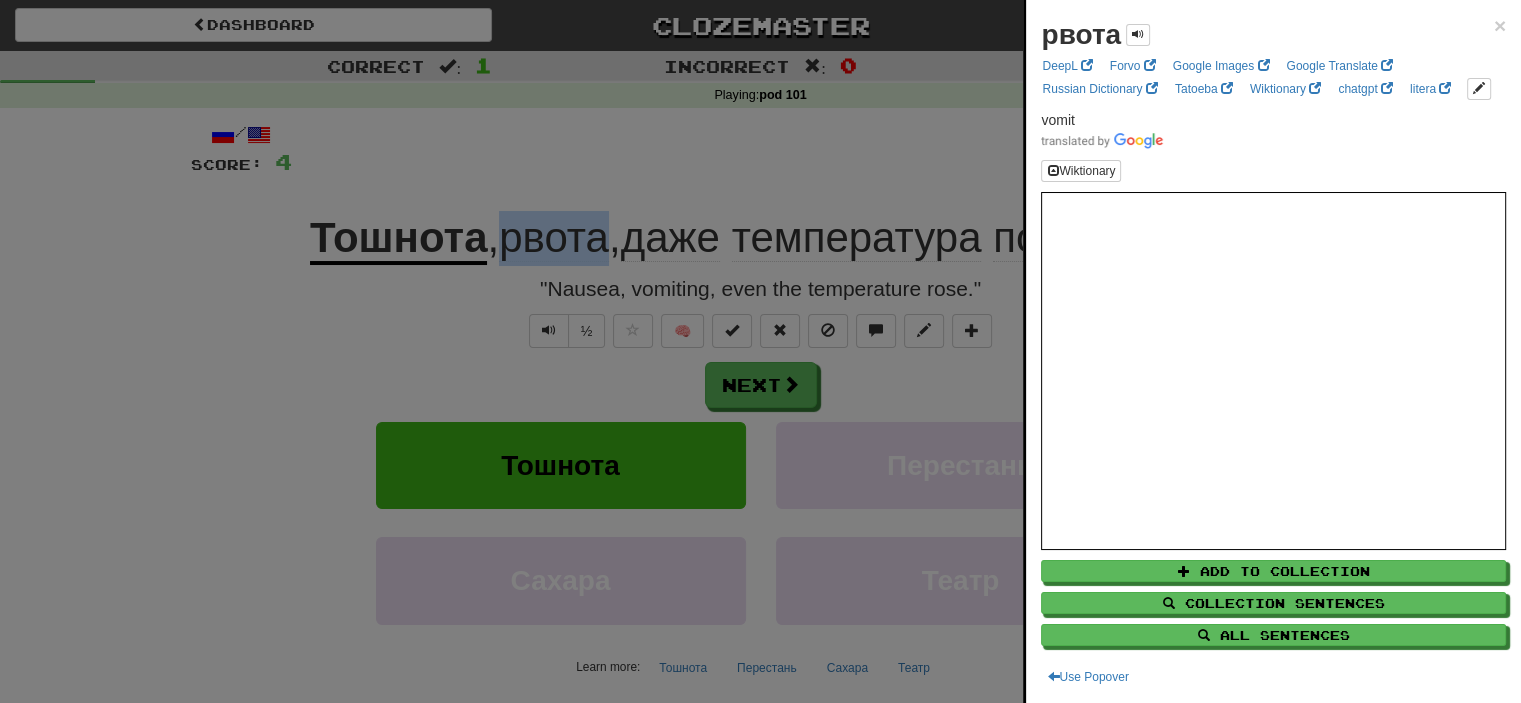 copy on "рвота" 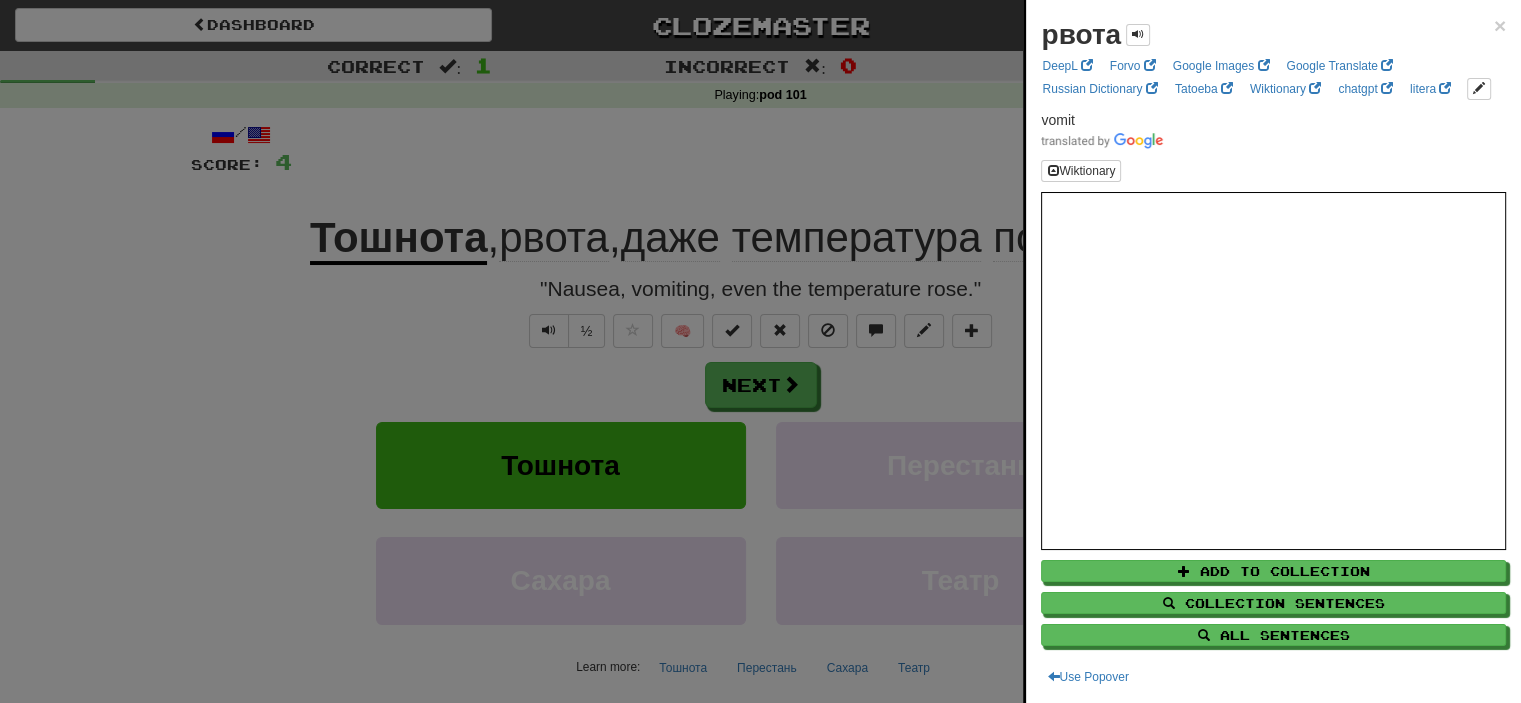 click at bounding box center (760, 351) 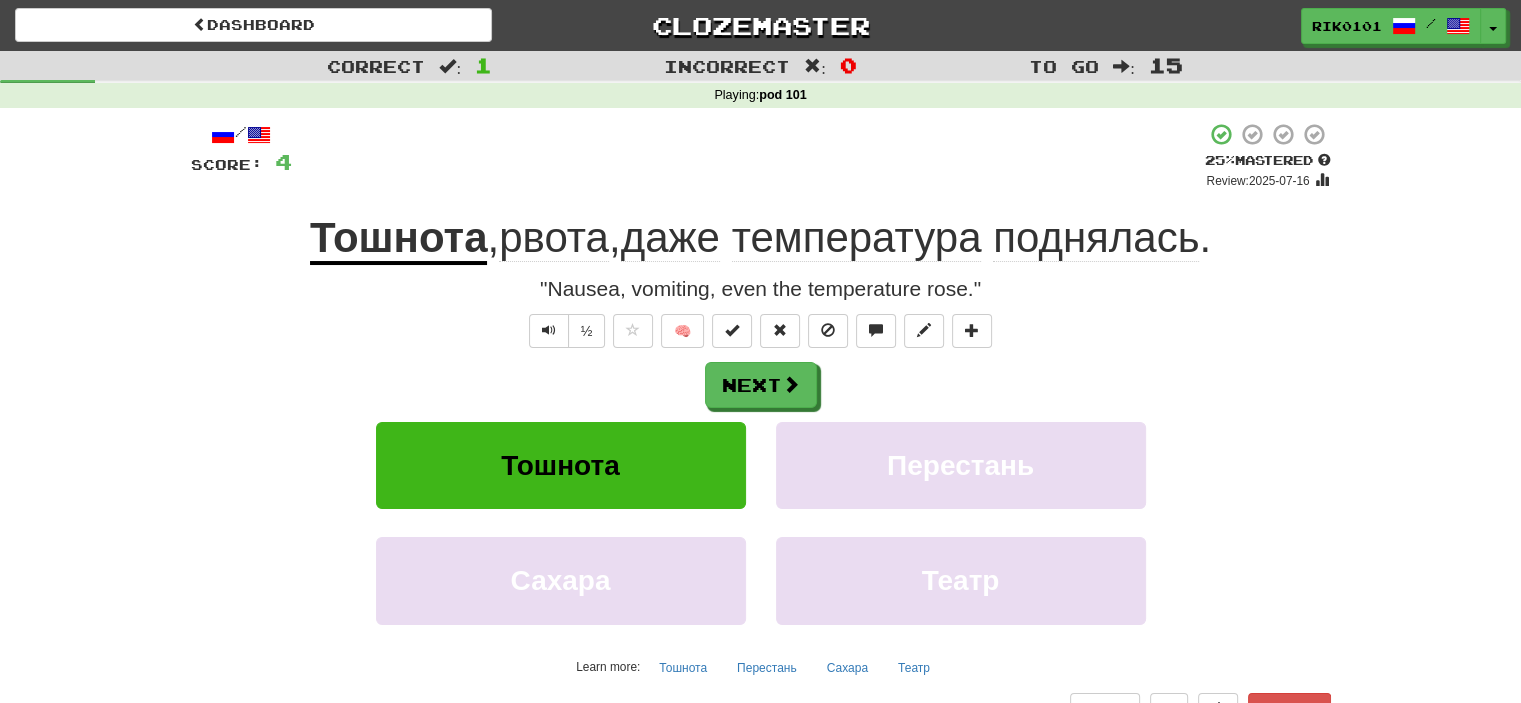 click on "поднялась" at bounding box center (1096, 238) 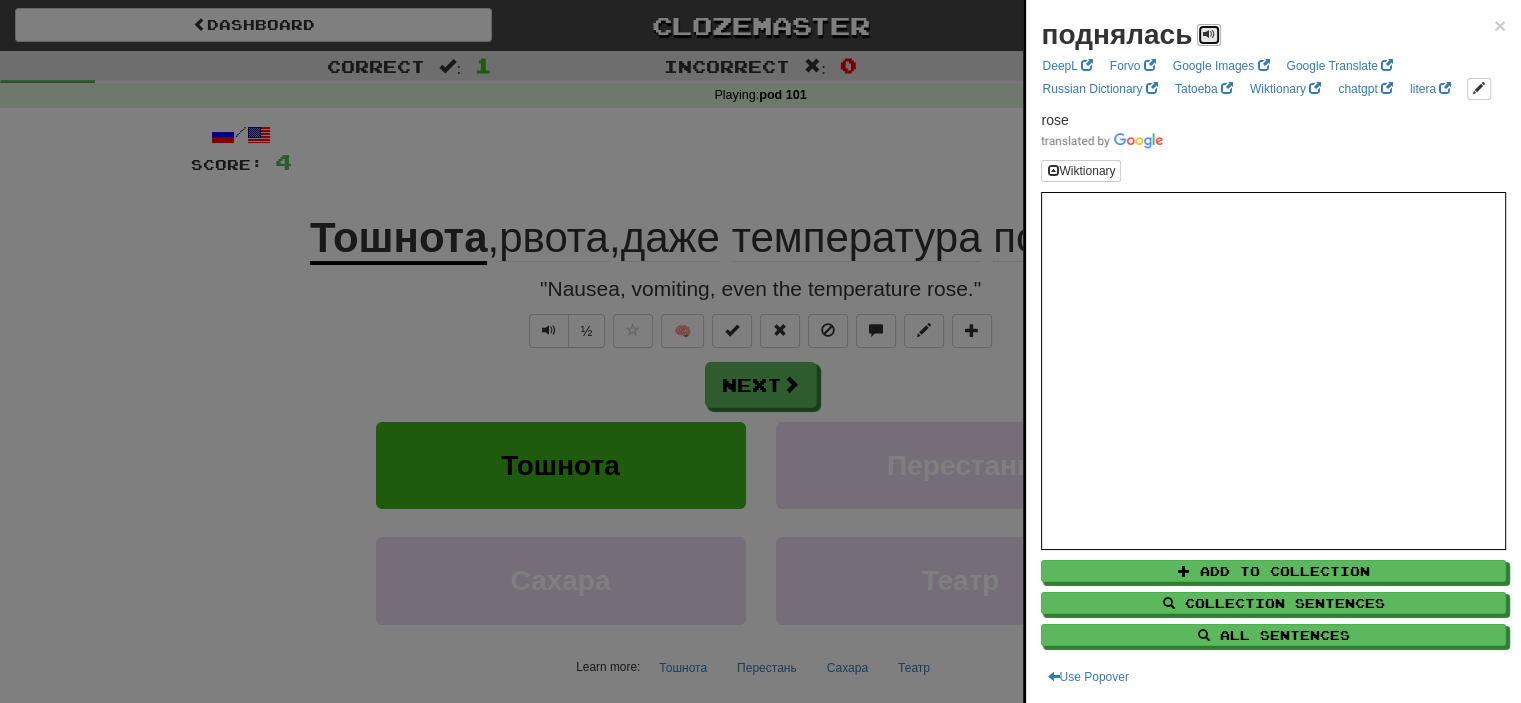 click at bounding box center (1209, 35) 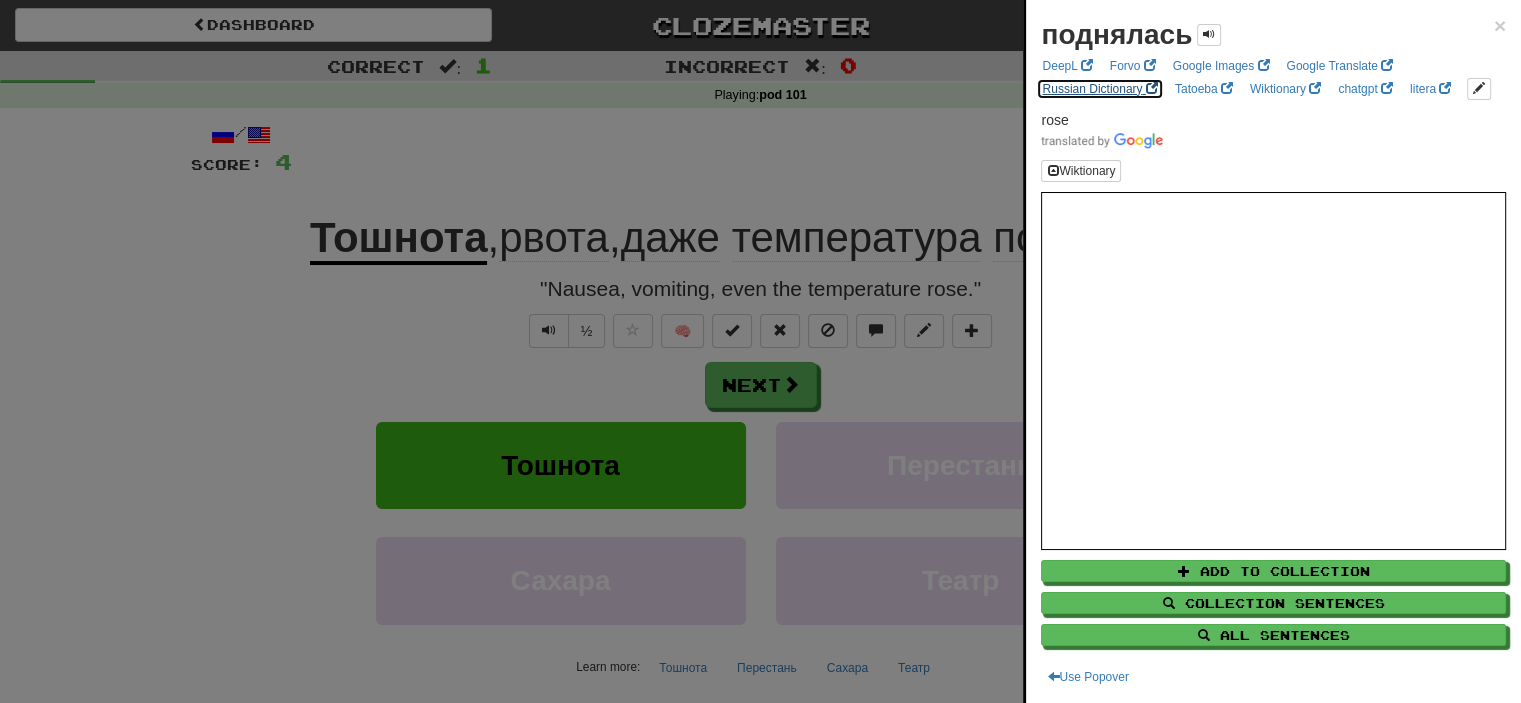 click on "Russian Dictionary" at bounding box center (1099, 89) 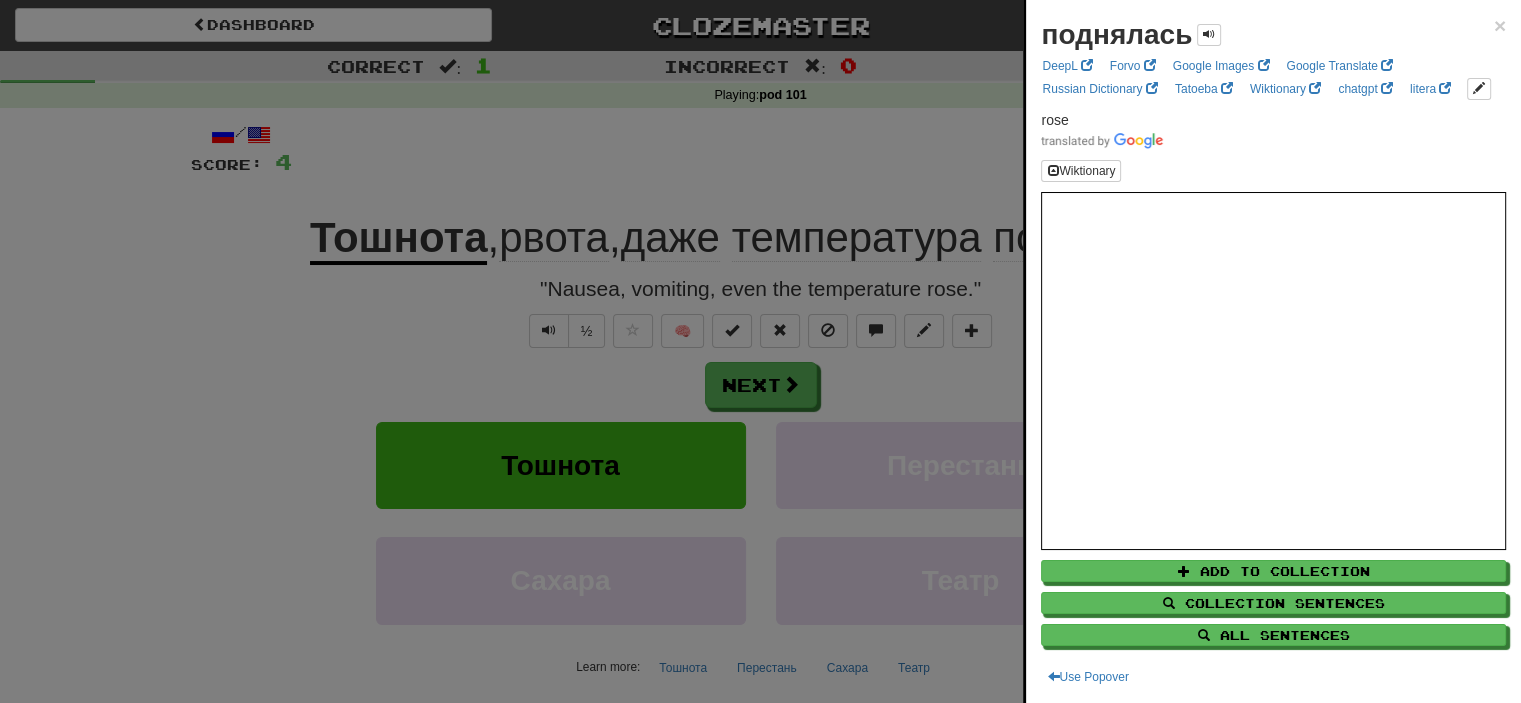 click at bounding box center [760, 351] 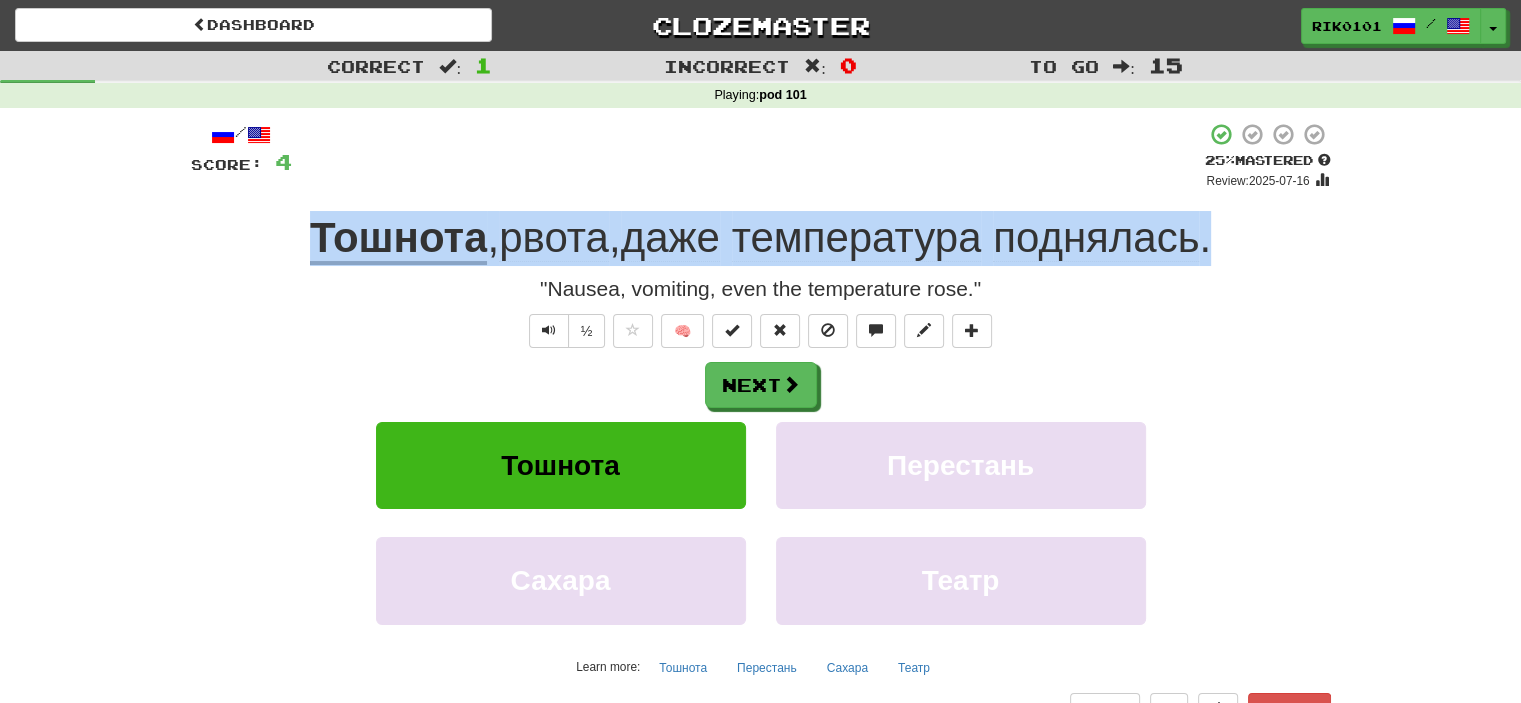 drag, startPoint x: 297, startPoint y: 239, endPoint x: 1244, endPoint y: 255, distance: 947.13513 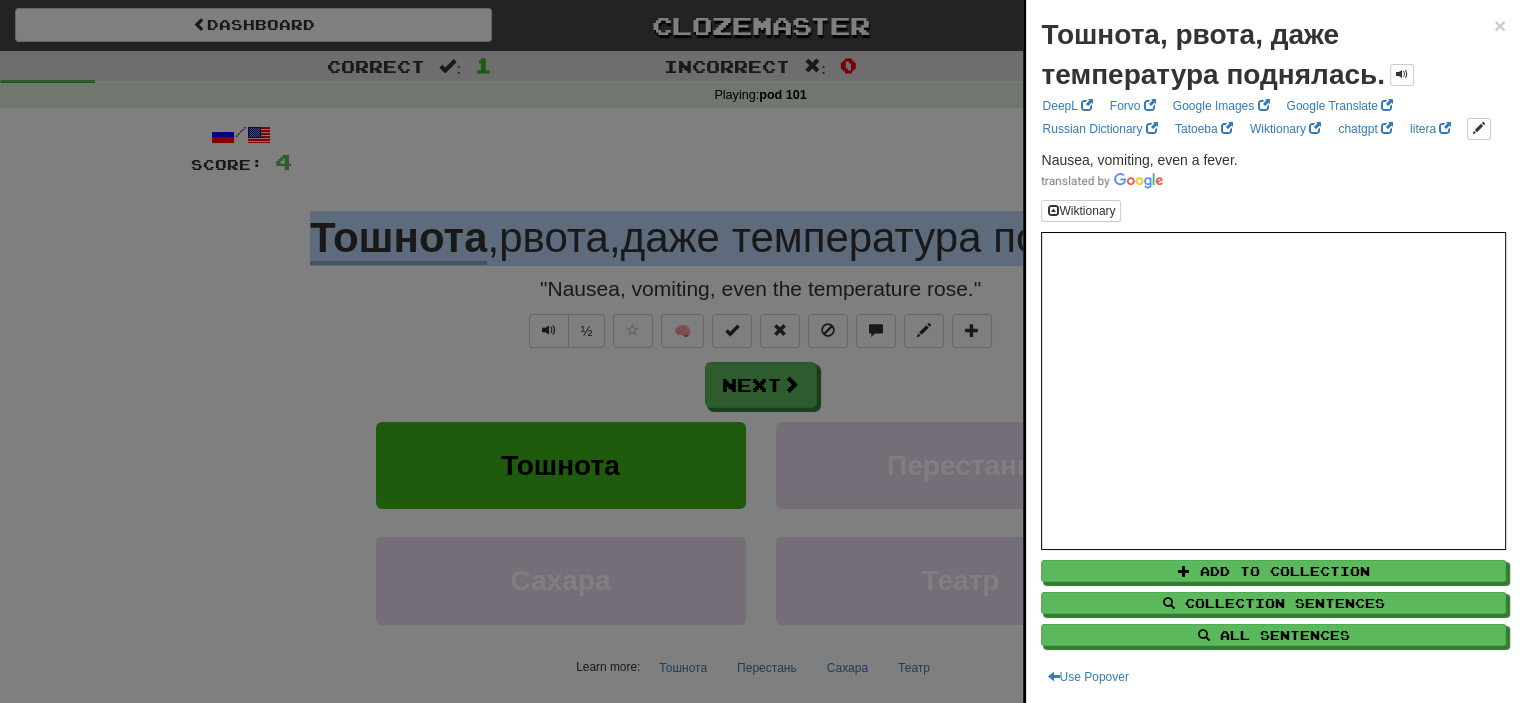 copy on "Тошнота ,  рвота ,  даже   температура   поднялась ." 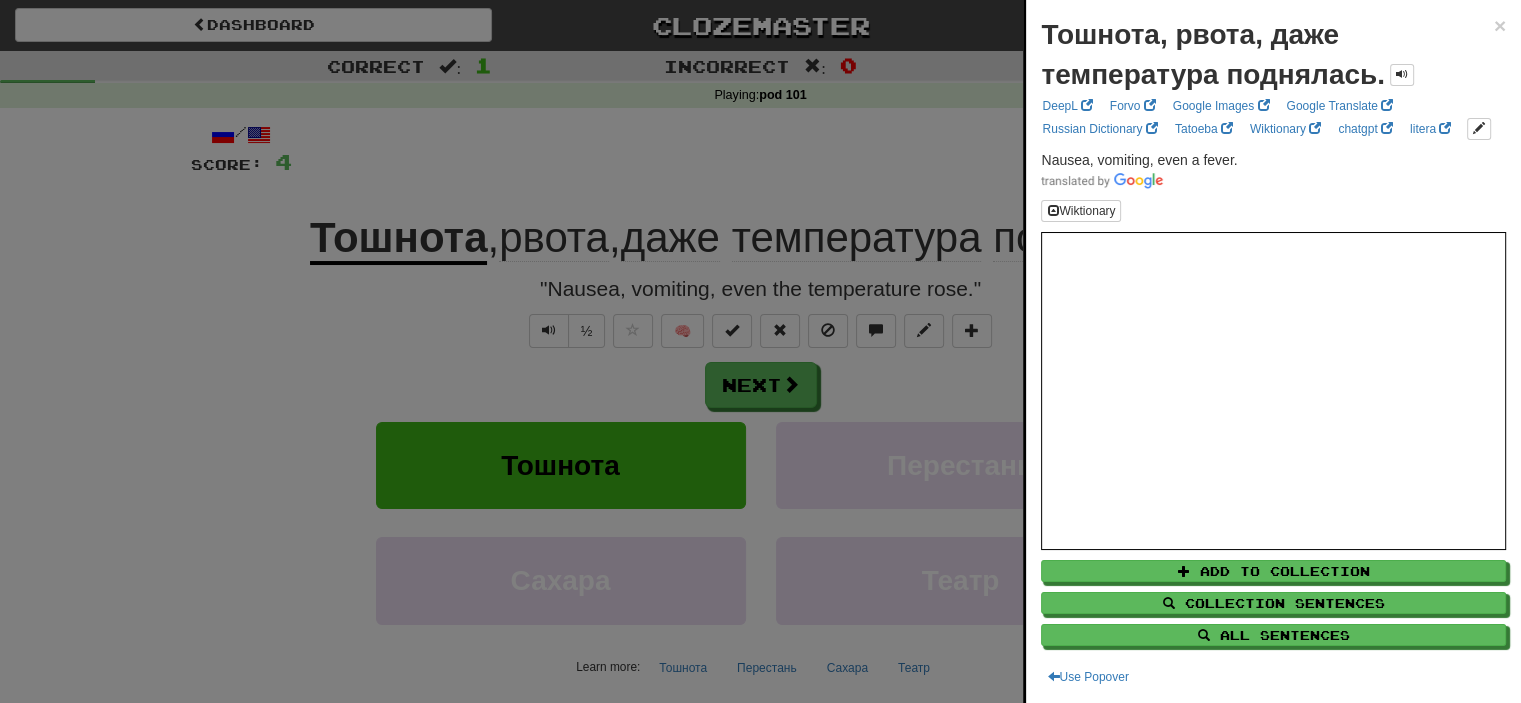 click at bounding box center [760, 351] 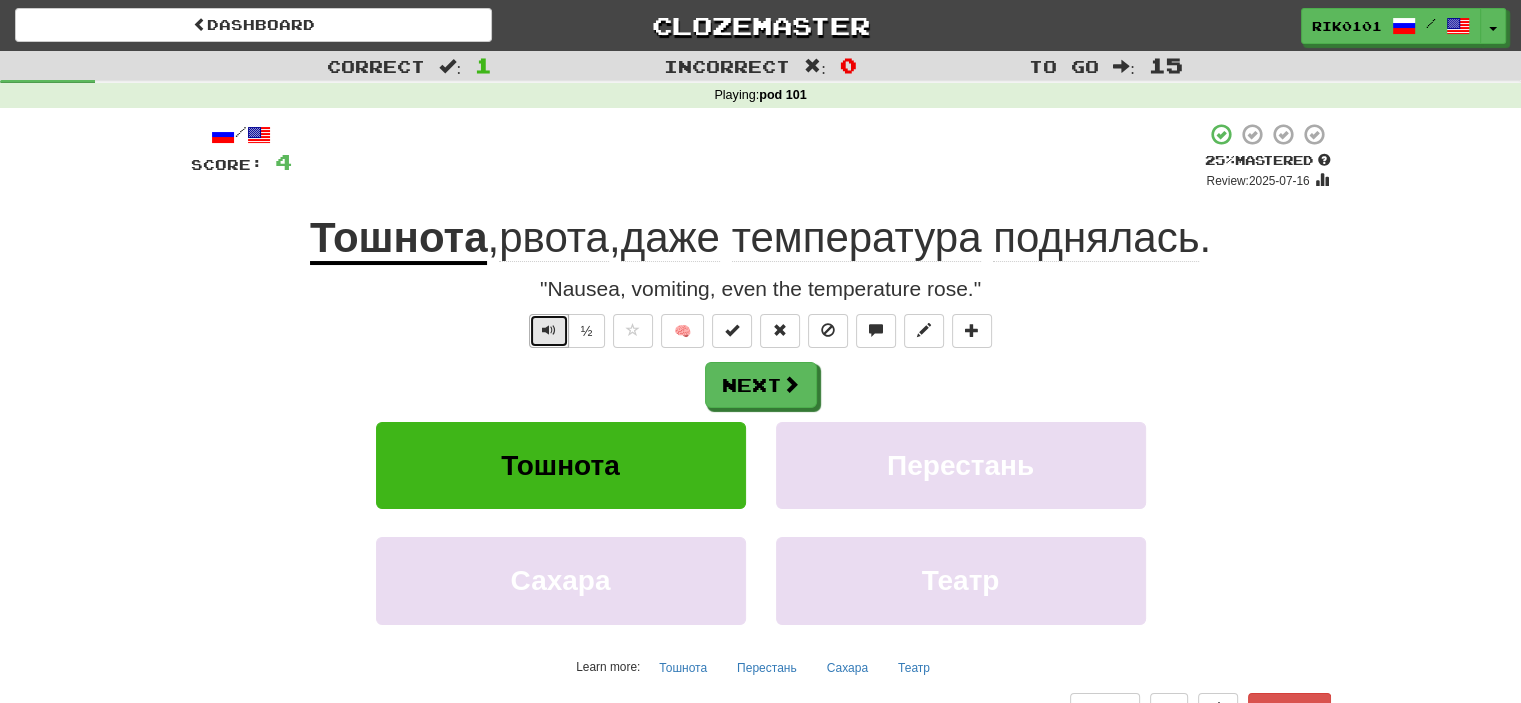 click at bounding box center (549, 330) 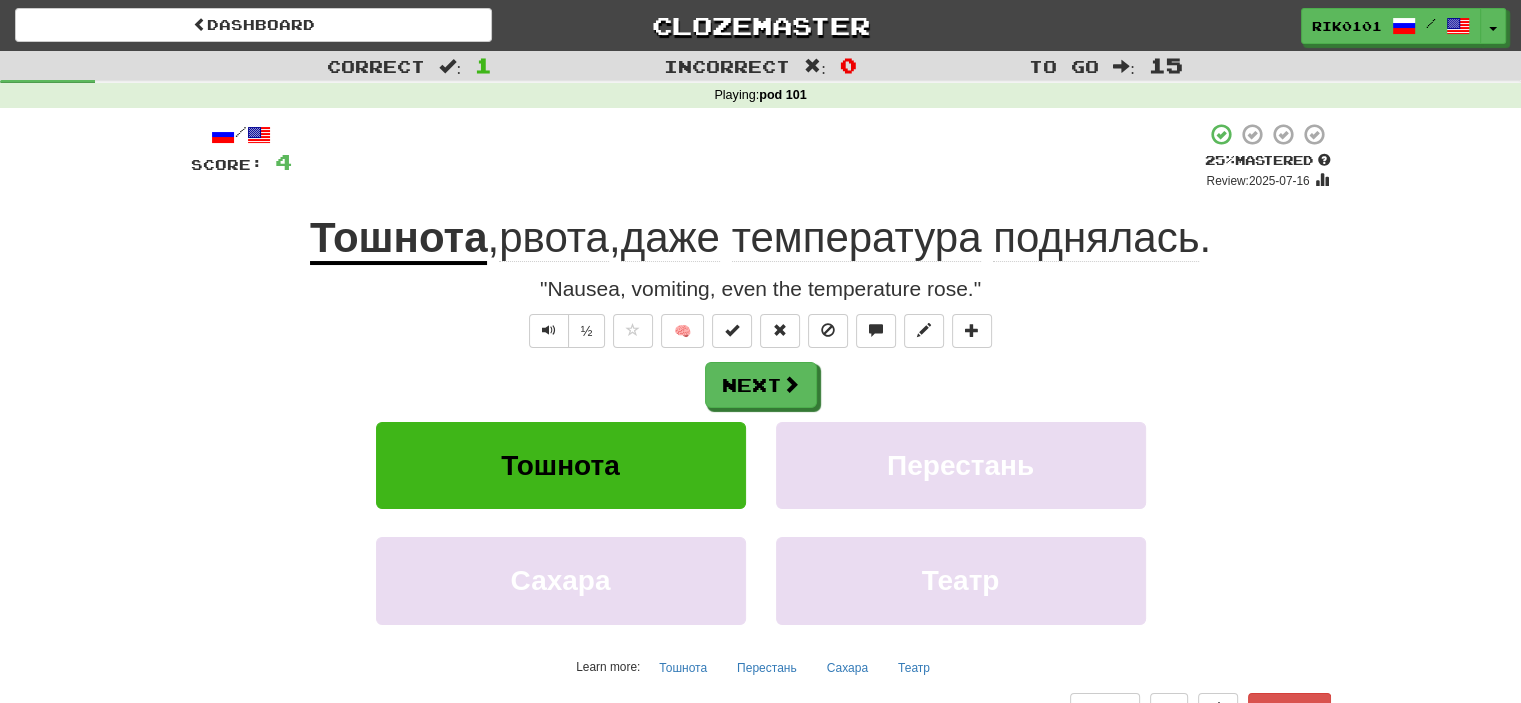 click on "рвота" at bounding box center [554, 238] 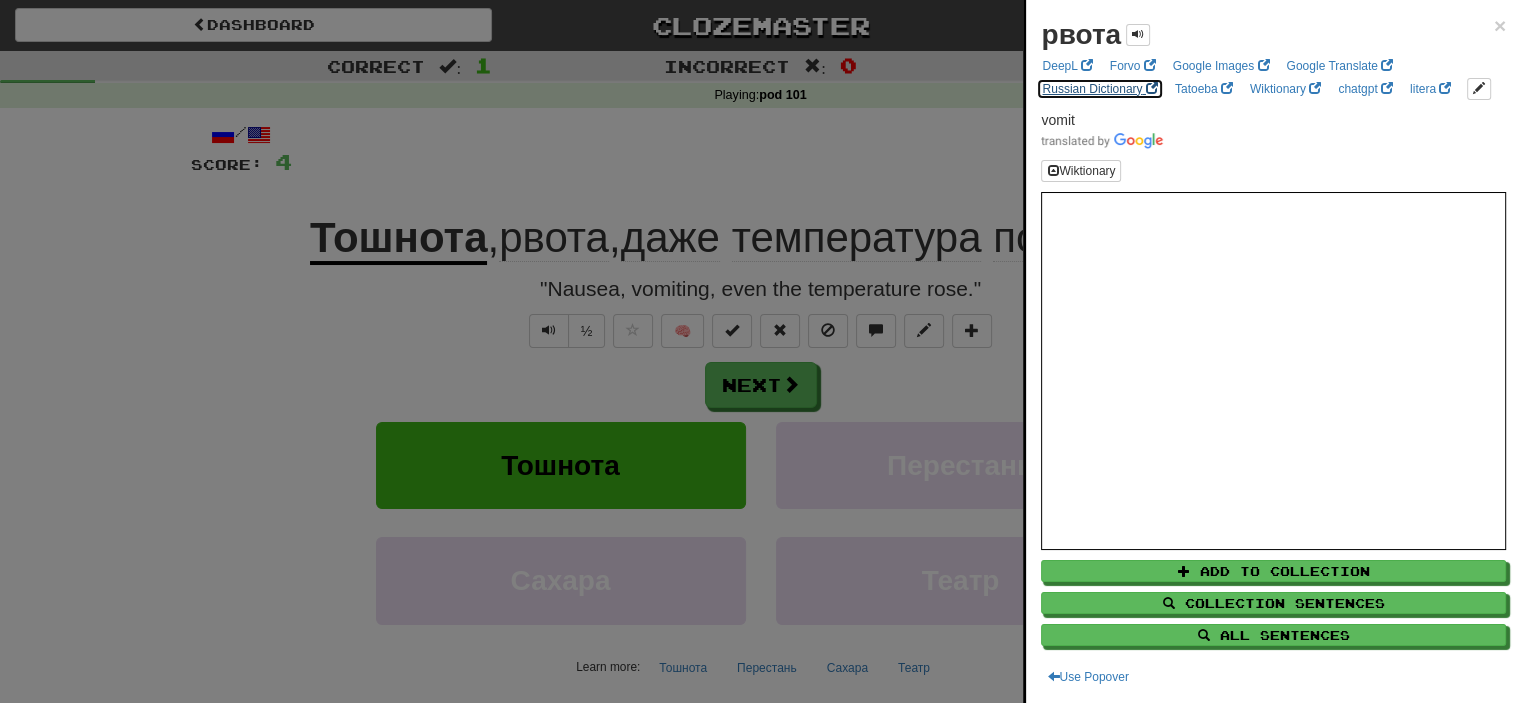 click on "Russian Dictionary" at bounding box center (1099, 89) 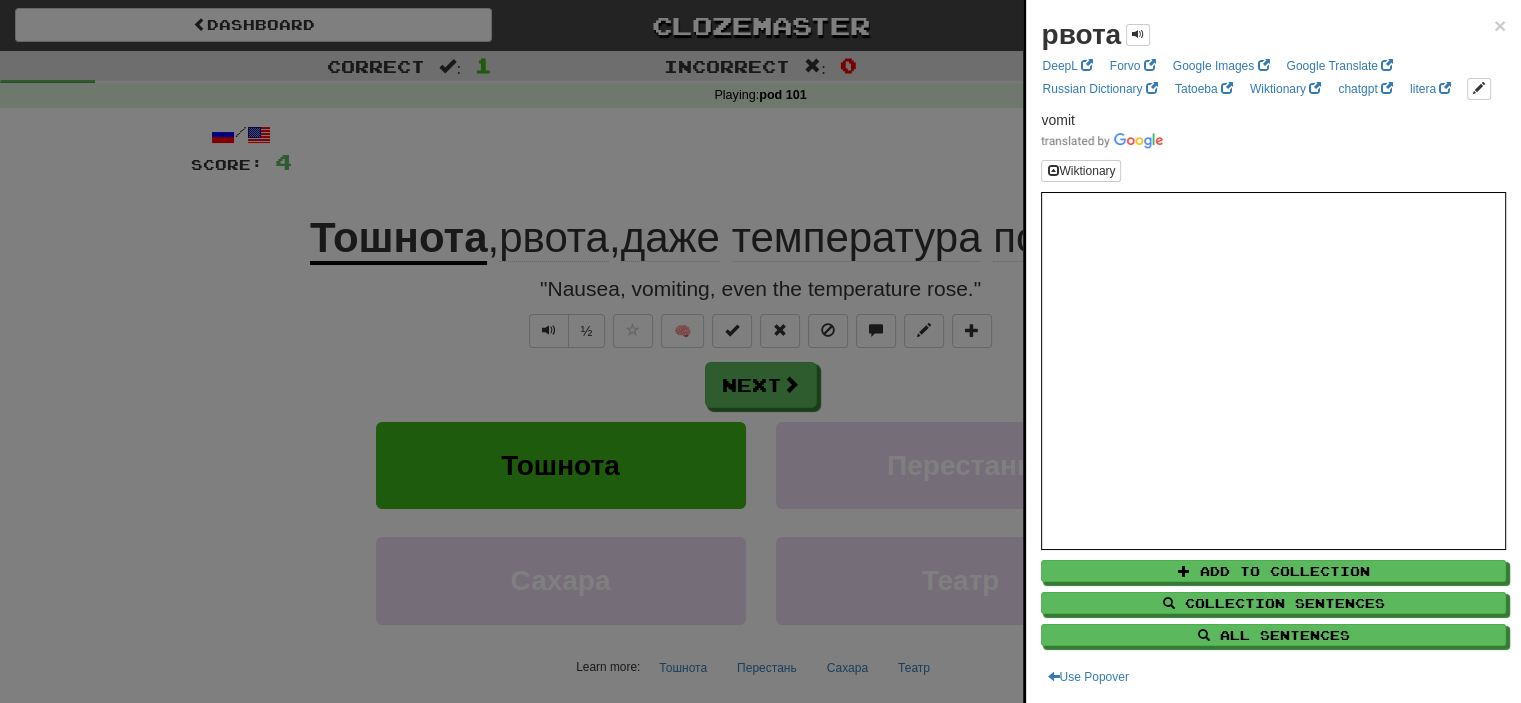 click at bounding box center [760, 351] 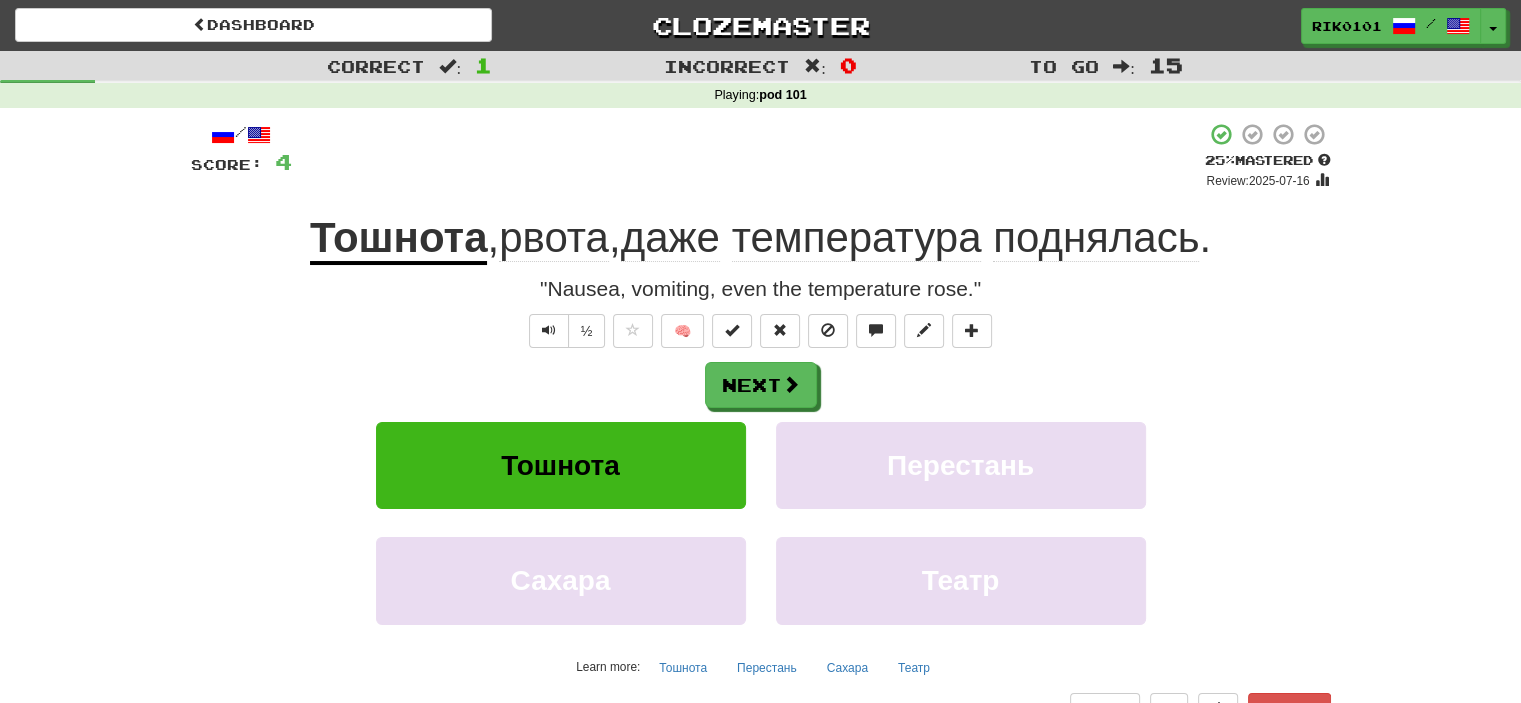 click on "+ 4" at bounding box center [748, 156] 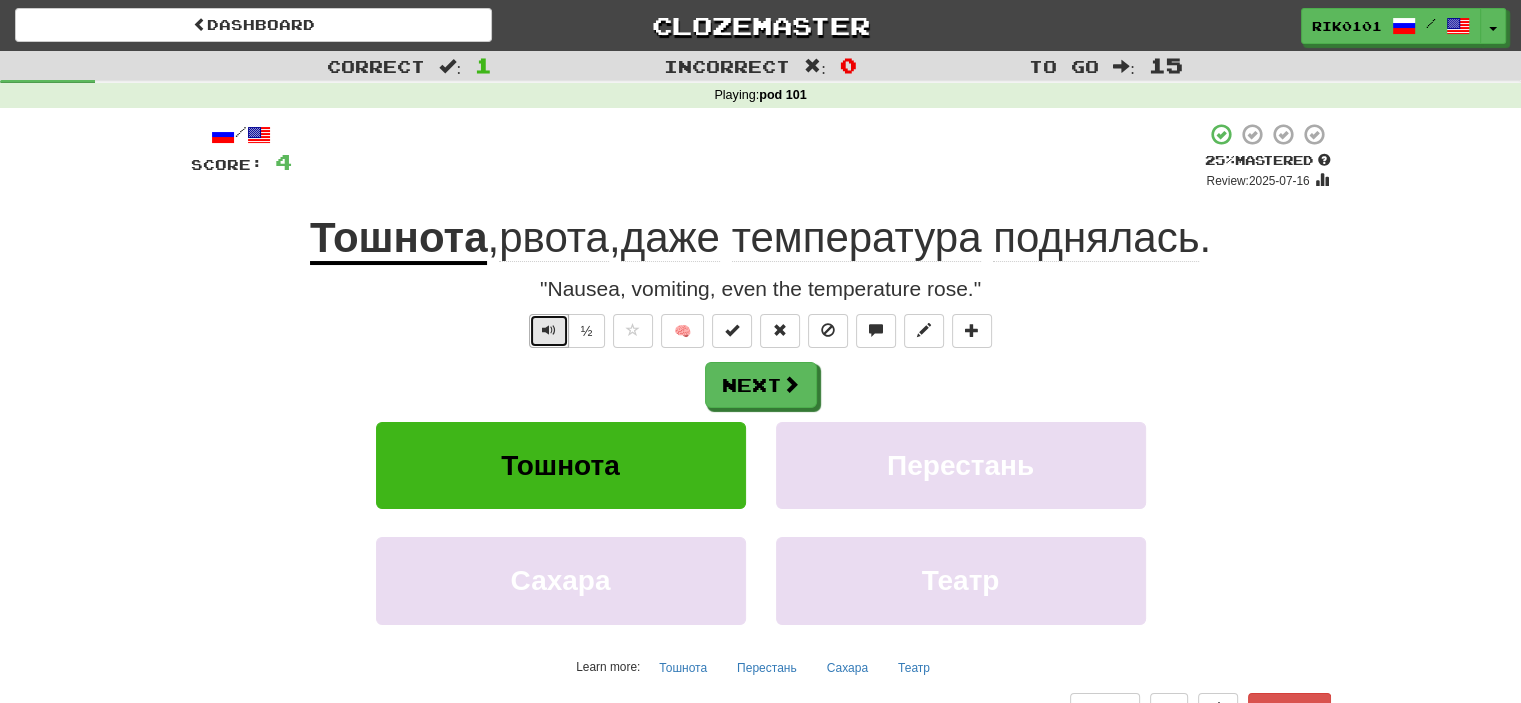 click at bounding box center (549, 331) 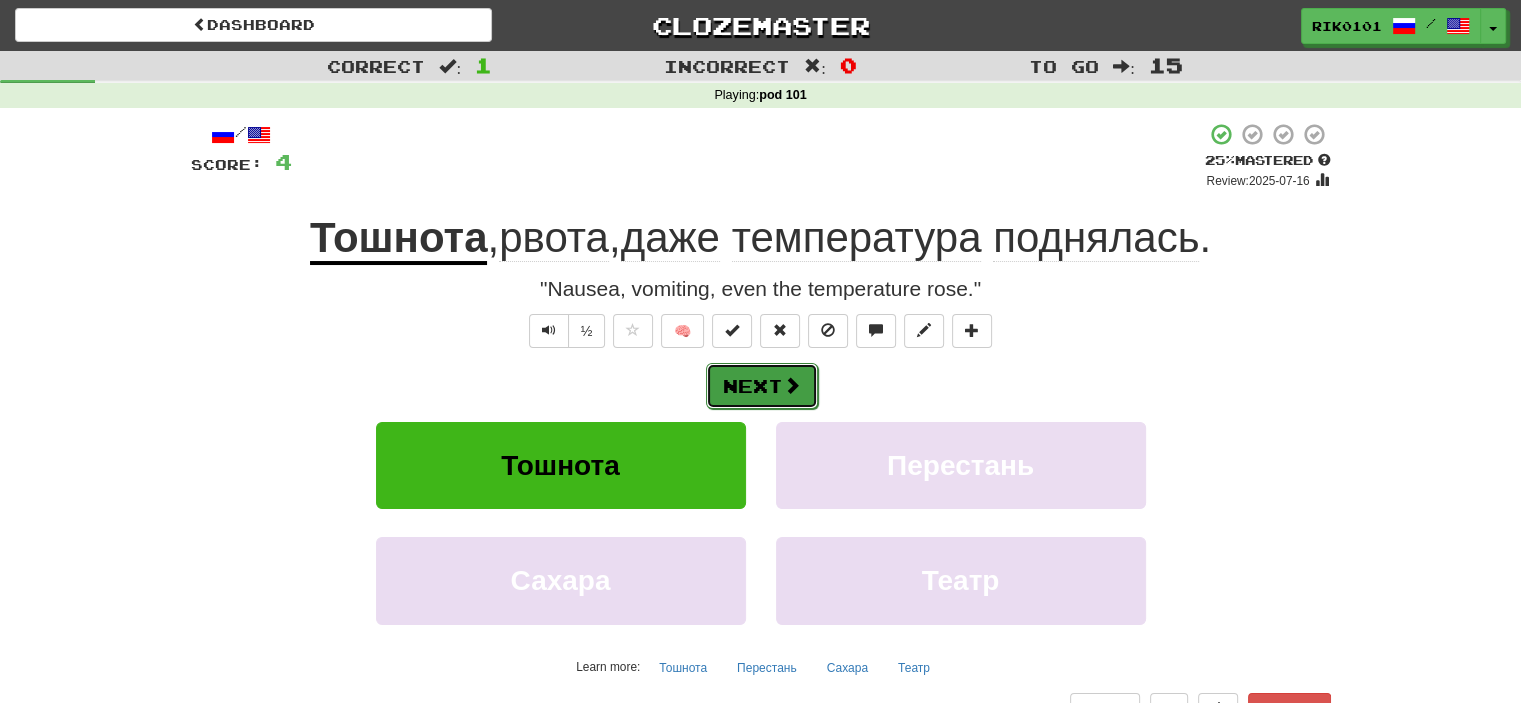 click on "Next" at bounding box center (762, 386) 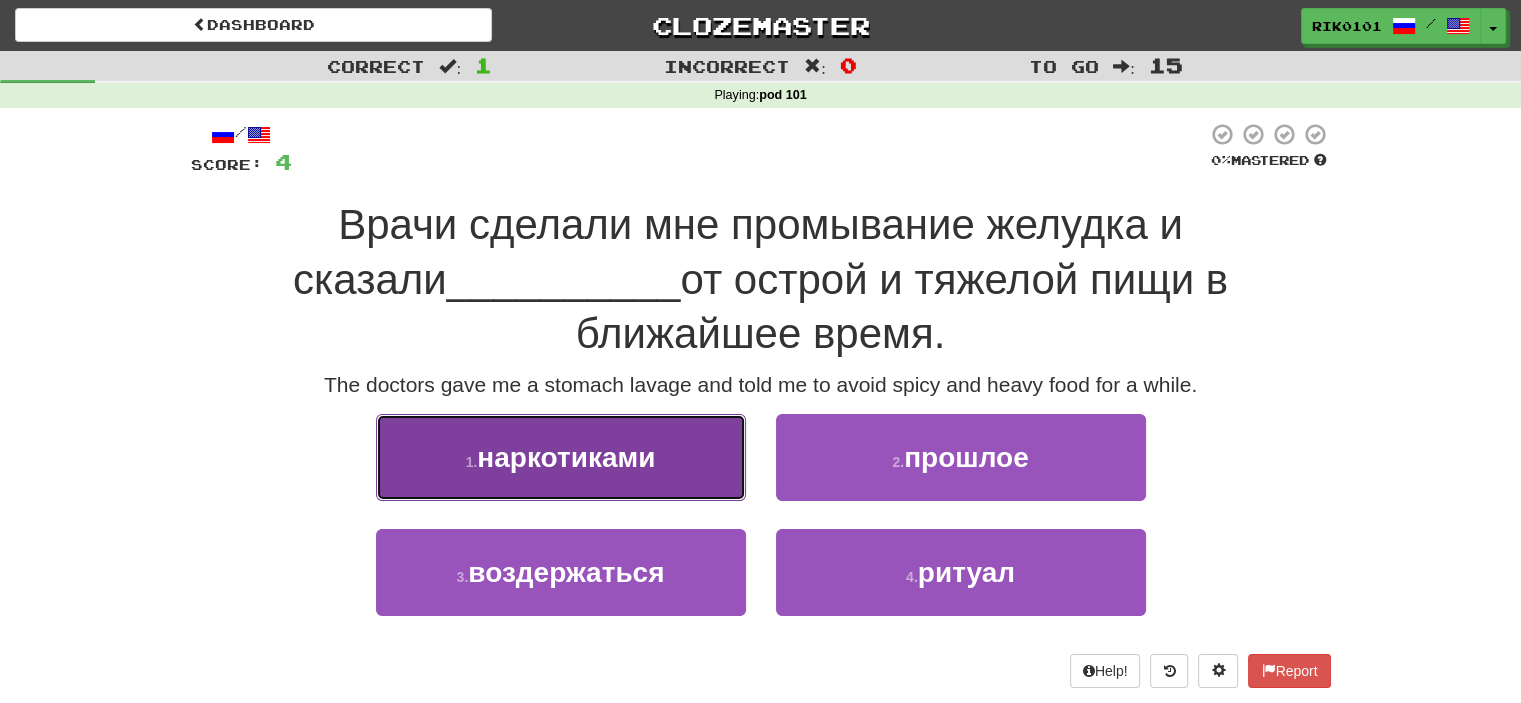 click on "1 .  наркотиками" at bounding box center (561, 457) 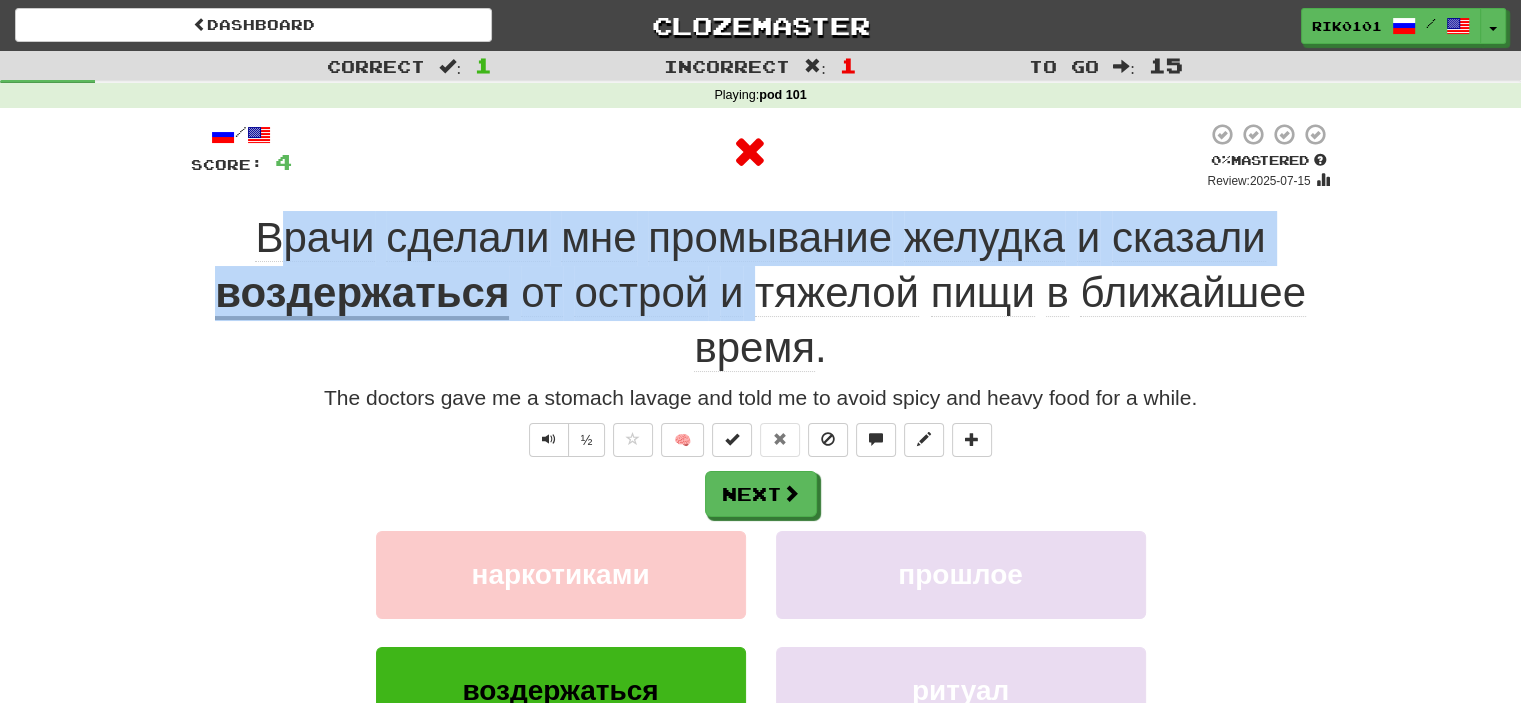 drag, startPoint x: 270, startPoint y: 235, endPoint x: 762, endPoint y: 272, distance: 493.3893 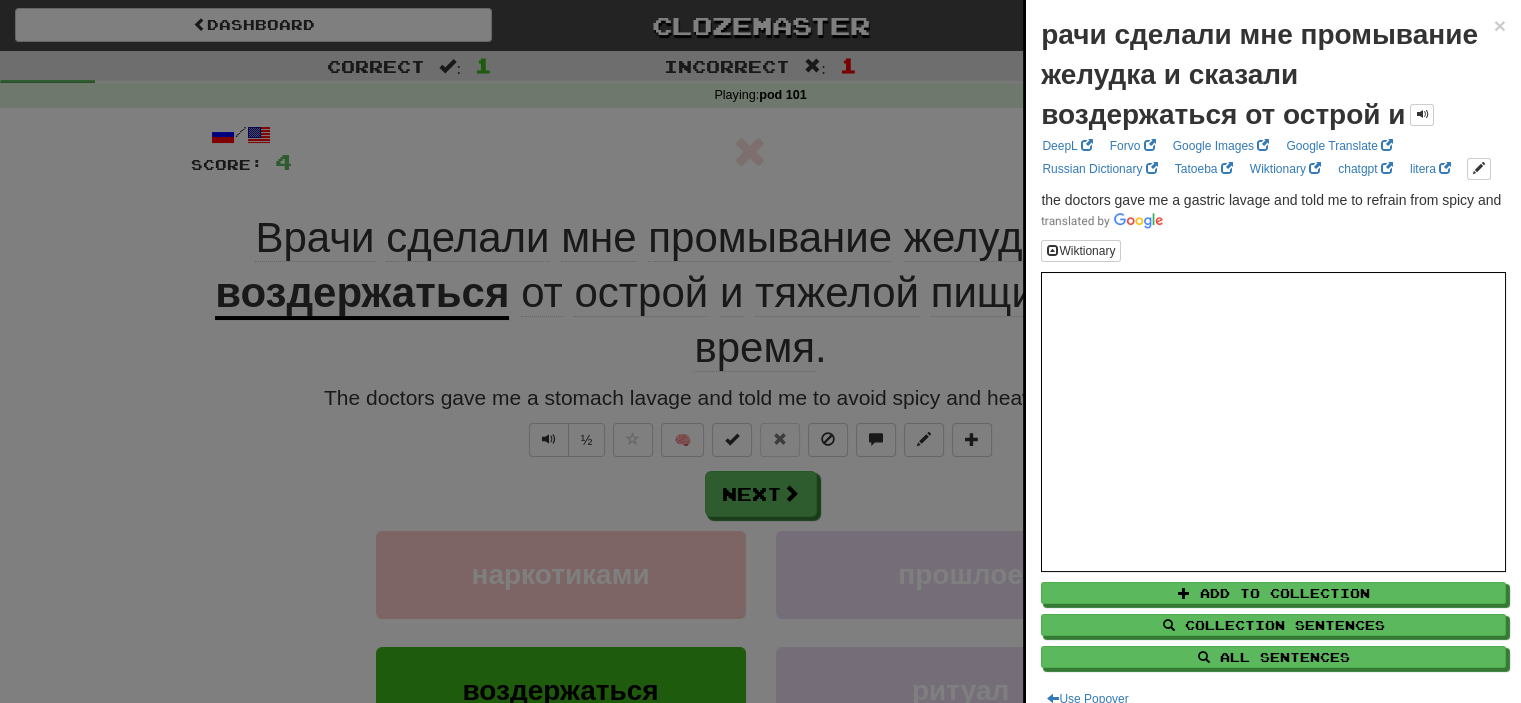 click at bounding box center (760, 351) 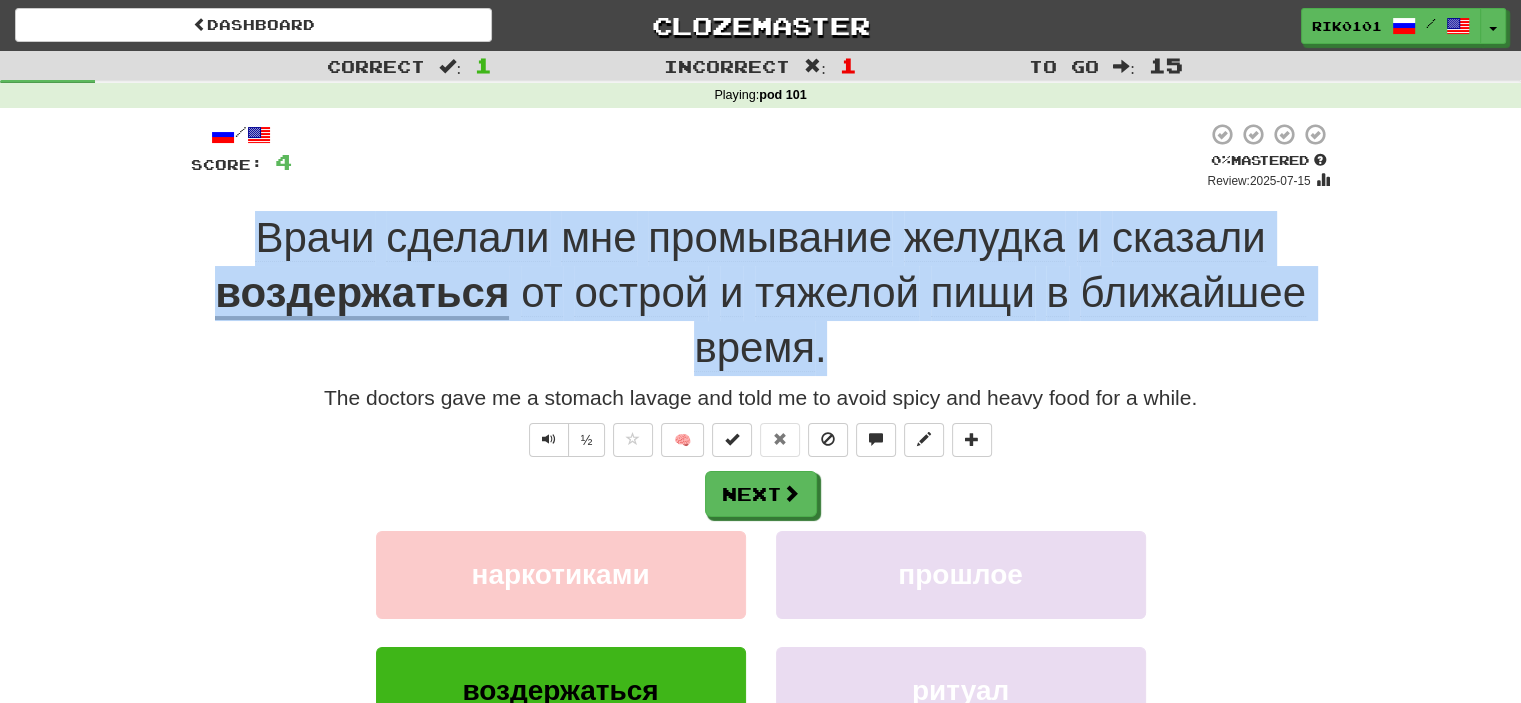 drag, startPoint x: 399, startPoint y: 227, endPoint x: 866, endPoint y: 354, distance: 483.96075 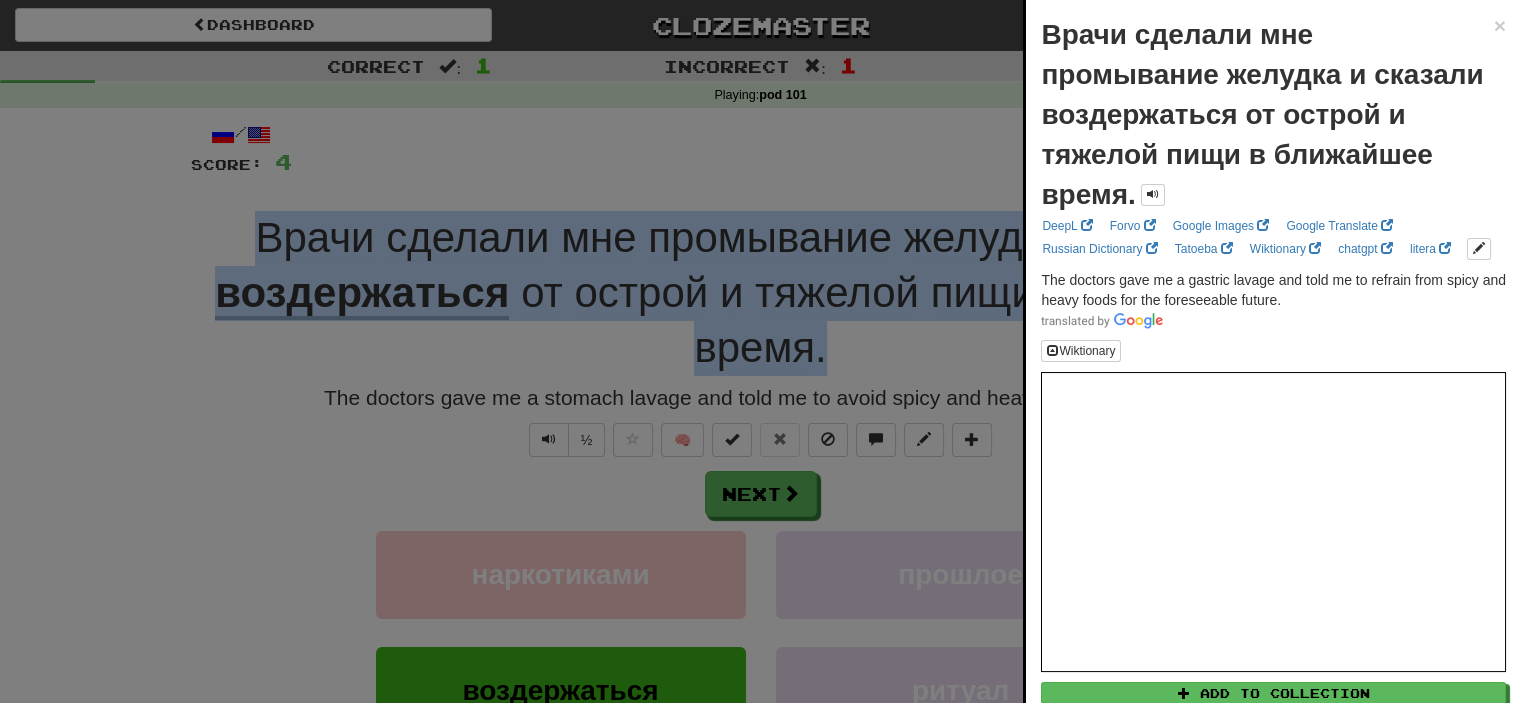 copy on "Врачи   сделали   мне   промывание   желудка   и   сказали   воздержаться   от   острой   и   тяжелой   пищи   в   ближайшее   время ." 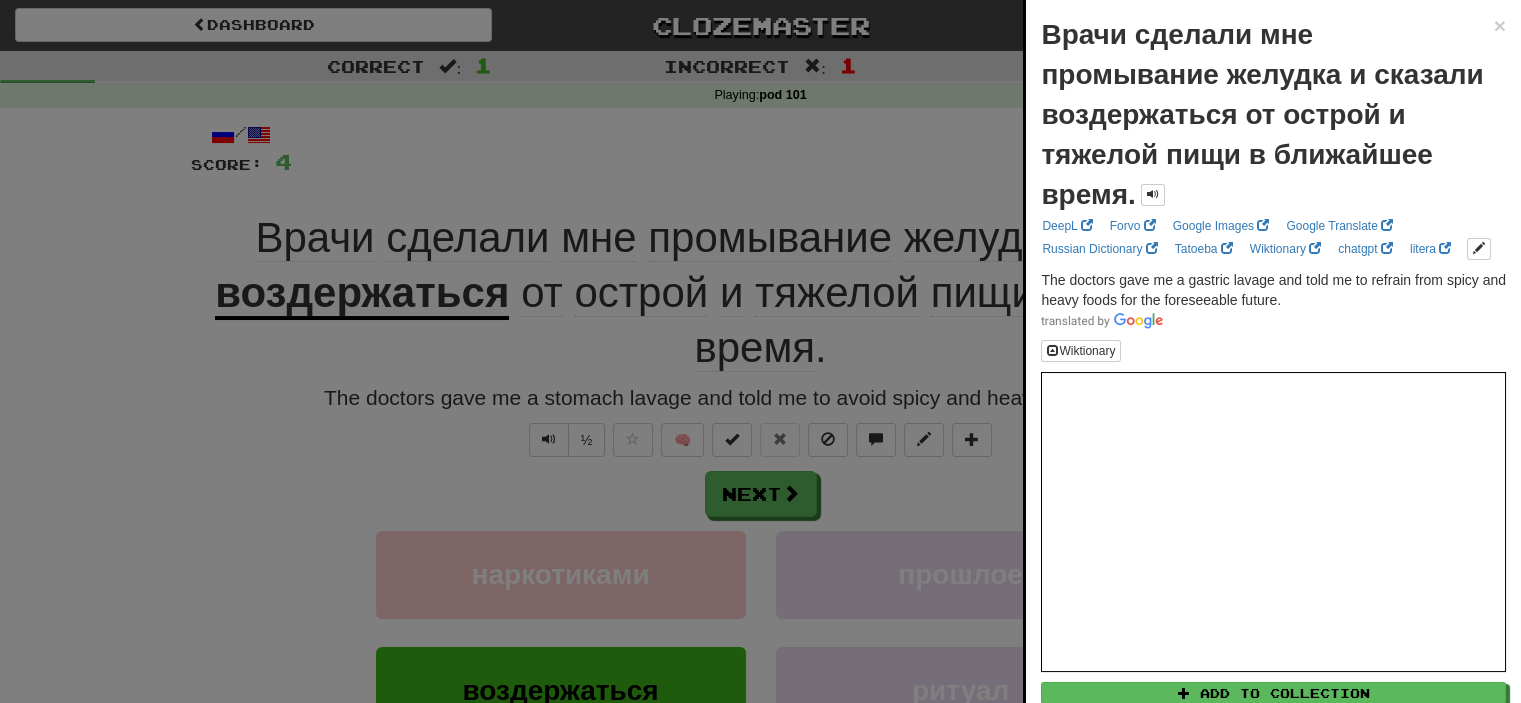click at bounding box center [760, 351] 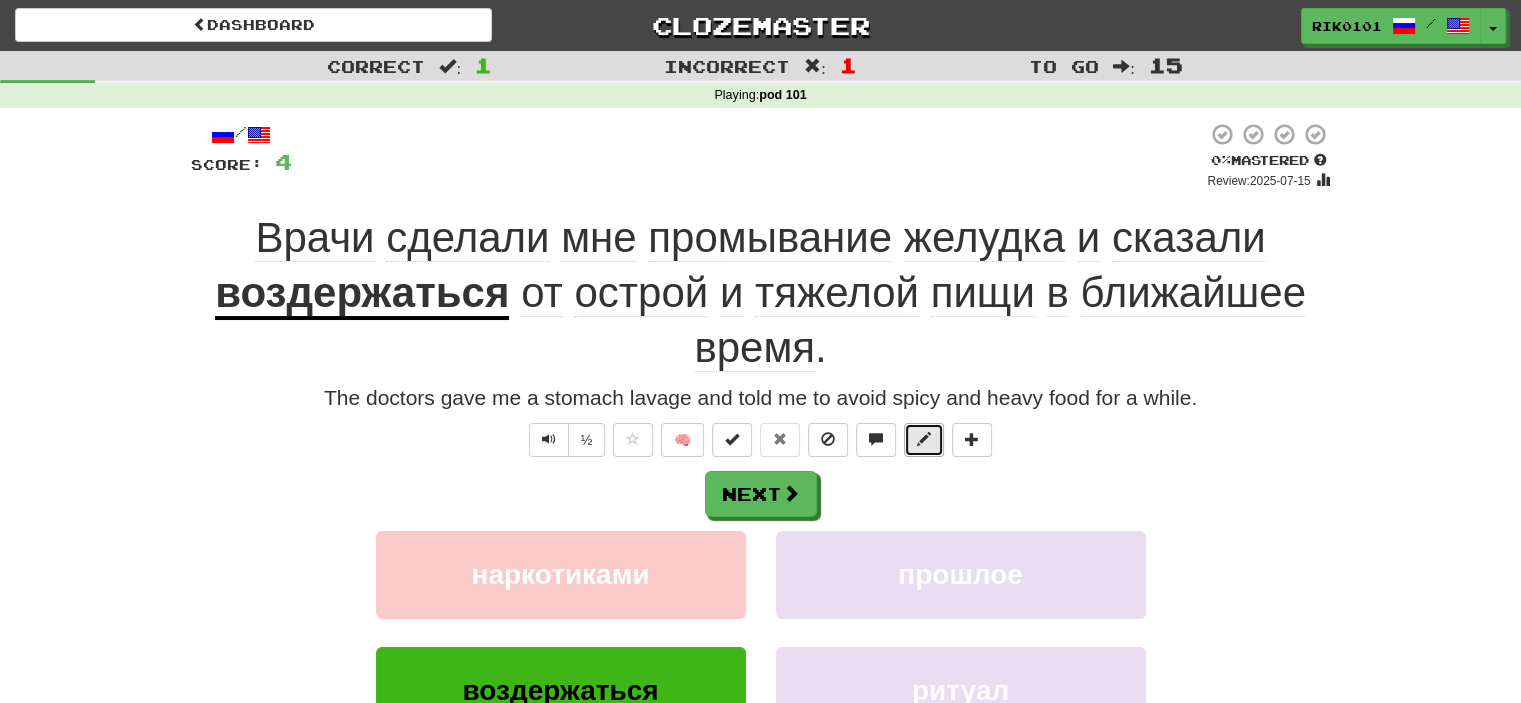 click at bounding box center [924, 440] 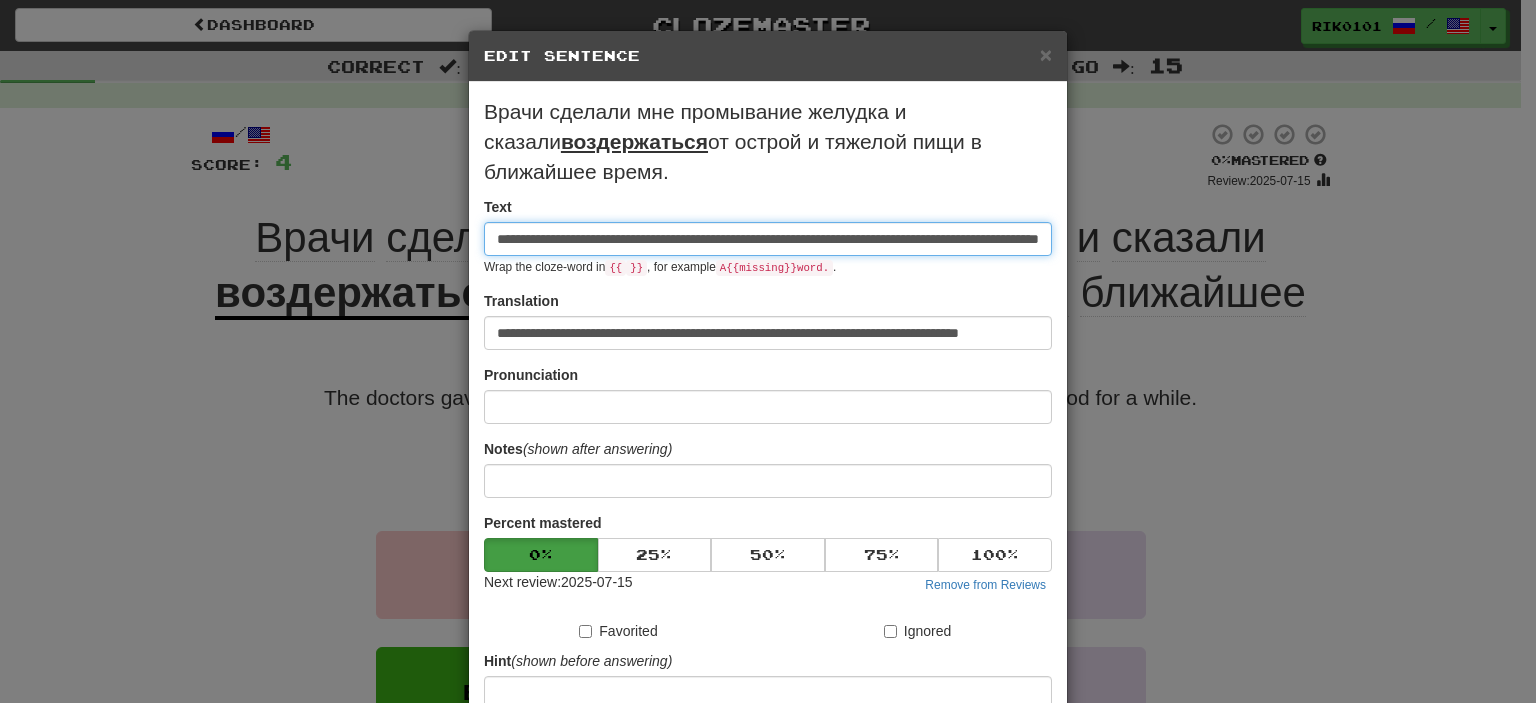 scroll, scrollTop: 0, scrollLeft: 223, axis: horizontal 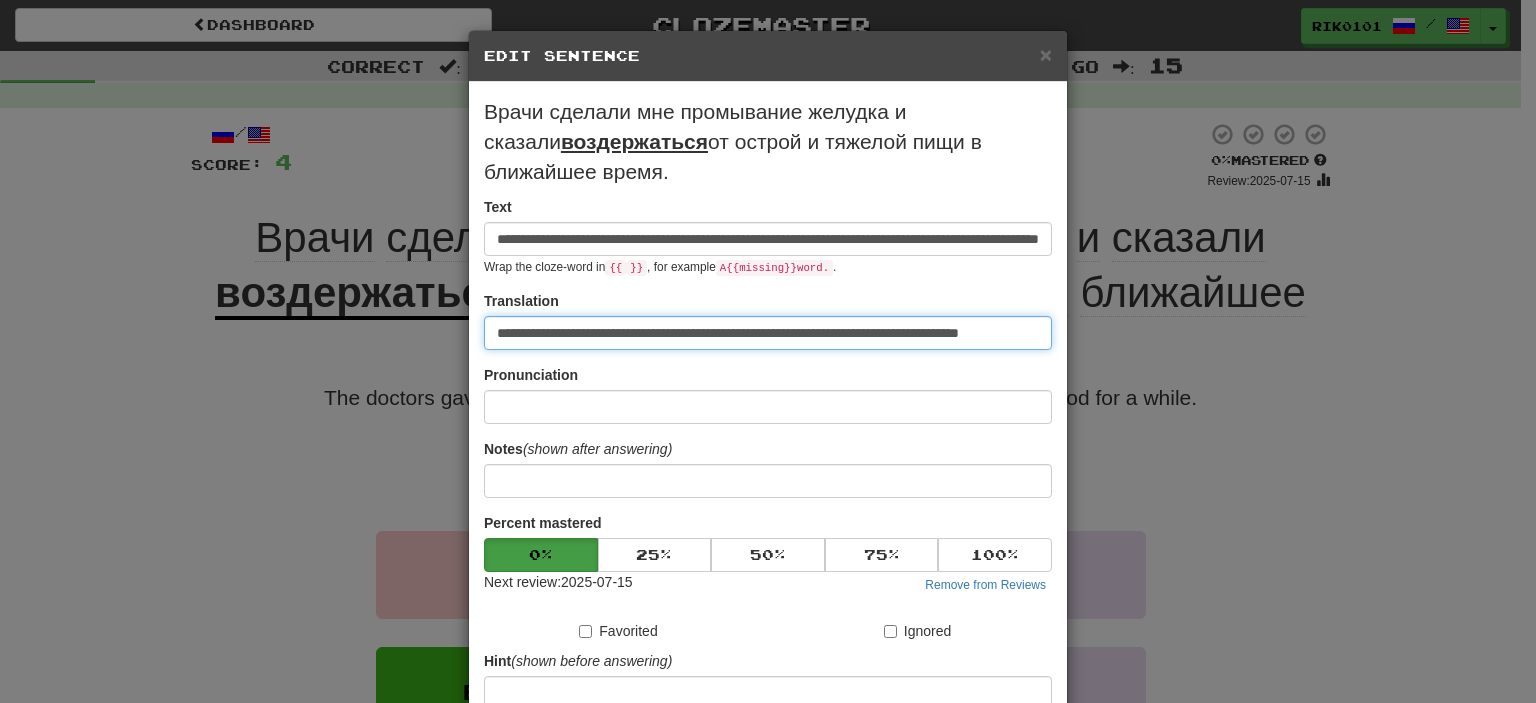 drag, startPoint x: 918, startPoint y: 339, endPoint x: 372, endPoint y: 358, distance: 546.3305 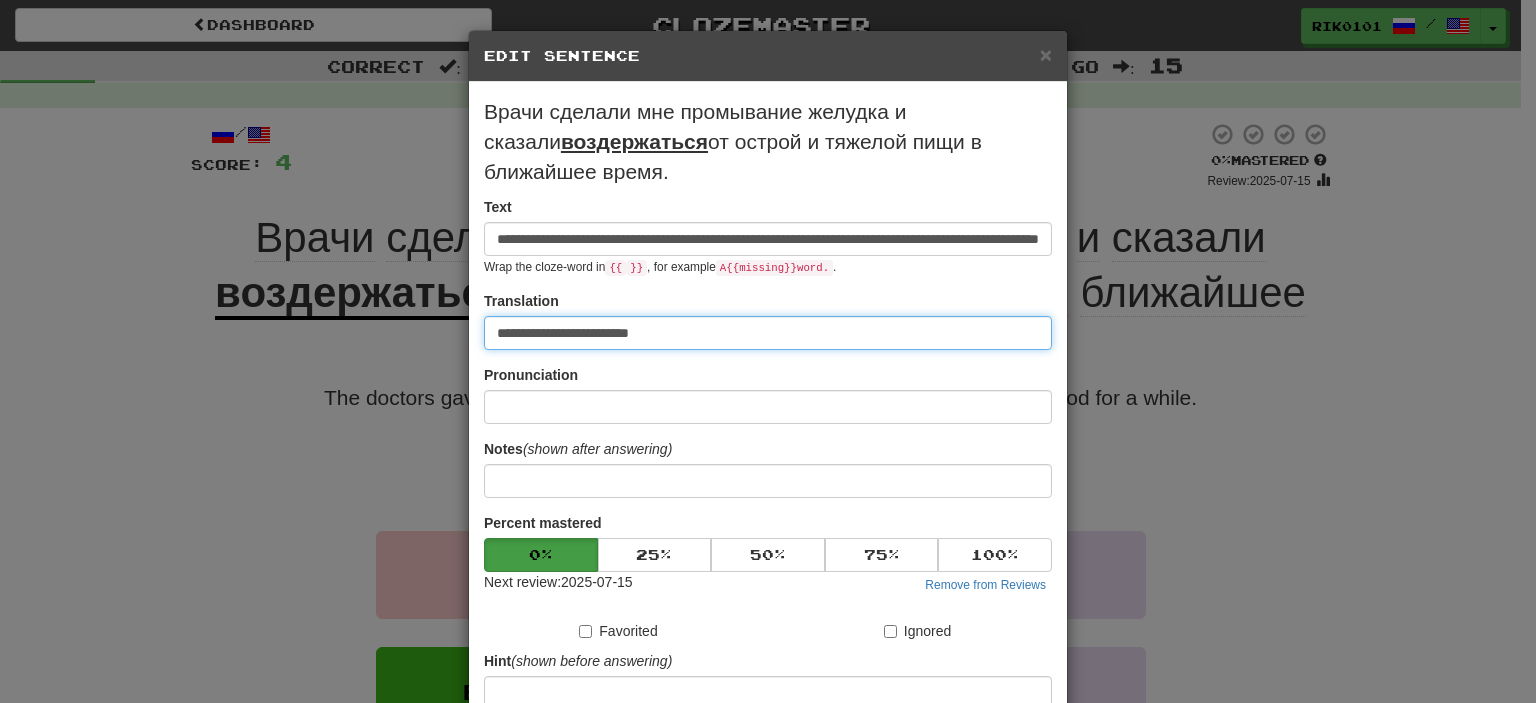 drag, startPoint x: 682, startPoint y: 331, endPoint x: 425, endPoint y: 355, distance: 258.1182 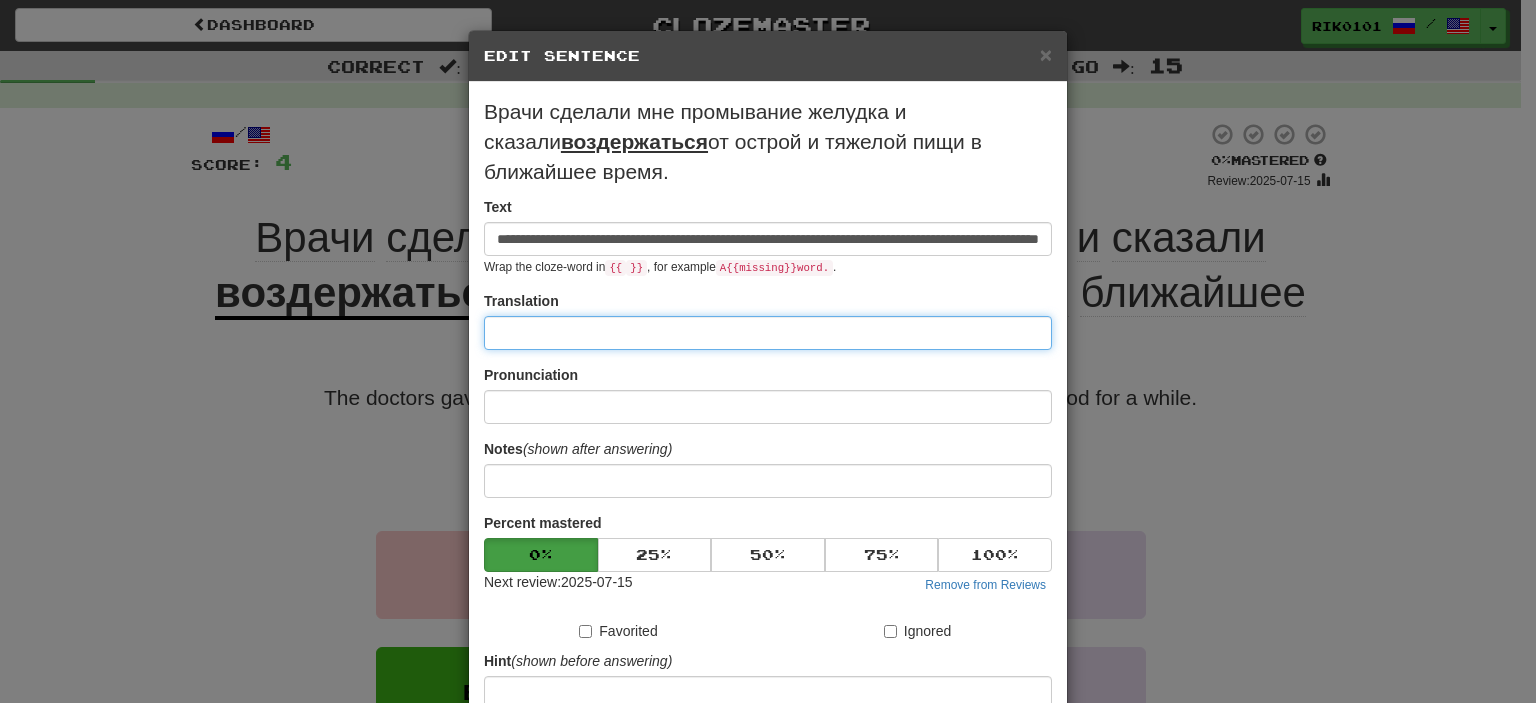 paste on "**********" 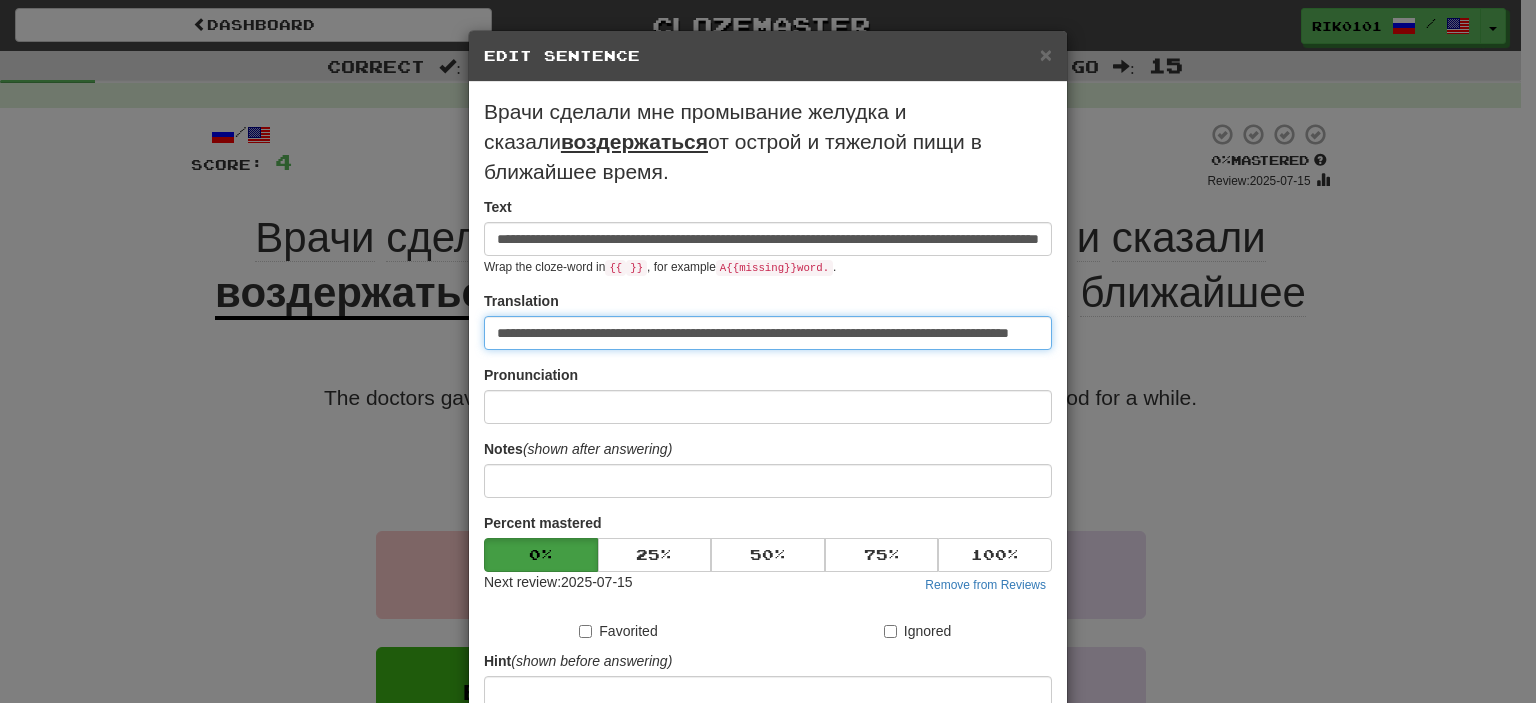 scroll, scrollTop: 0, scrollLeft: 106, axis: horizontal 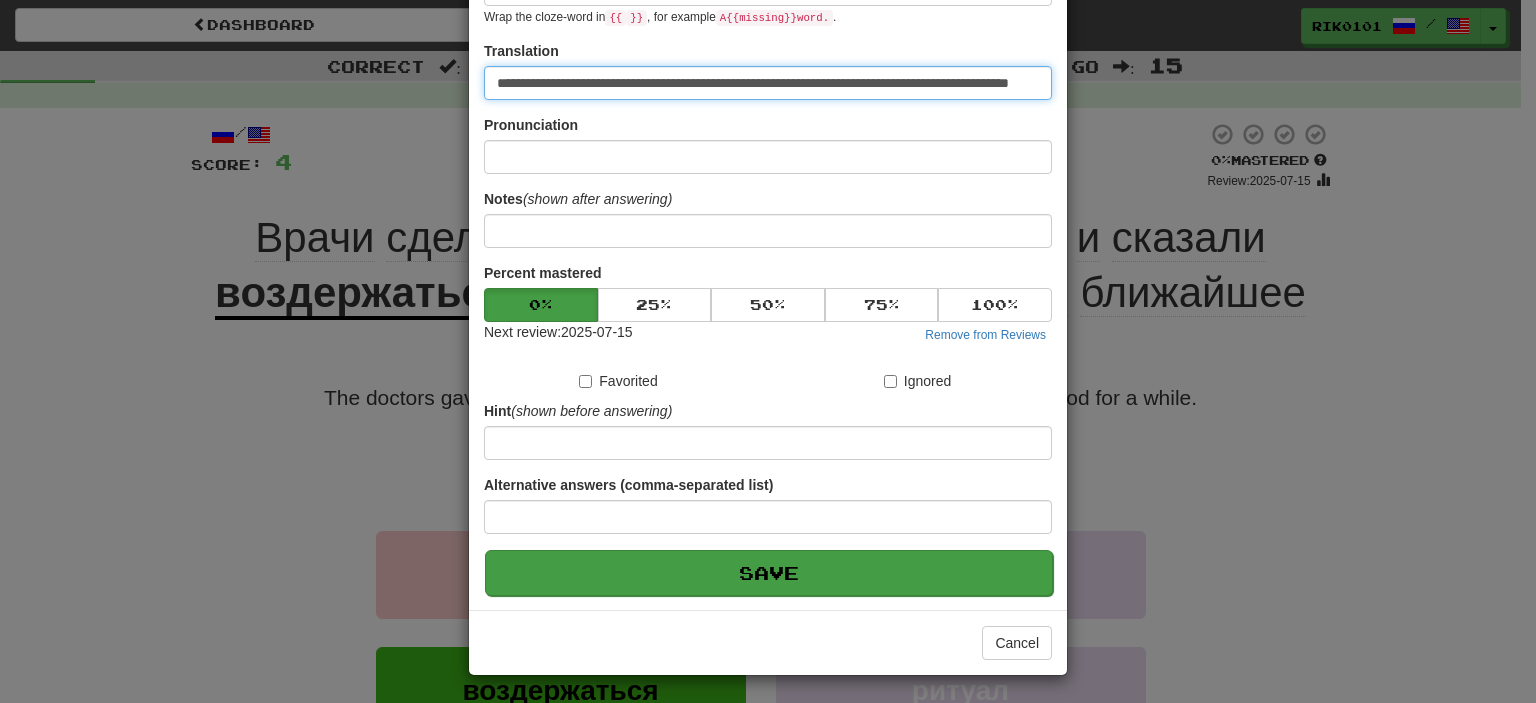 type on "**********" 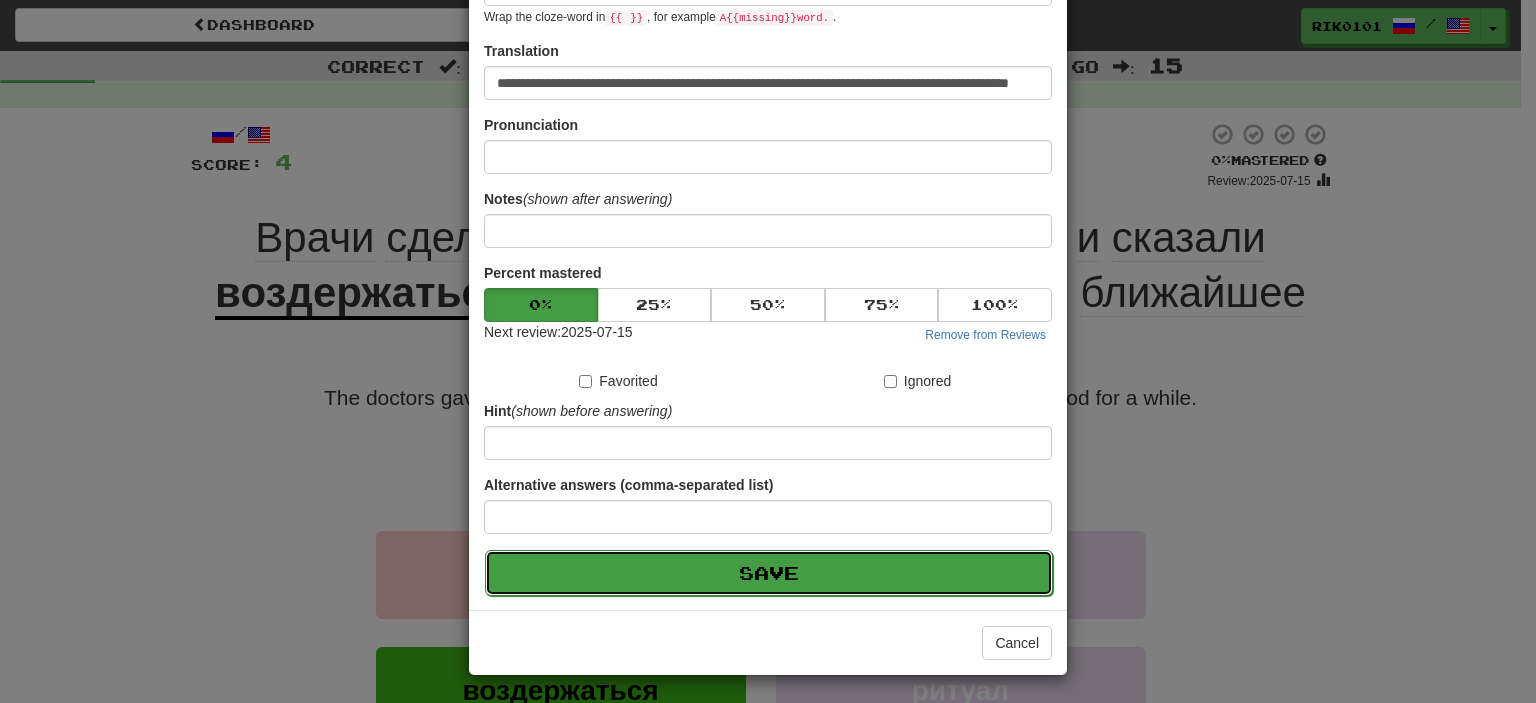 drag, startPoint x: 698, startPoint y: 567, endPoint x: 822, endPoint y: 558, distance: 124.32619 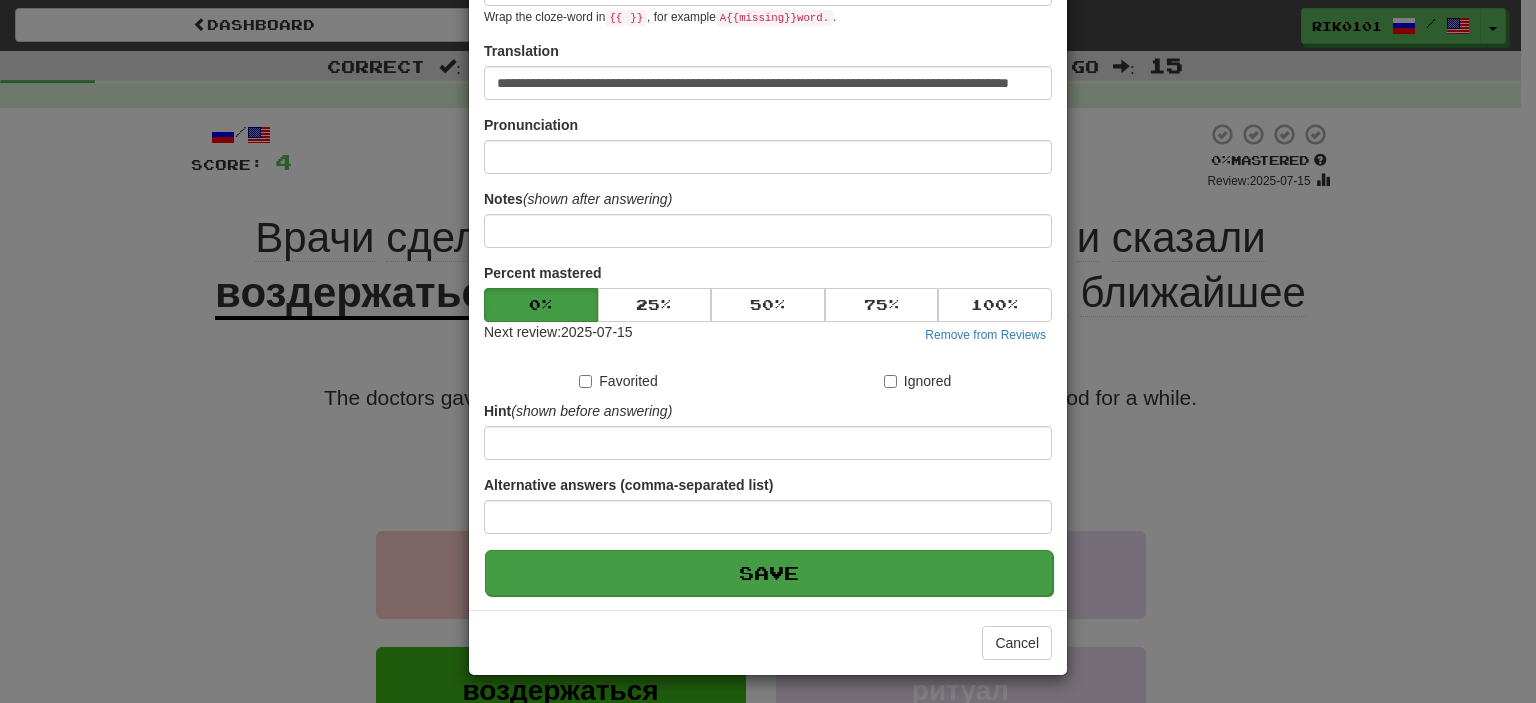 scroll, scrollTop: 0, scrollLeft: 0, axis: both 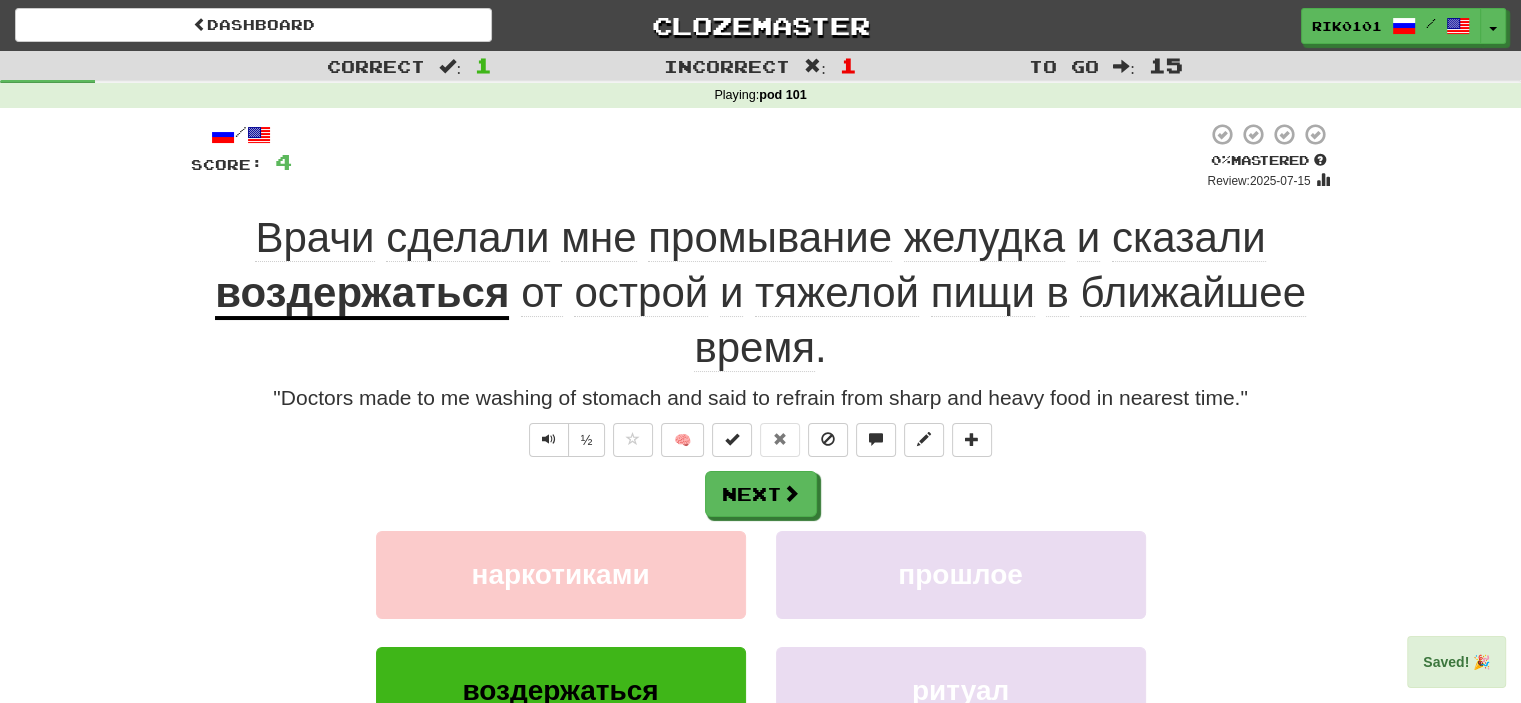 click on "Врачи" 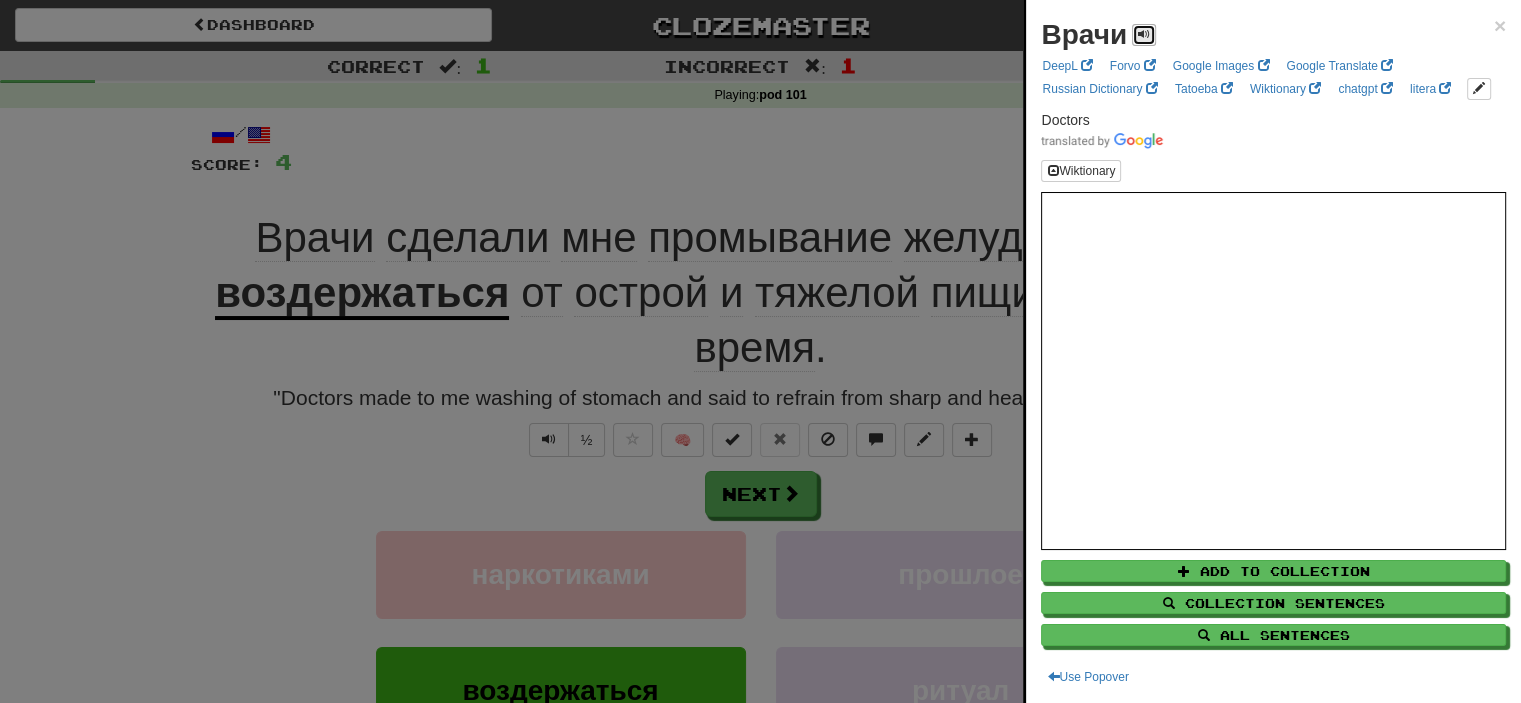 click at bounding box center (1144, 35) 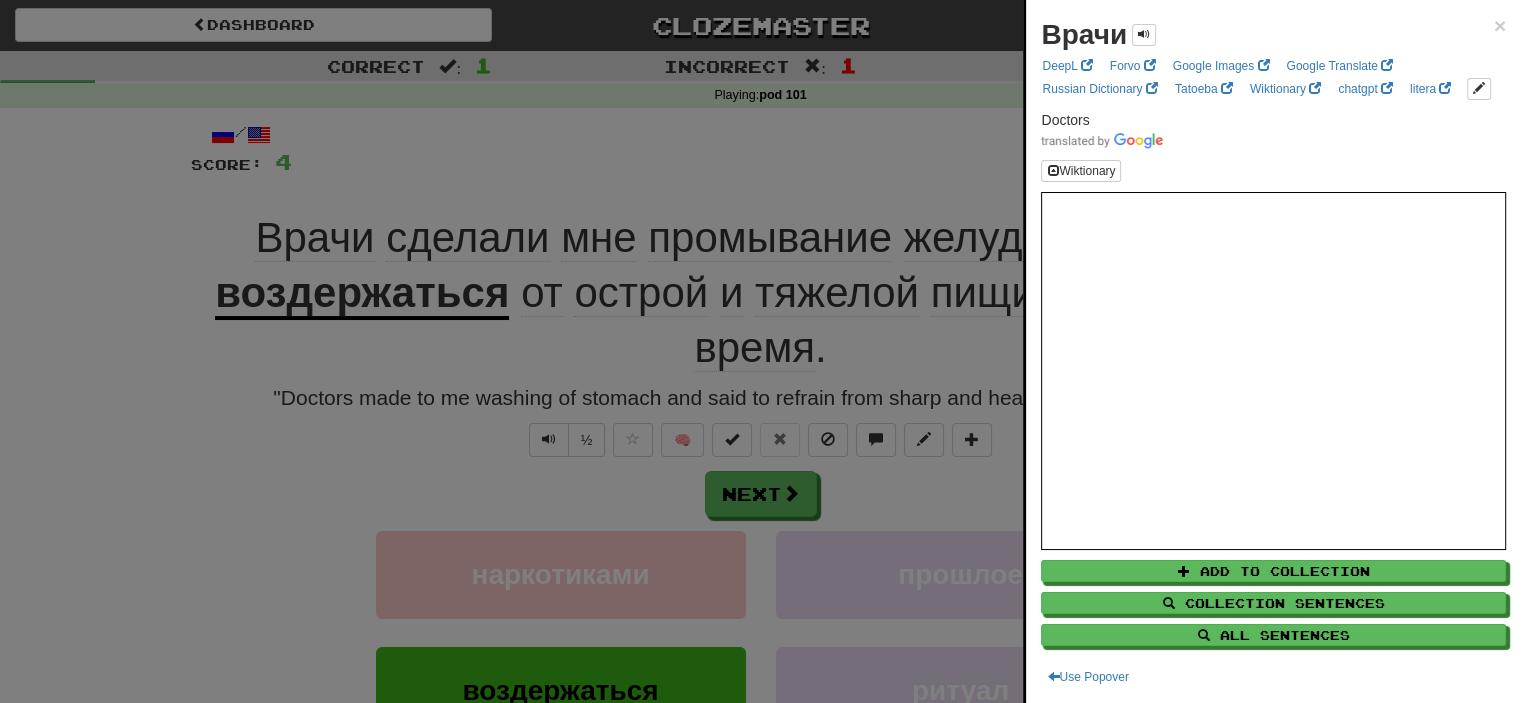 click at bounding box center (760, 351) 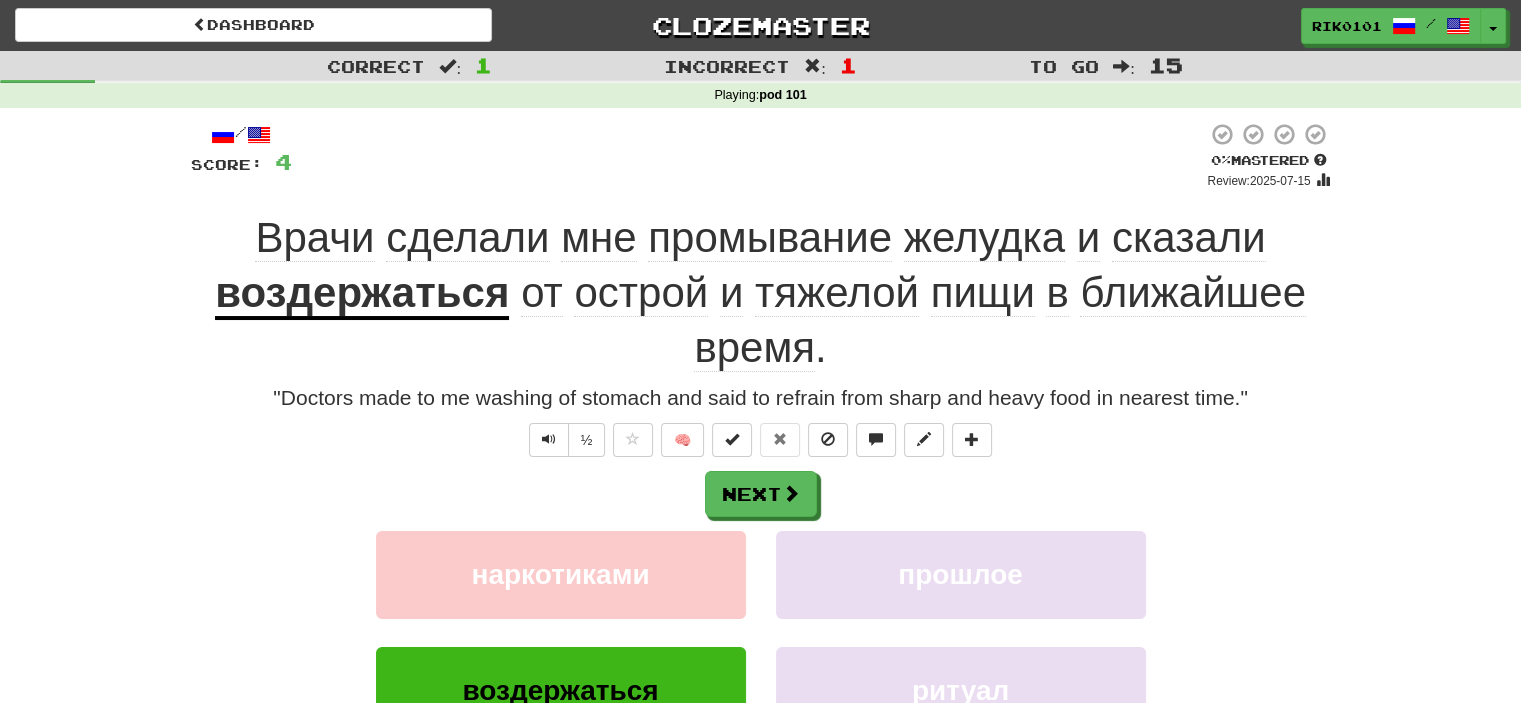 click on "сделали" 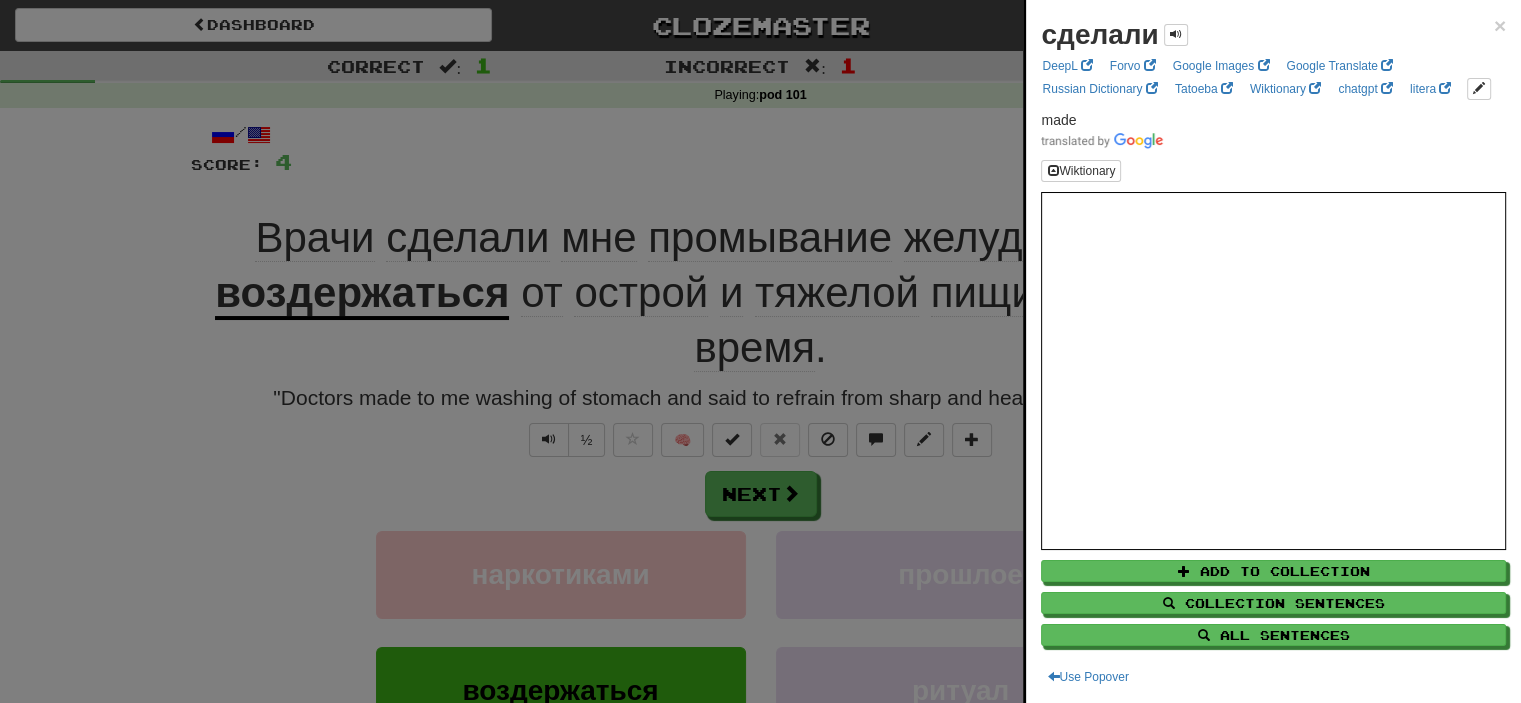click on "сделали" at bounding box center [1114, 35] 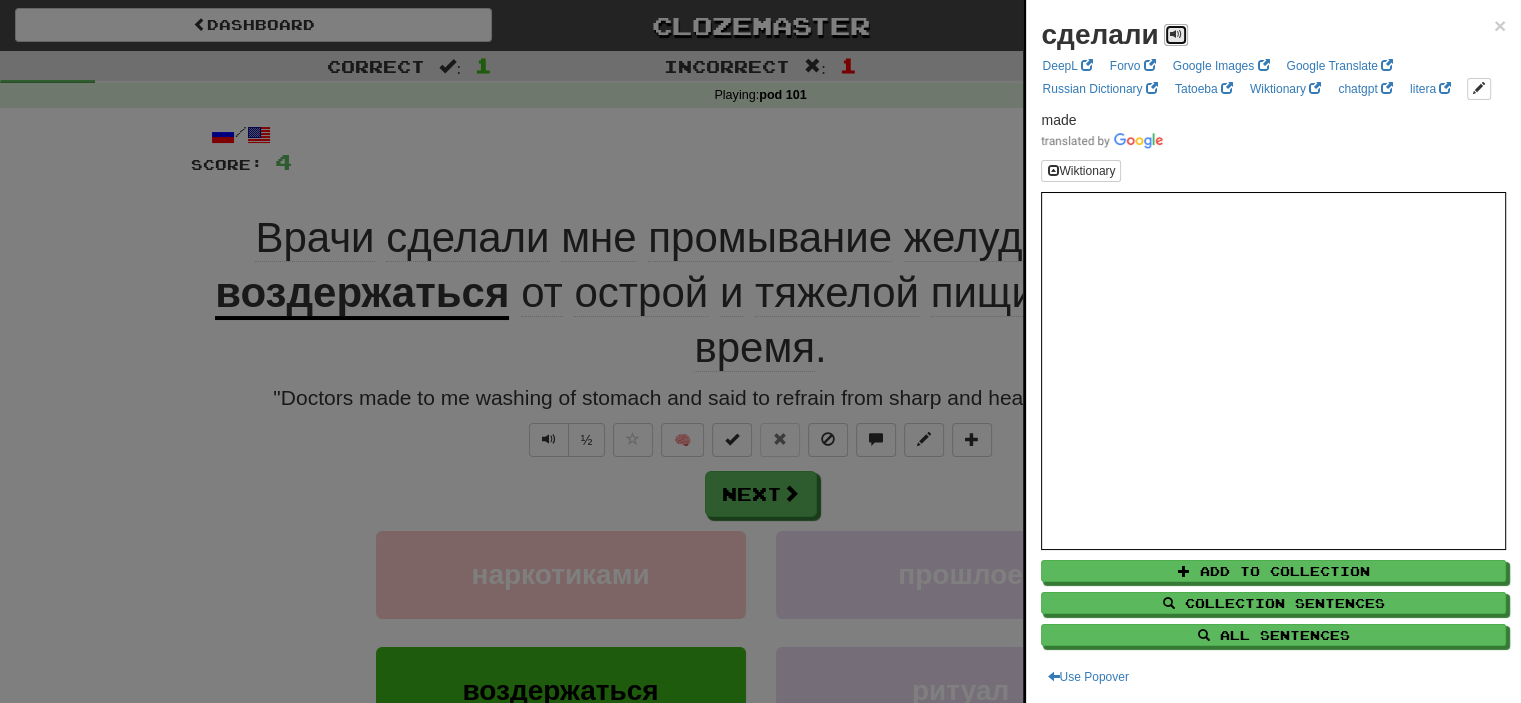 click at bounding box center (1176, 35) 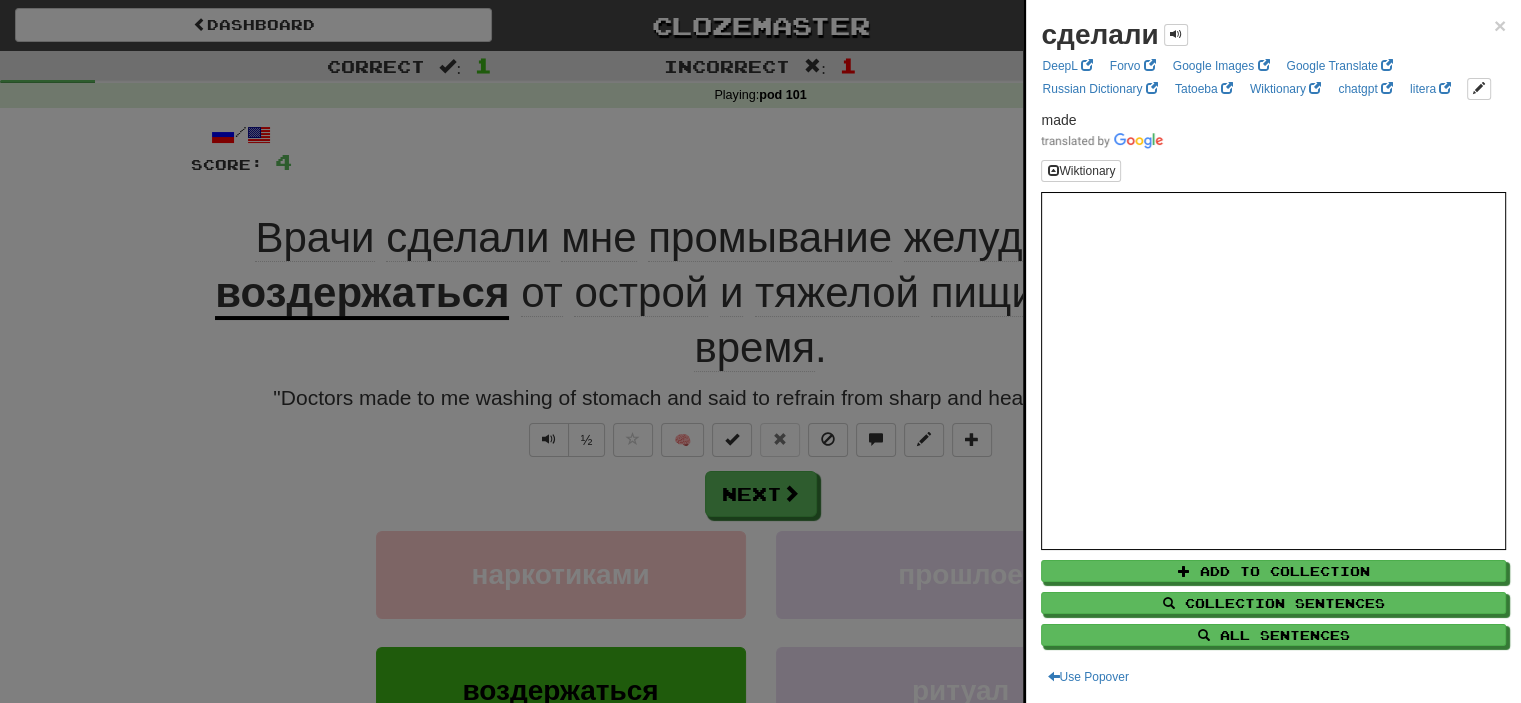 click at bounding box center [760, 351] 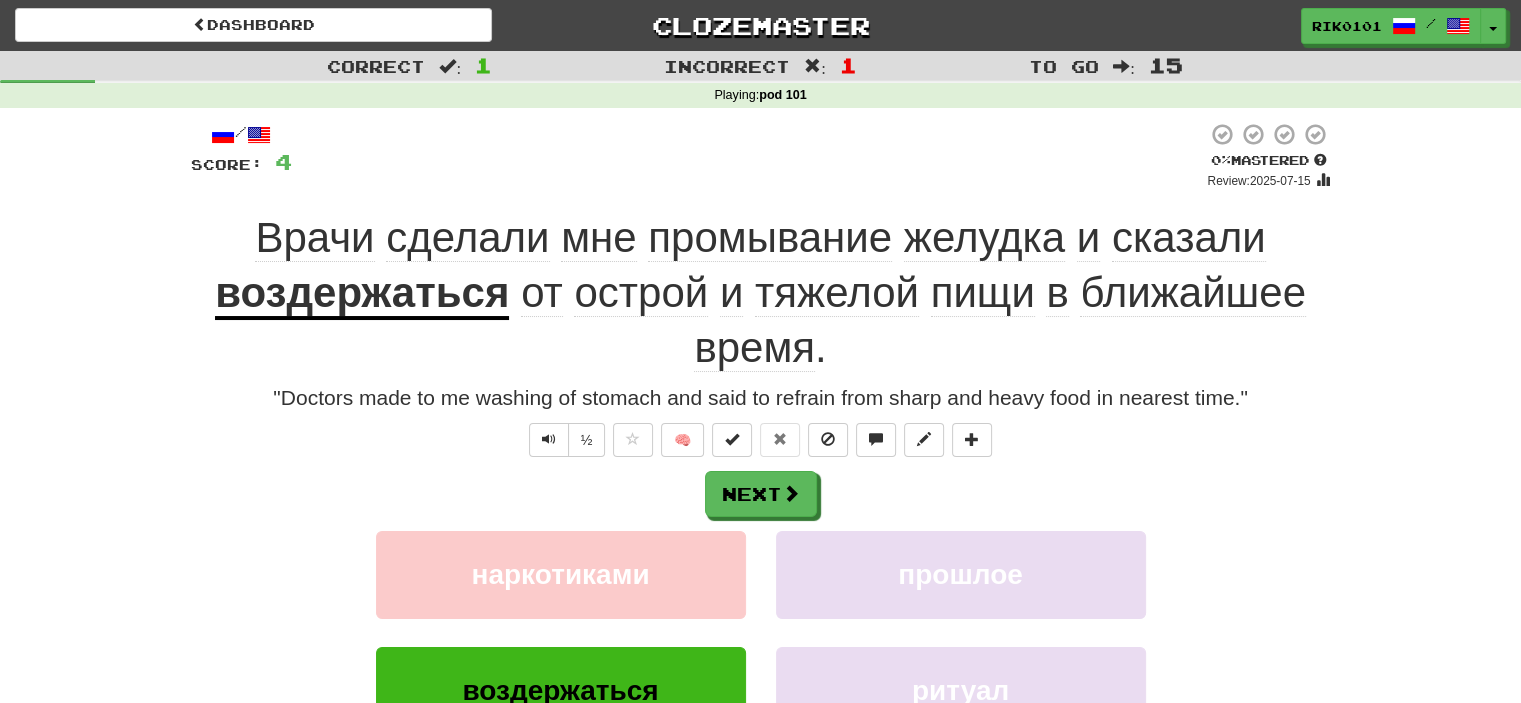 click on "сделали" 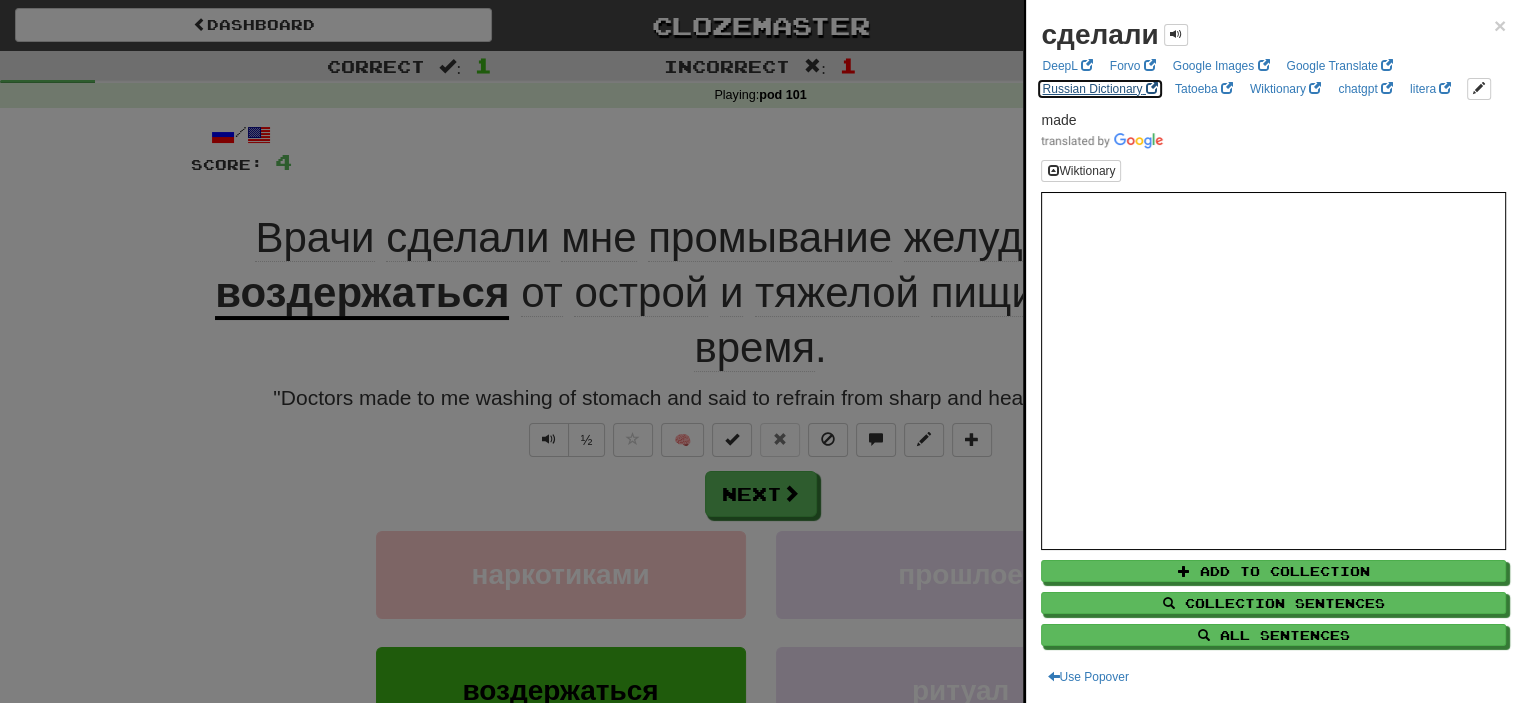 click on "Russian Dictionary" at bounding box center (1099, 89) 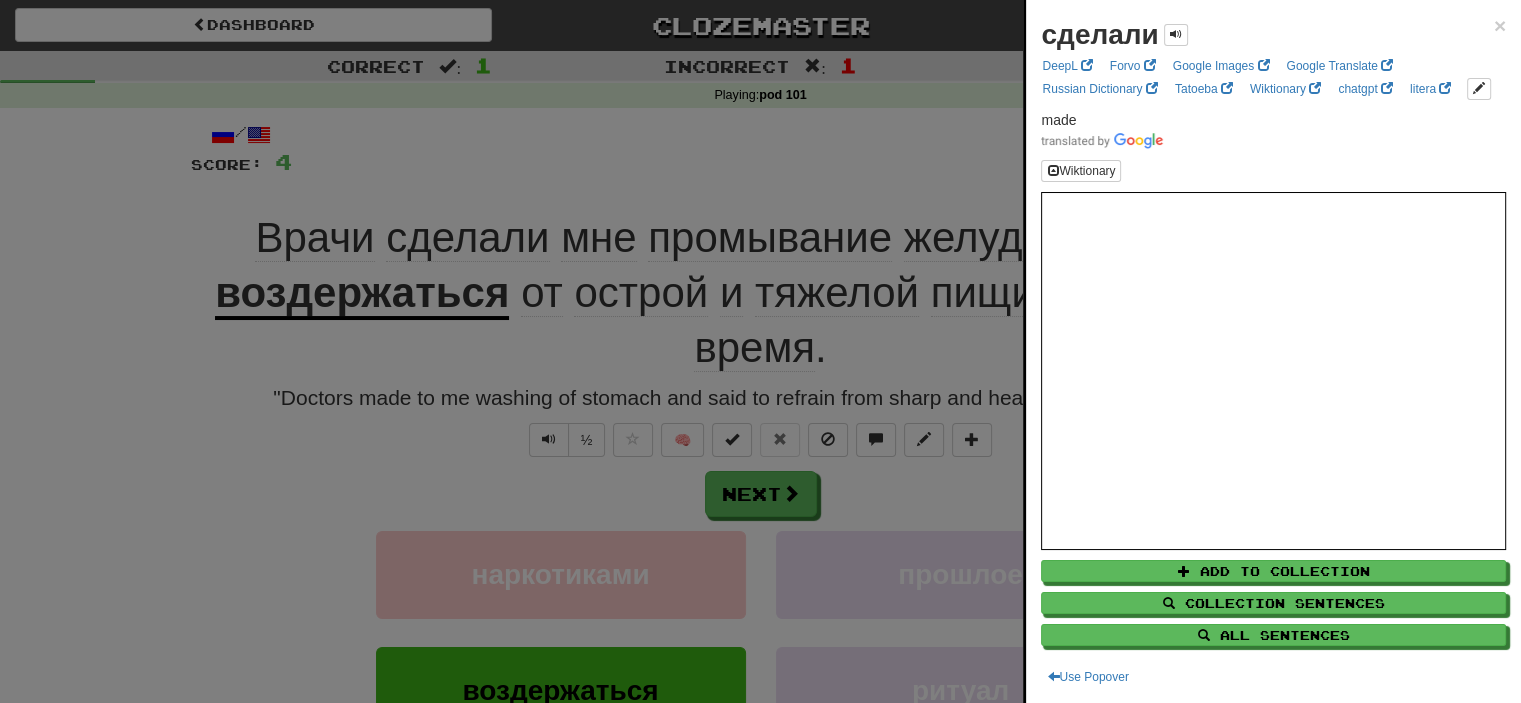 click at bounding box center [760, 351] 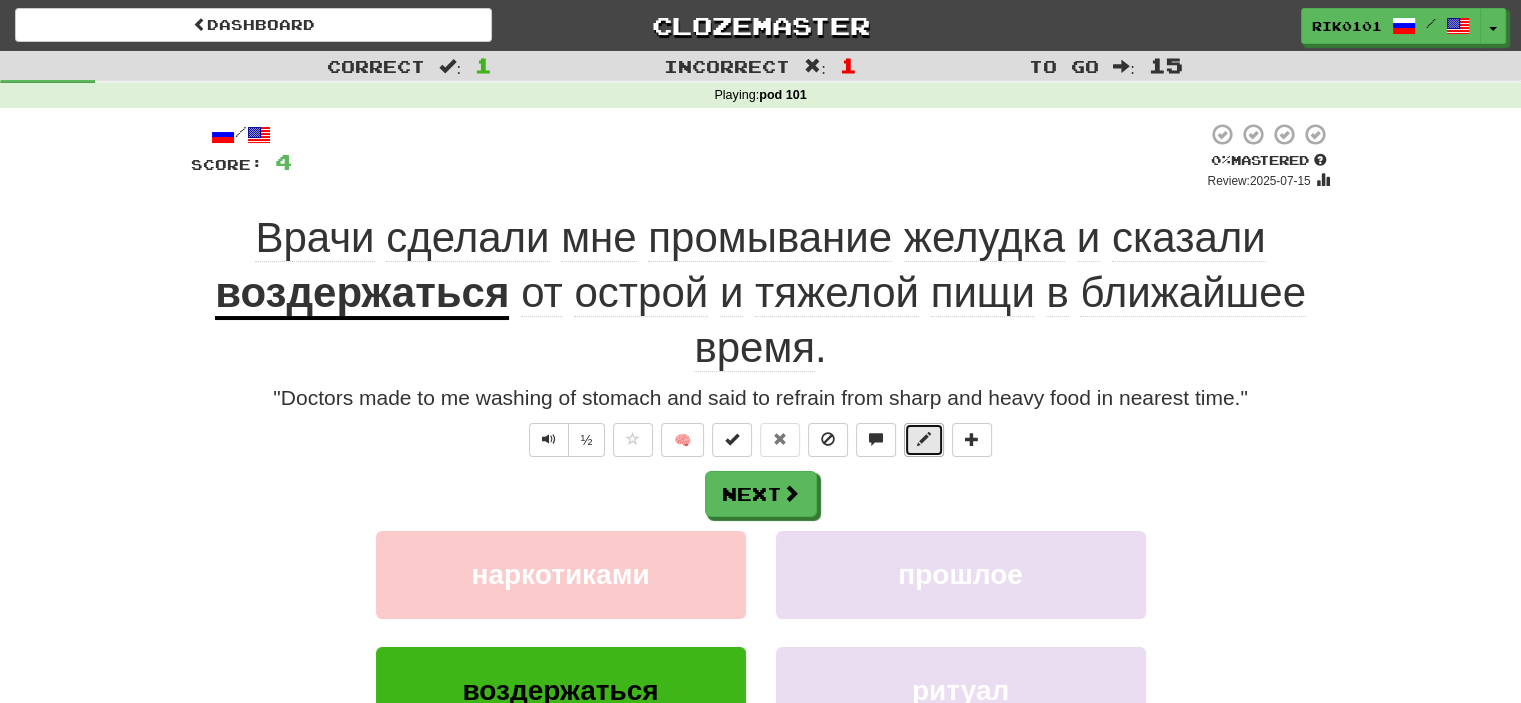 click at bounding box center [924, 440] 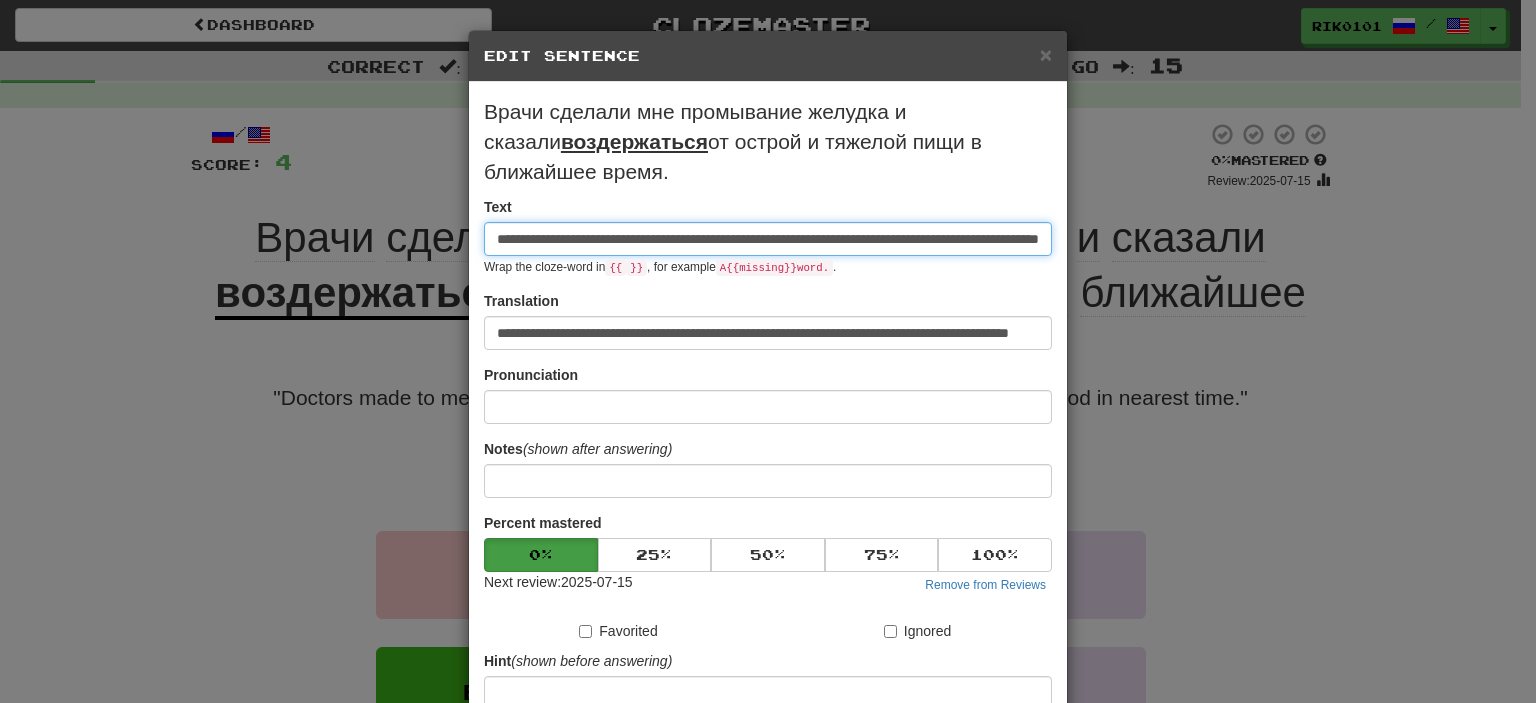 scroll, scrollTop: 0, scrollLeft: 223, axis: horizontal 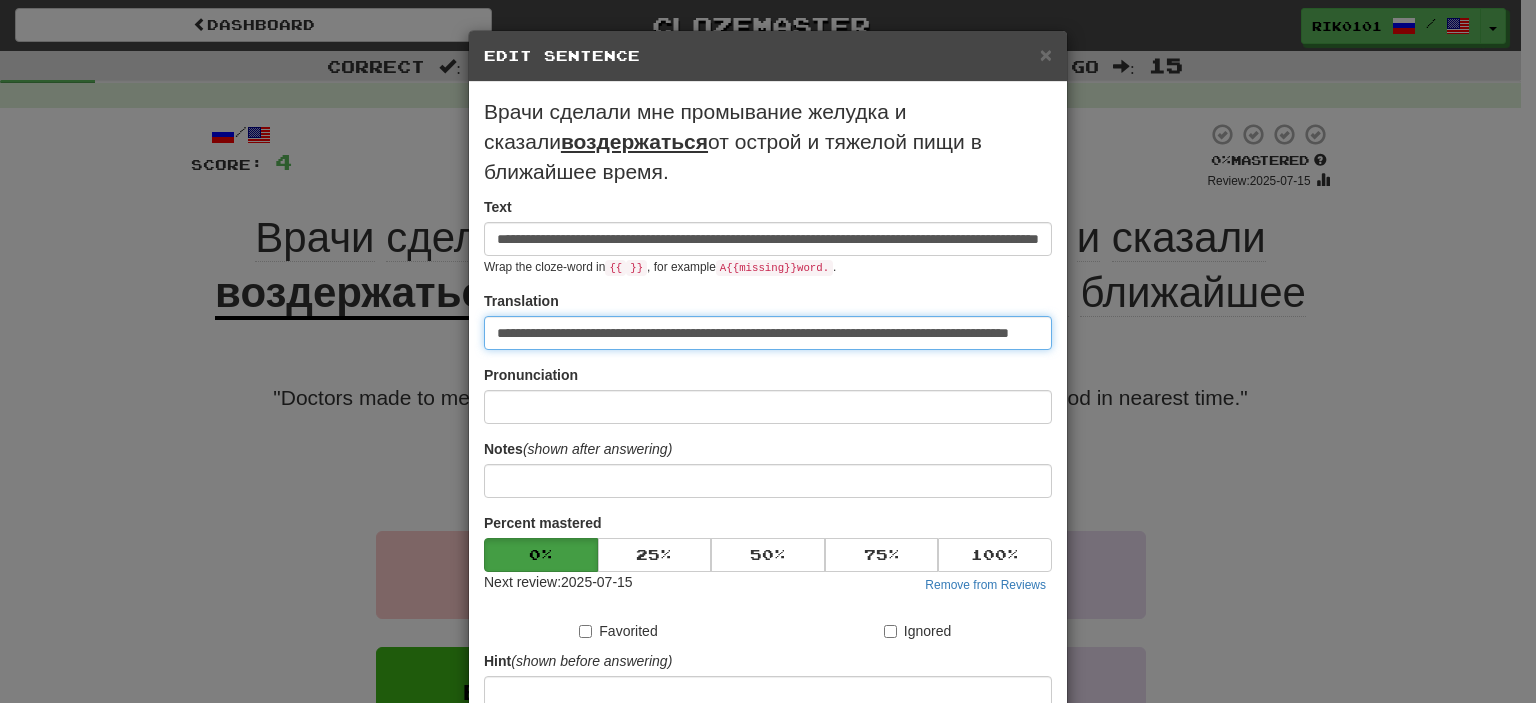 click on "**********" at bounding box center [768, 333] 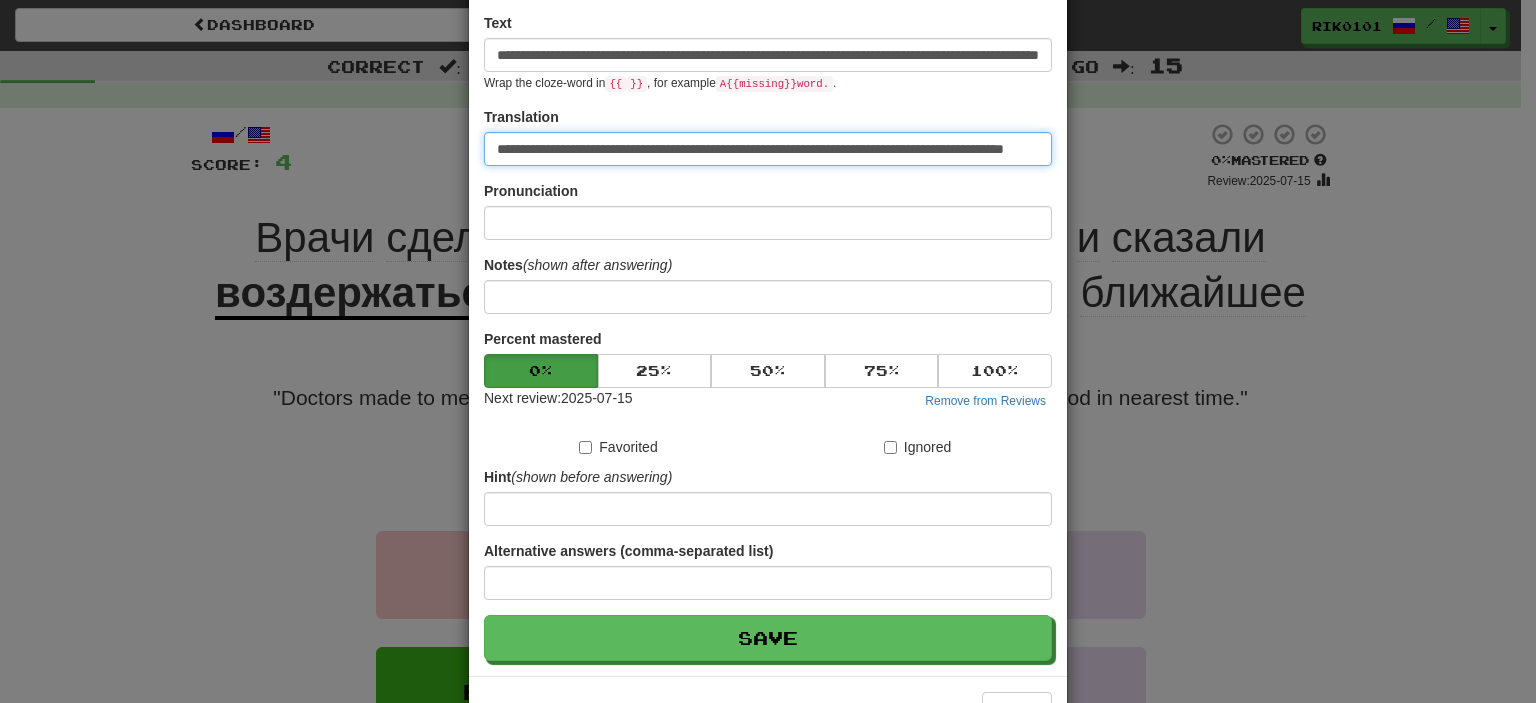 scroll, scrollTop: 186, scrollLeft: 0, axis: vertical 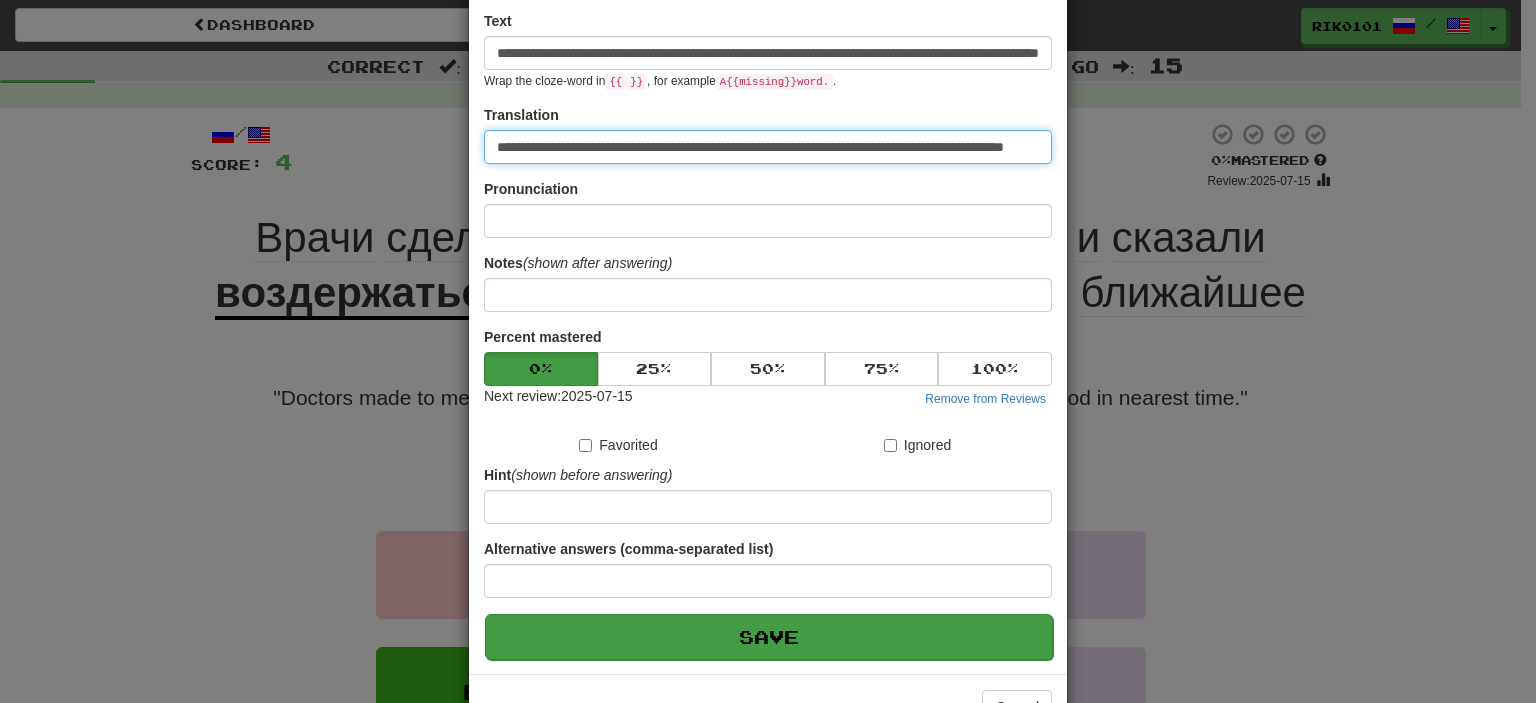 type on "**********" 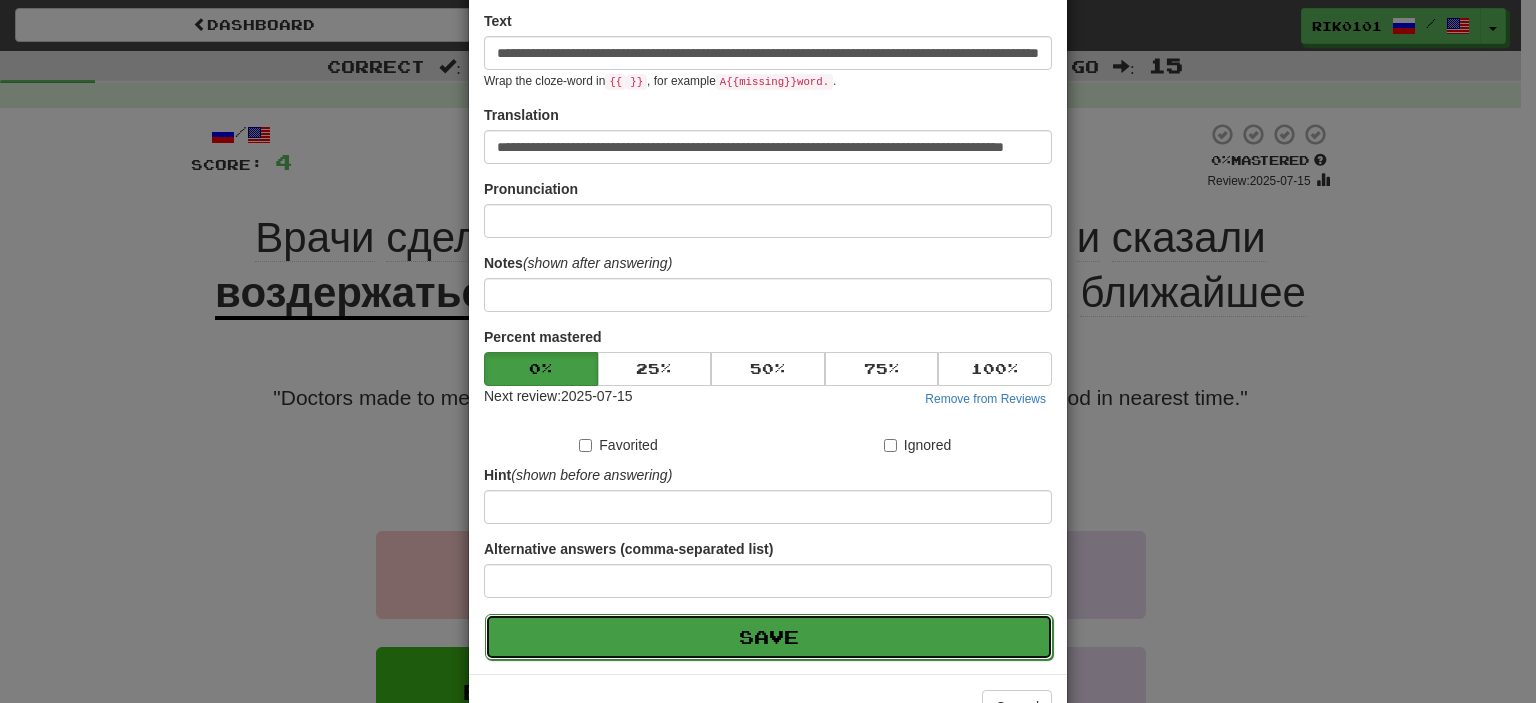 click on "Save" at bounding box center [769, 637] 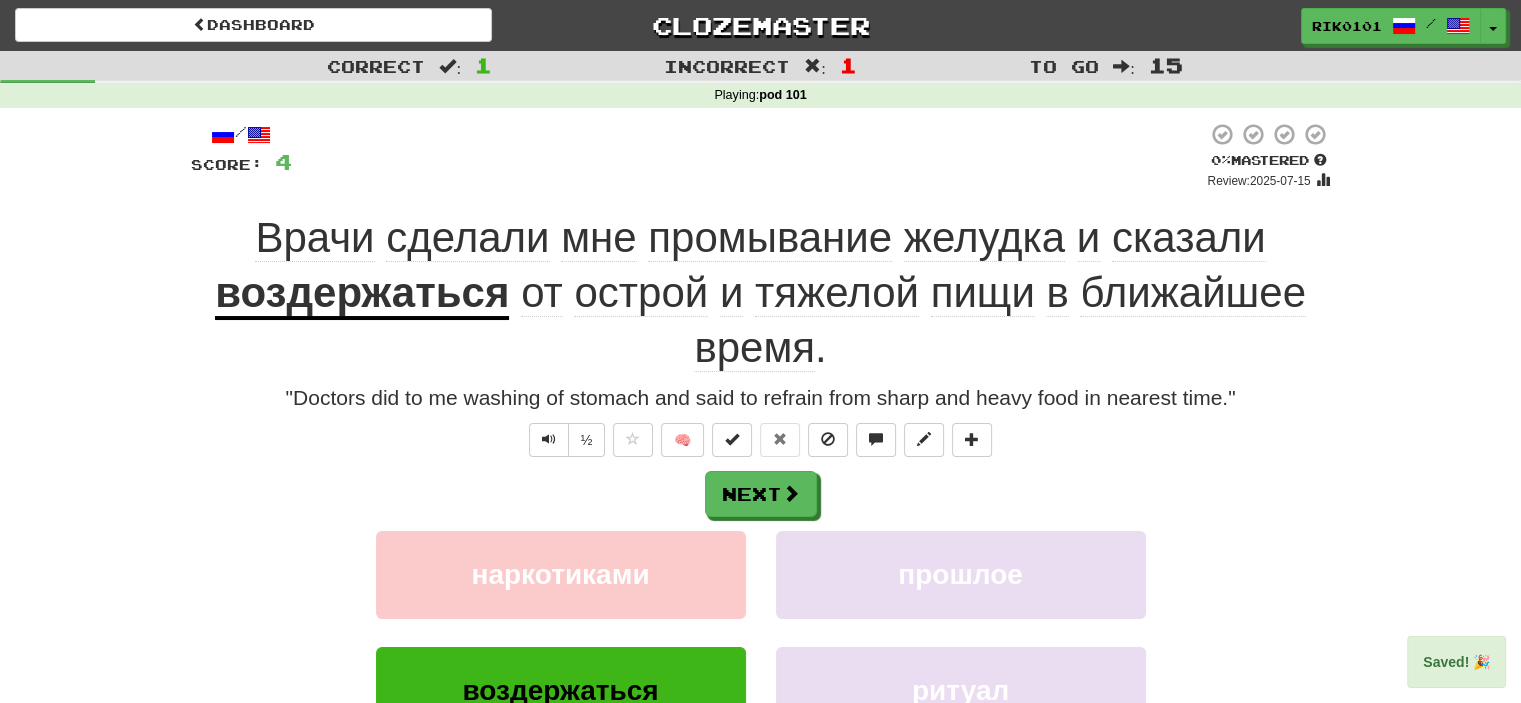 click on "промывание" 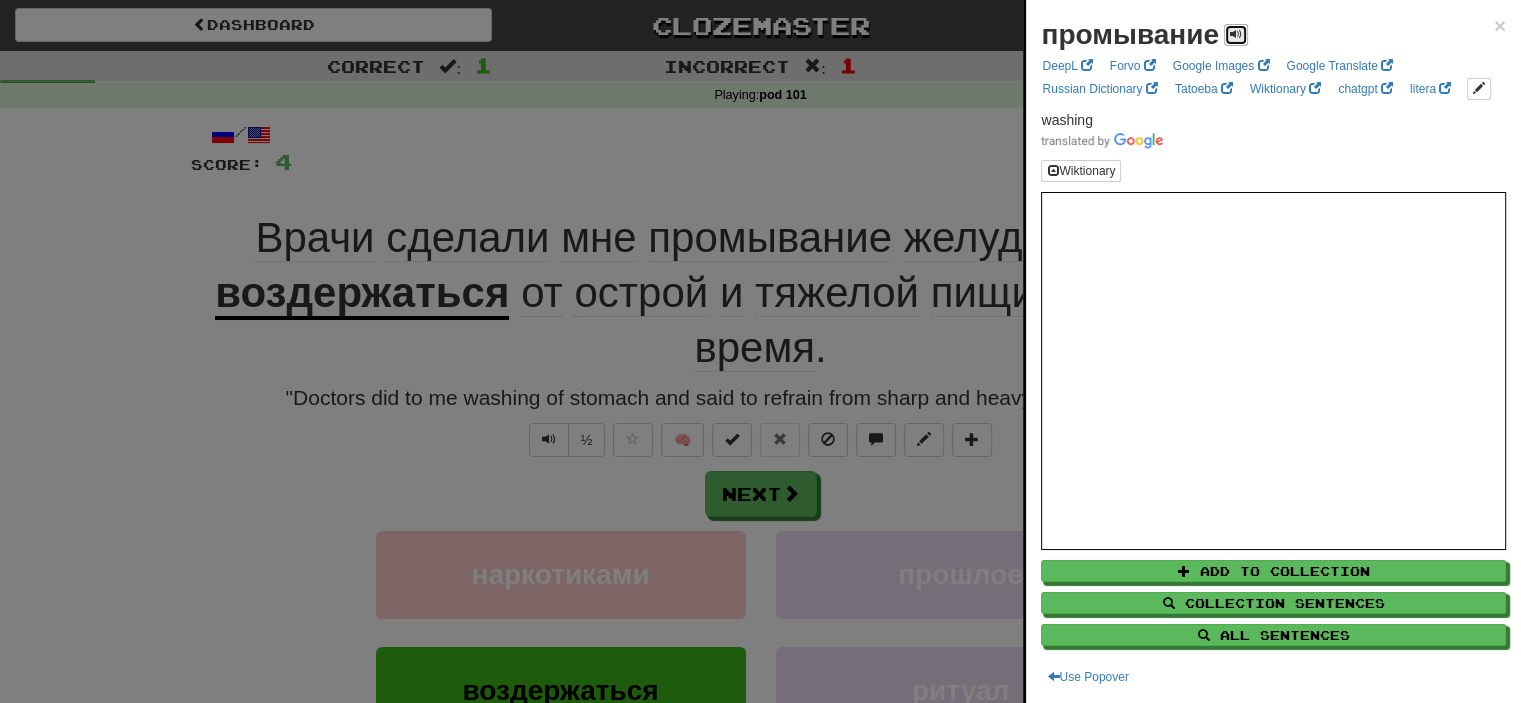 click at bounding box center [1236, 35] 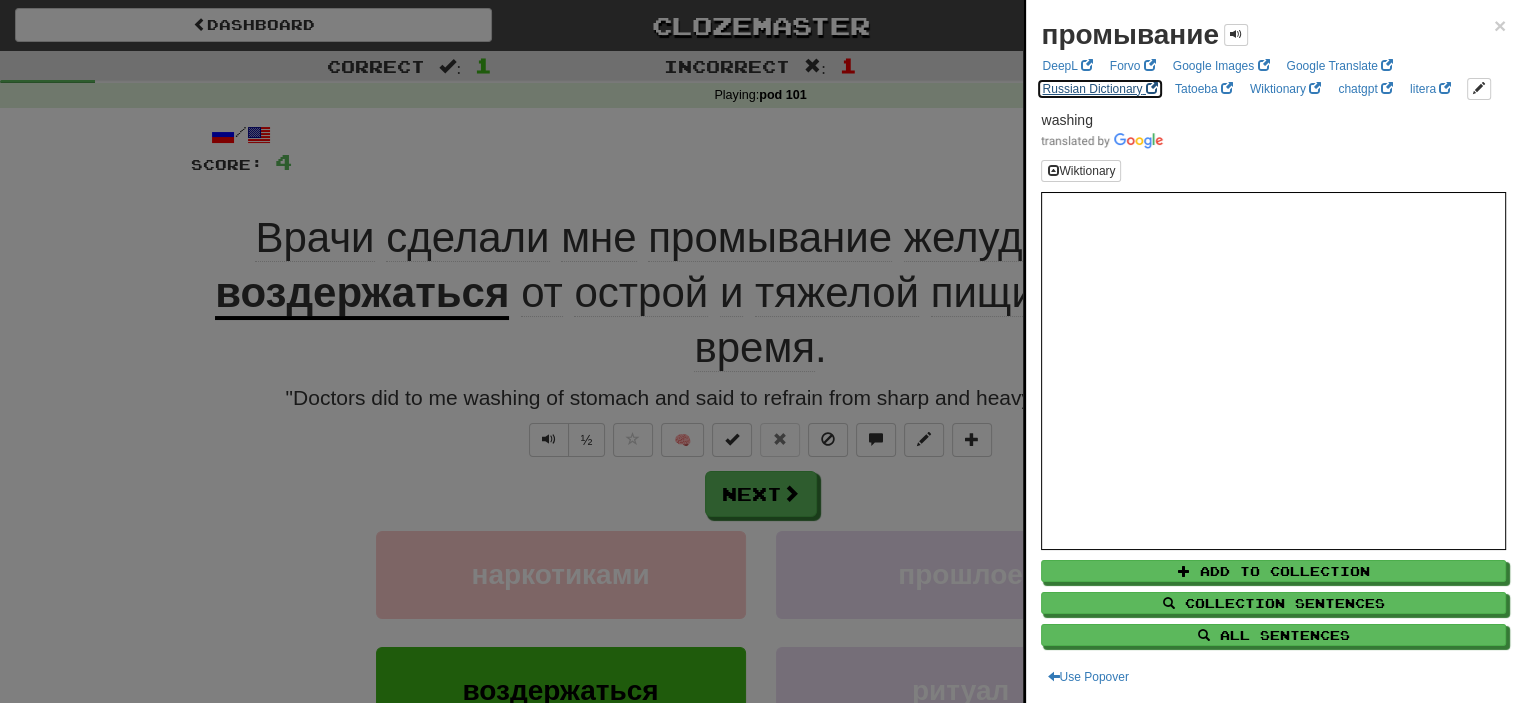 click on "Russian Dictionary" at bounding box center [1099, 89] 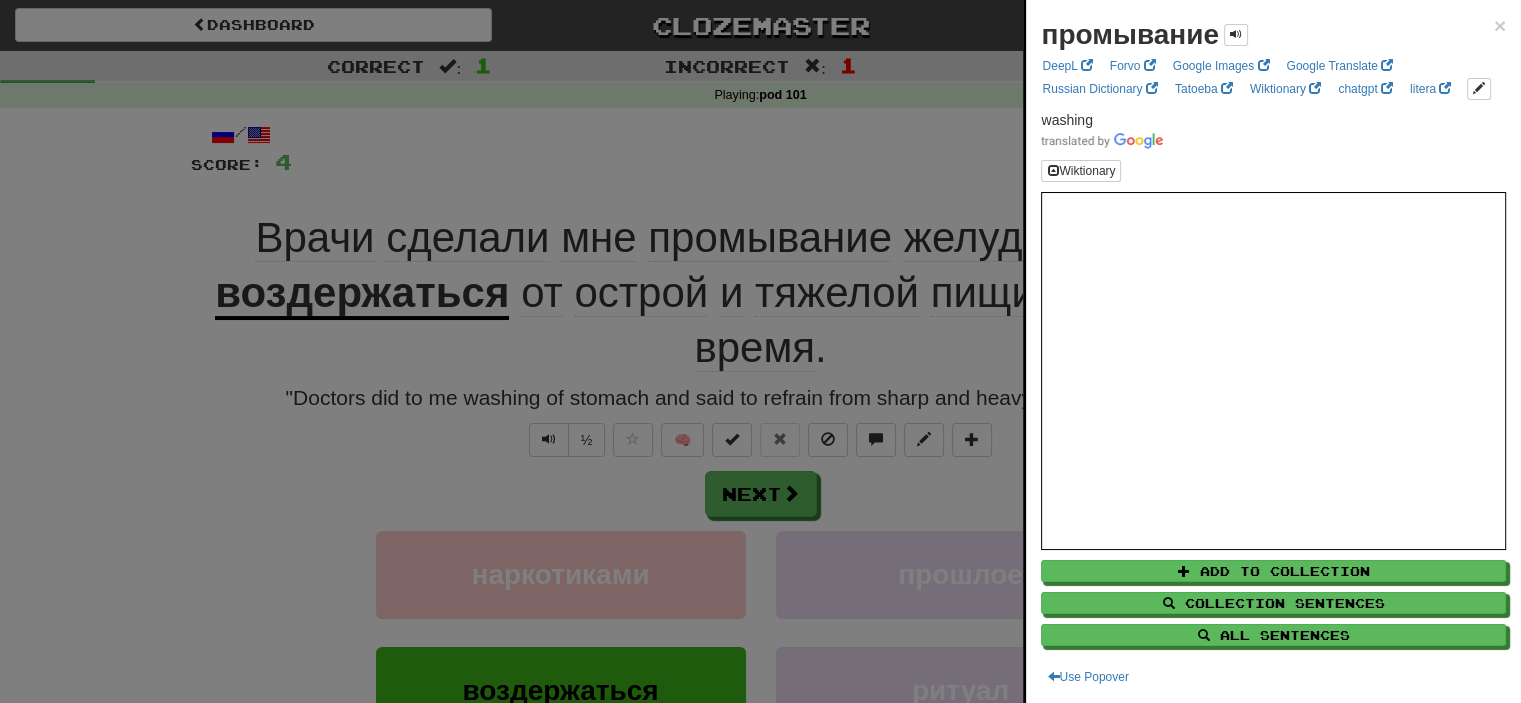click at bounding box center (760, 351) 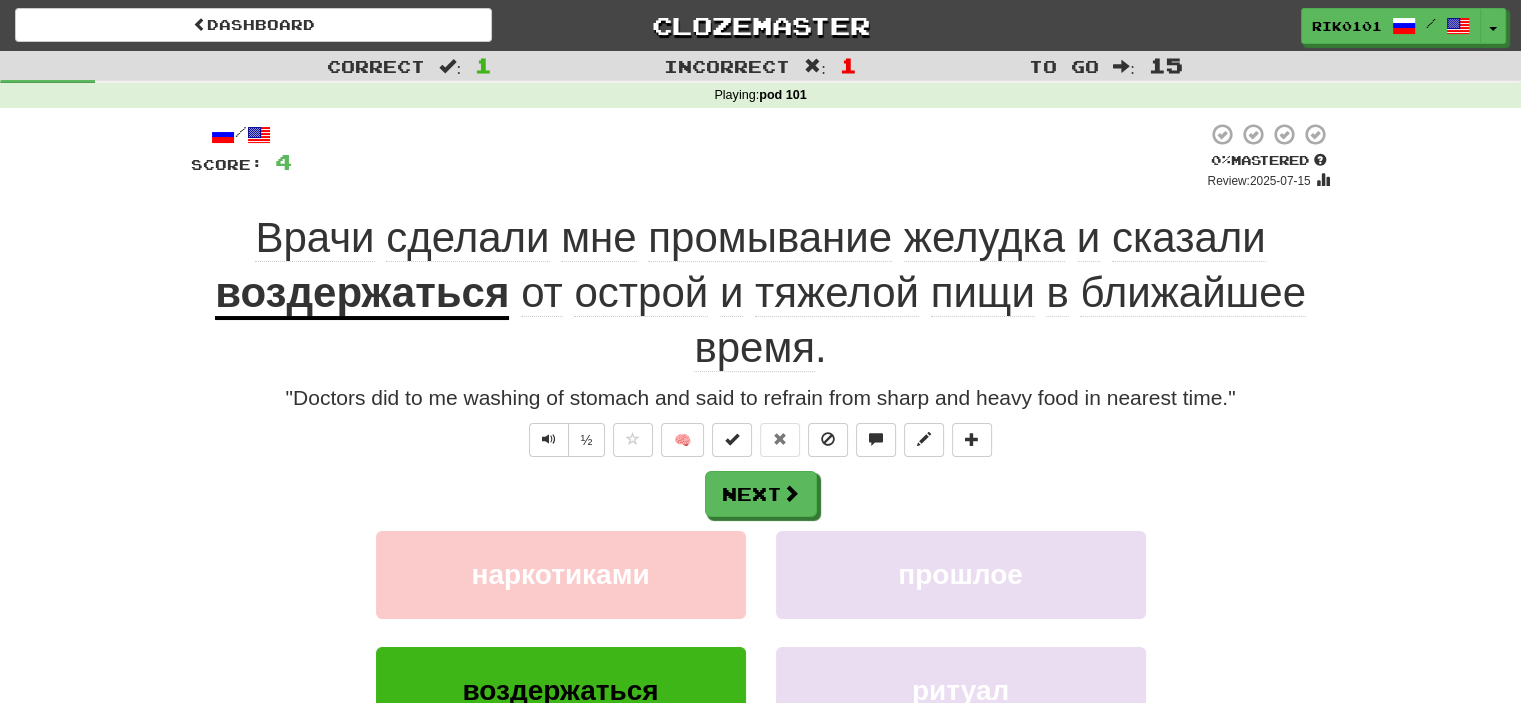 click on "желудка" 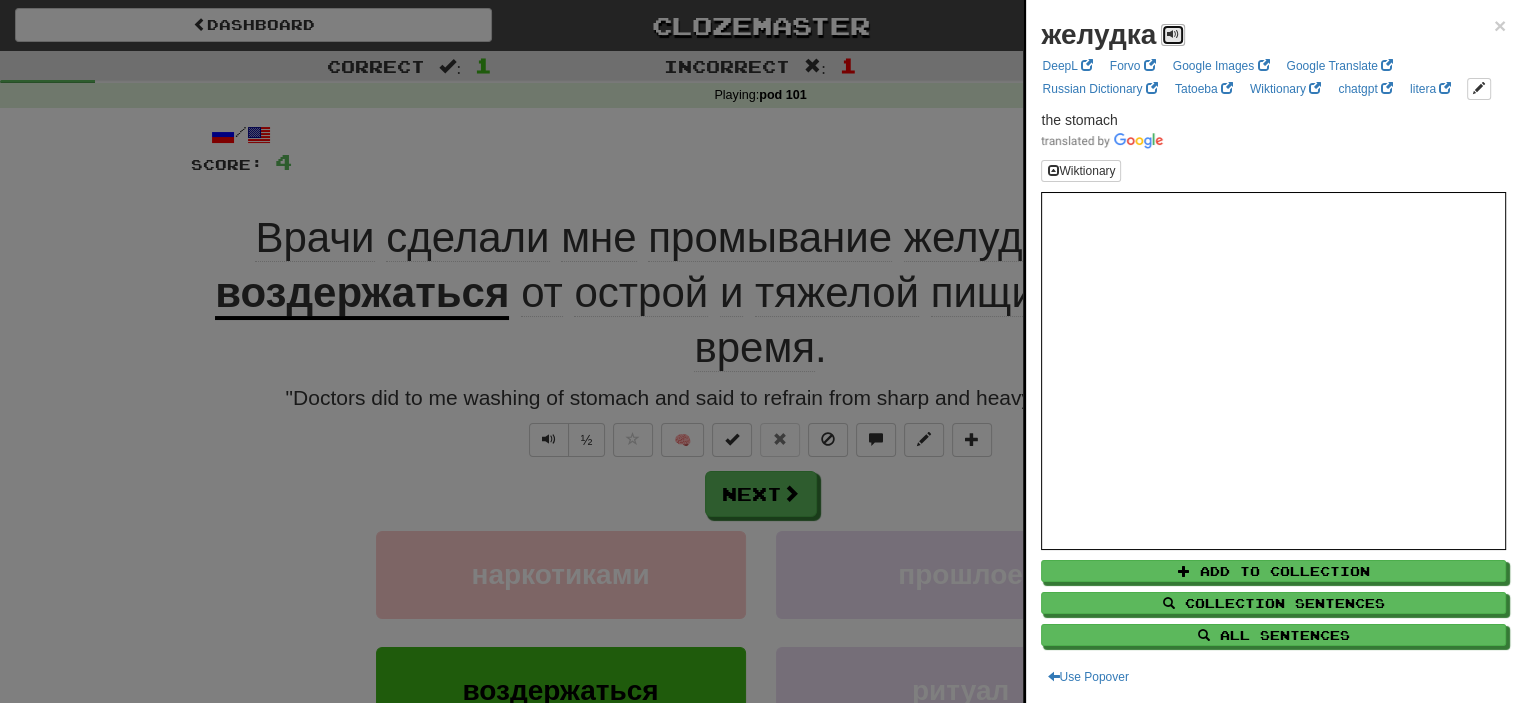 click at bounding box center (1173, 34) 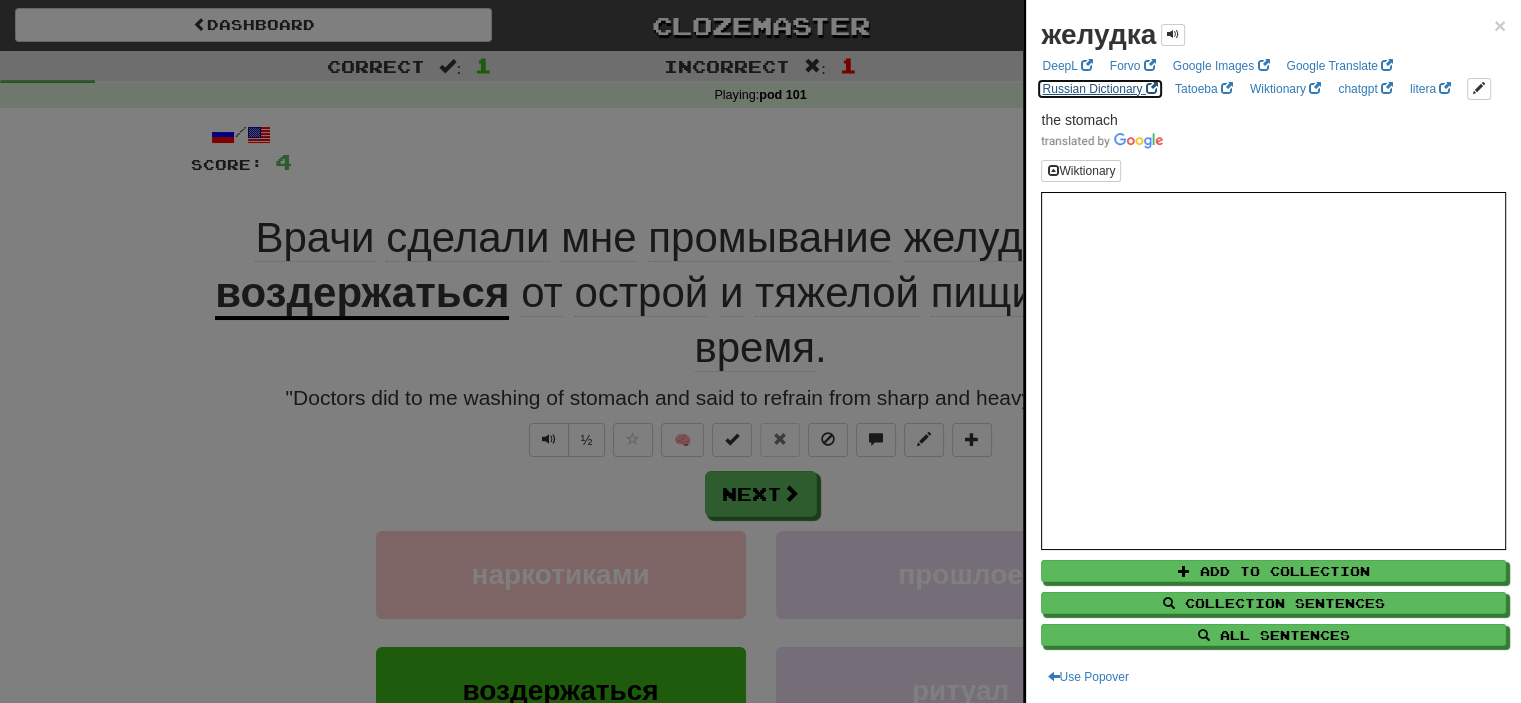 click on "Russian Dictionary" at bounding box center [1099, 89] 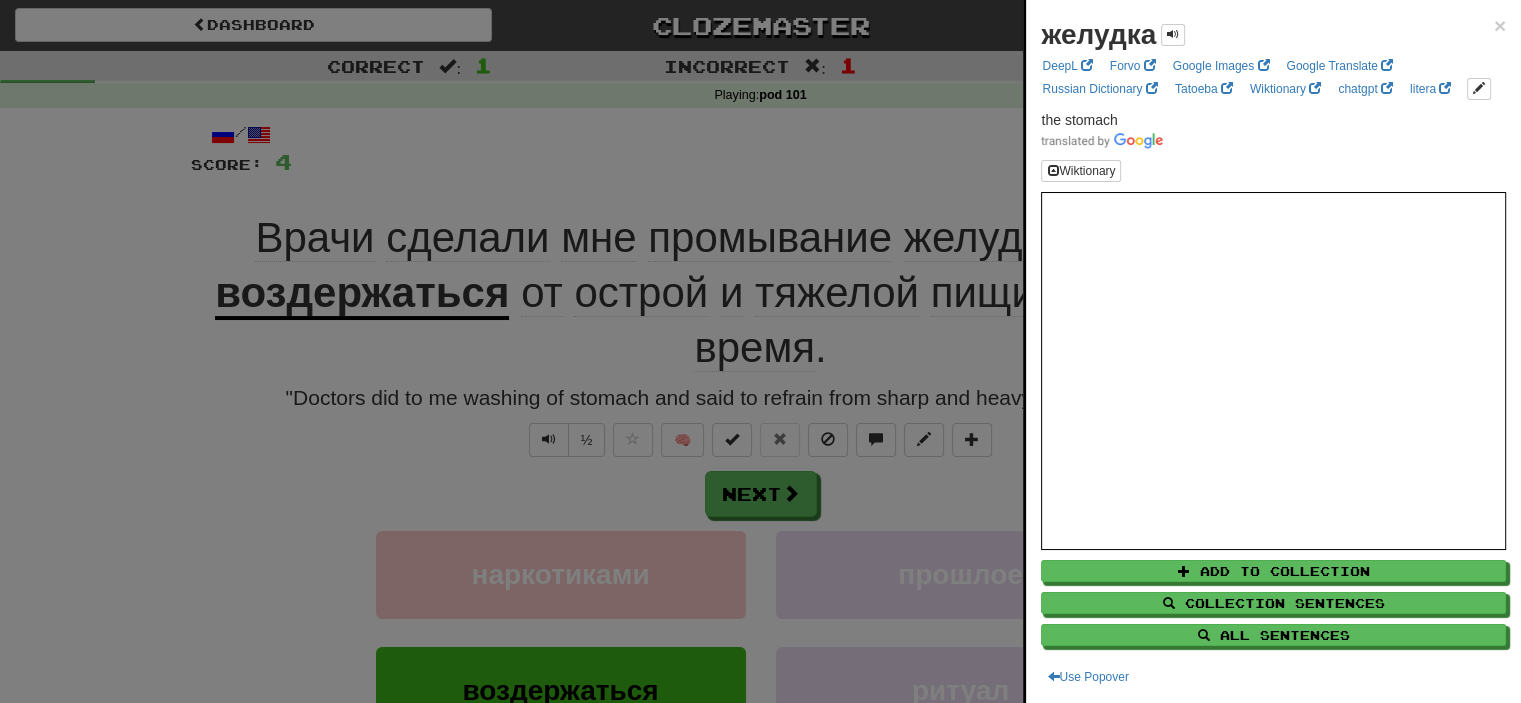 click at bounding box center [760, 351] 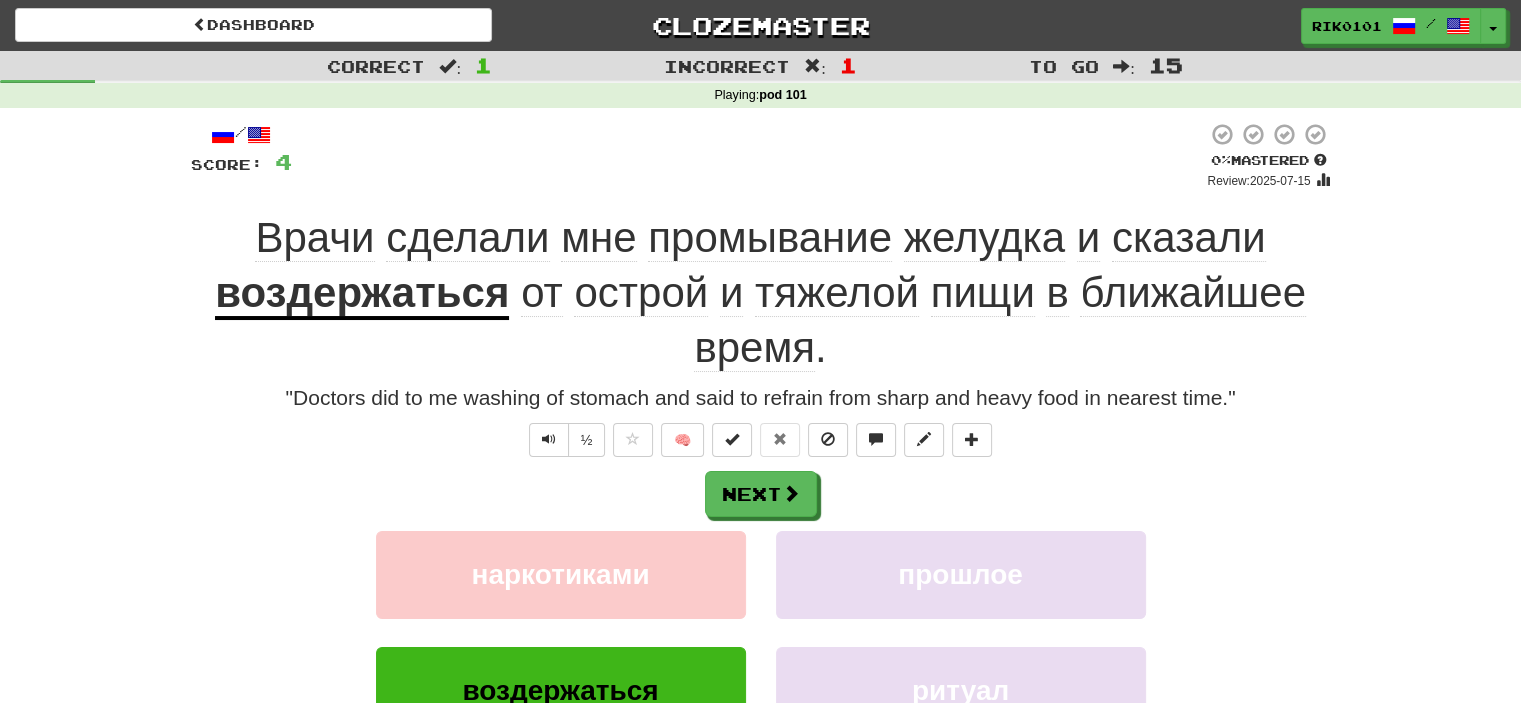 click on "промывание" 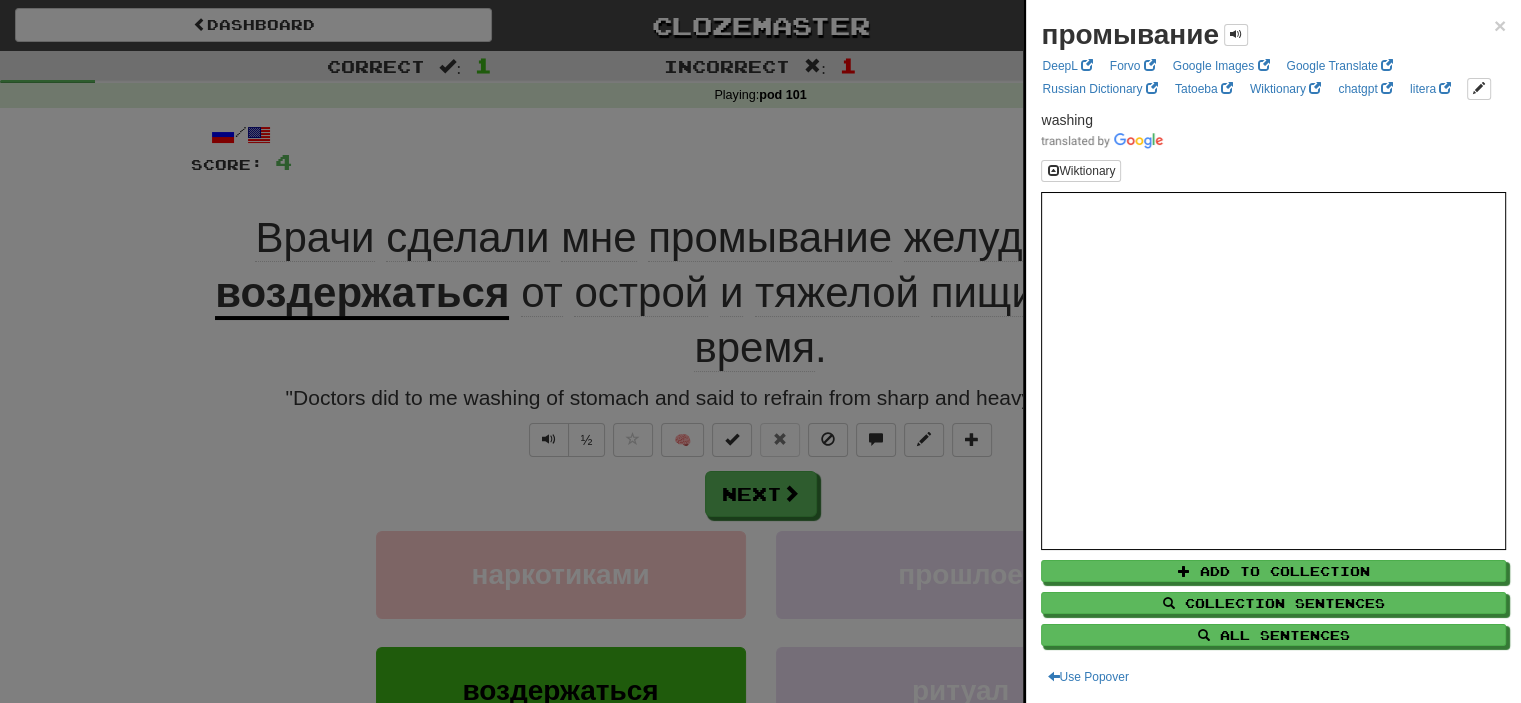 click at bounding box center (760, 351) 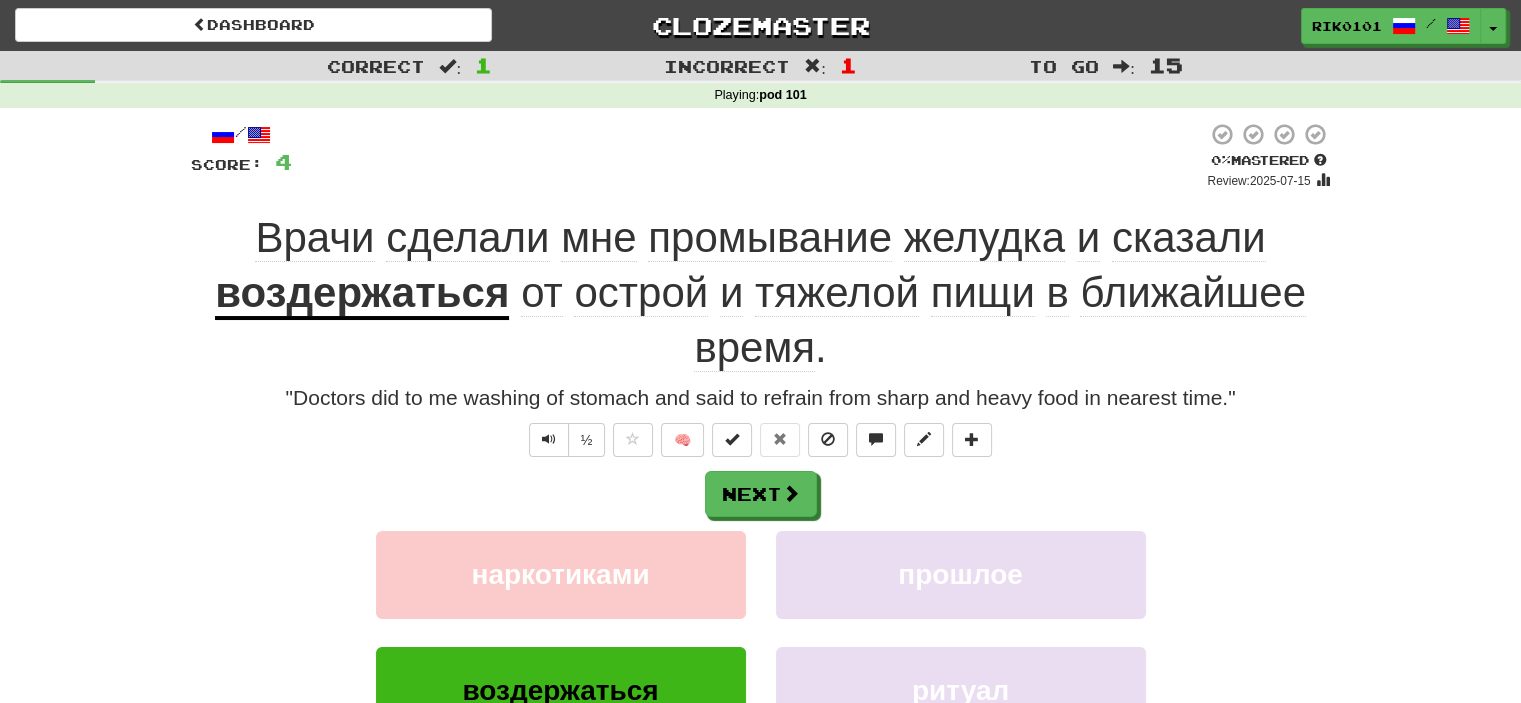 click on "желудка" 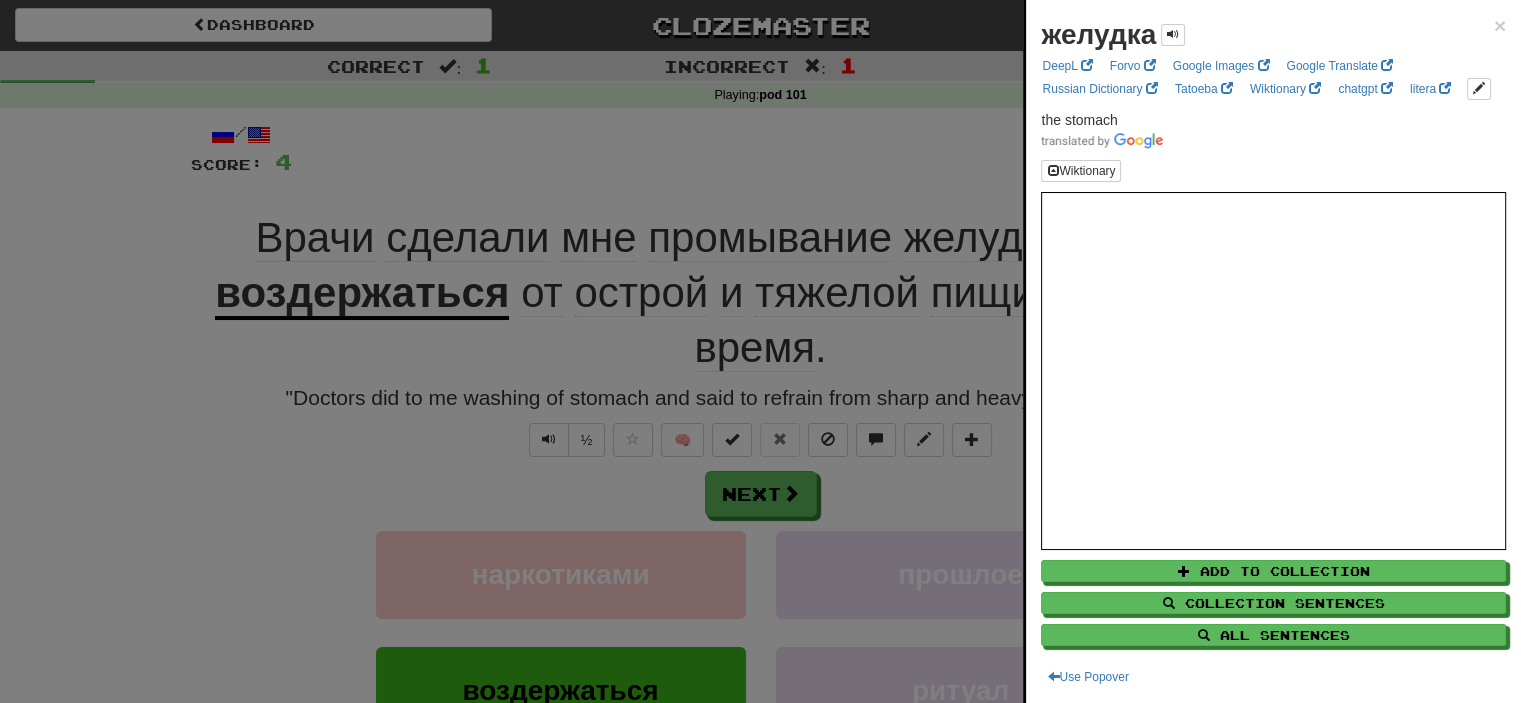click at bounding box center [760, 351] 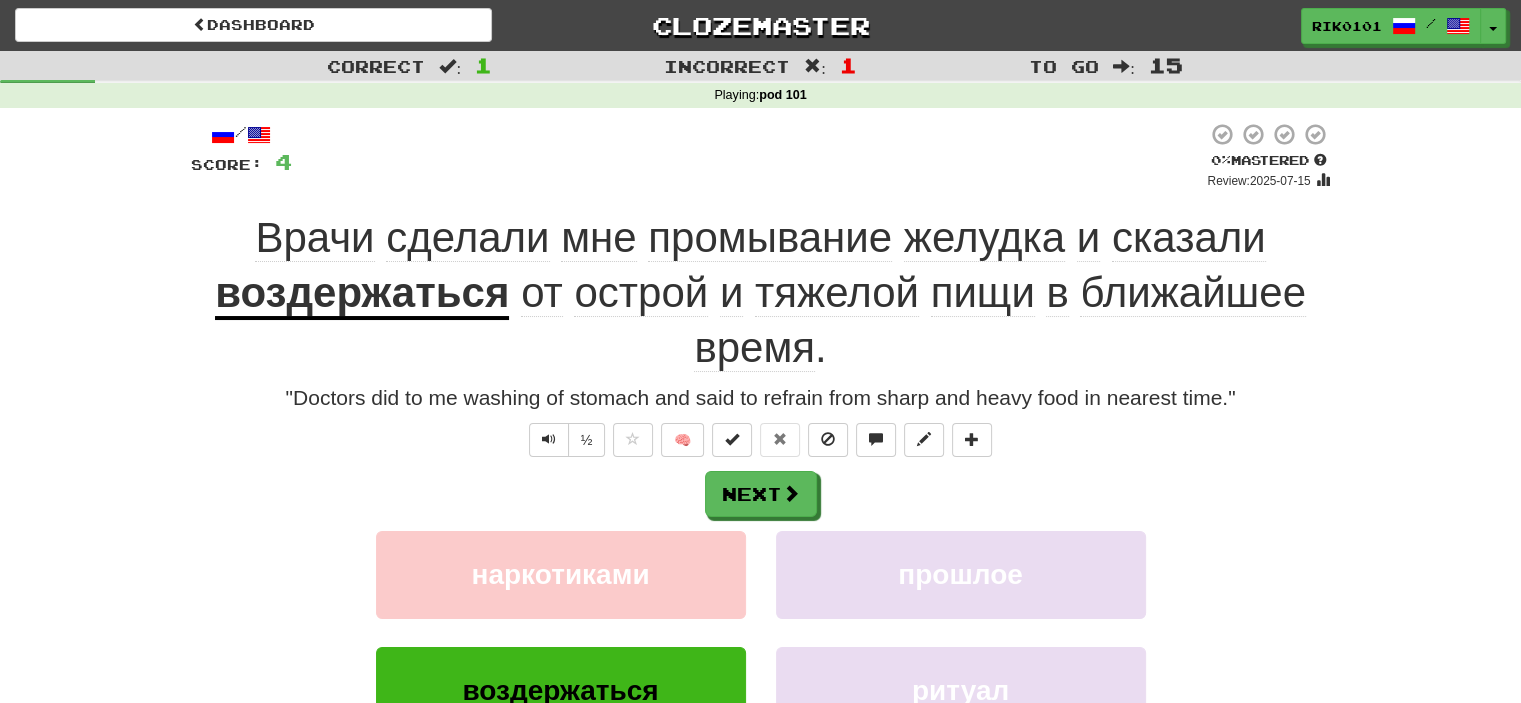 click on "сказали" 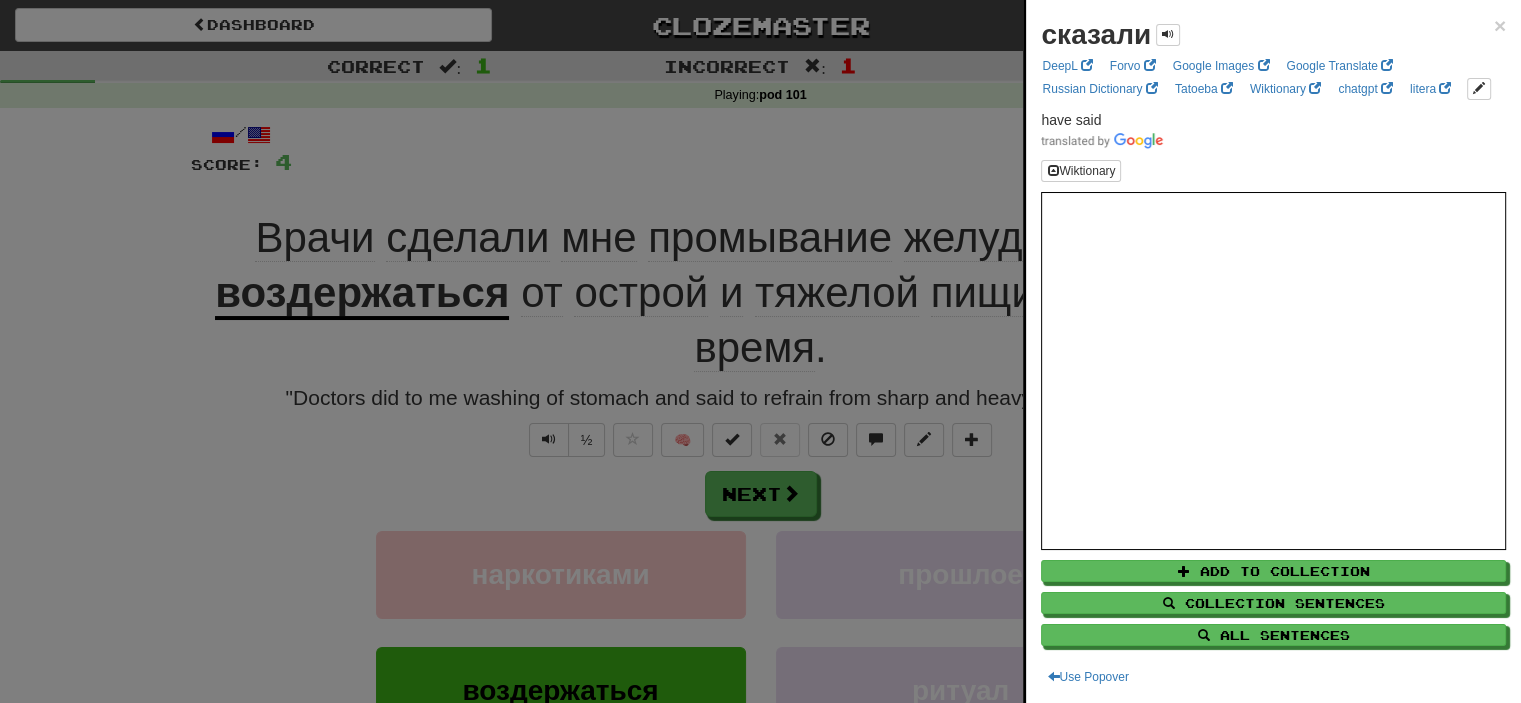 click at bounding box center [760, 351] 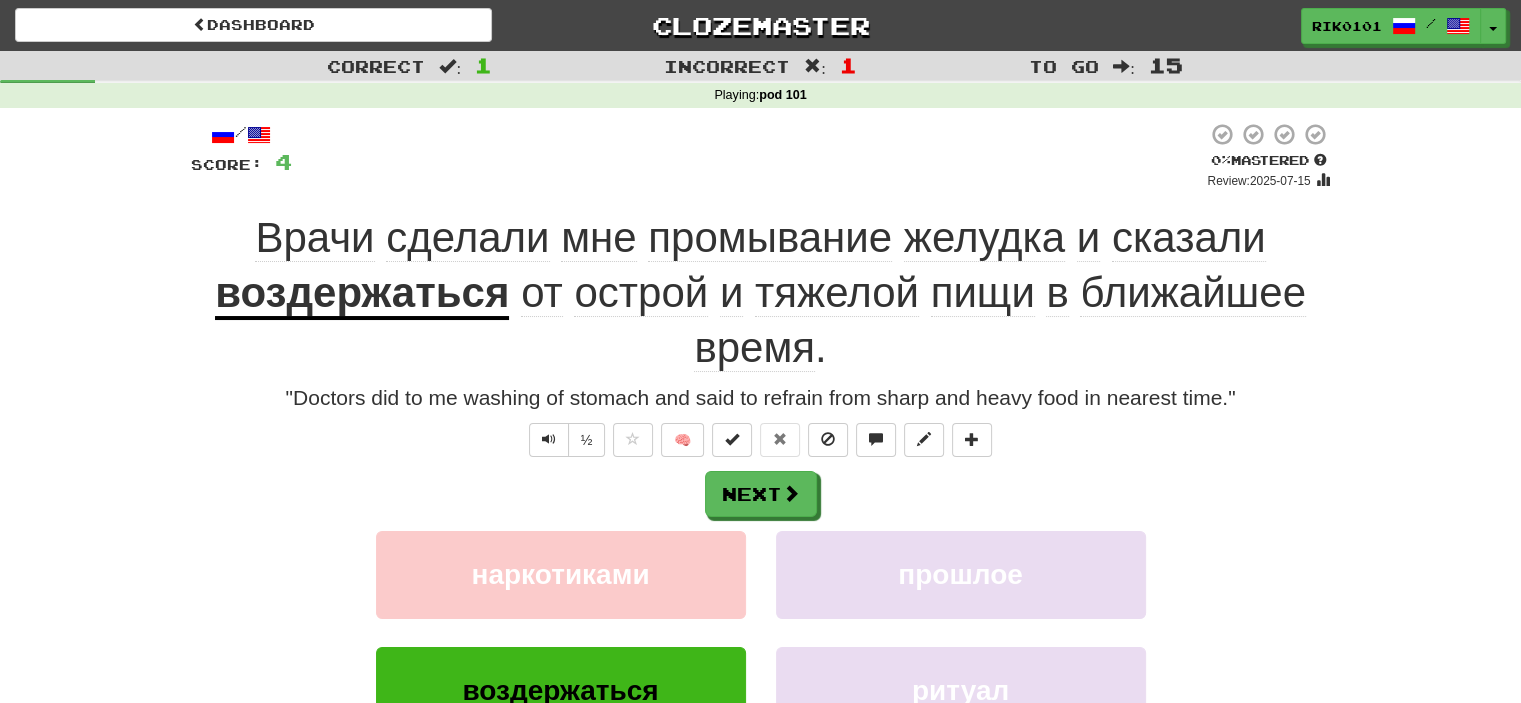 click on "сказали" 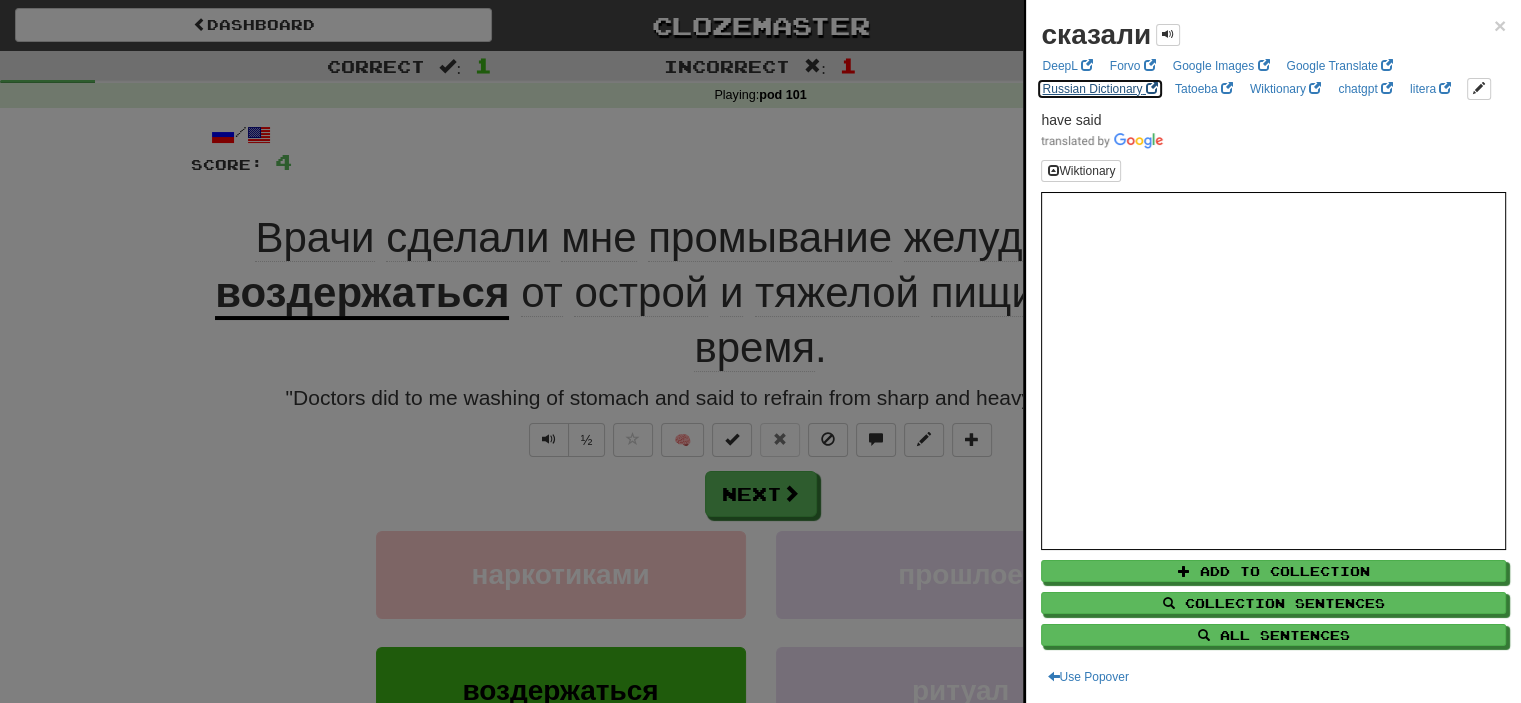 click on "Russian Dictionary" at bounding box center (1099, 89) 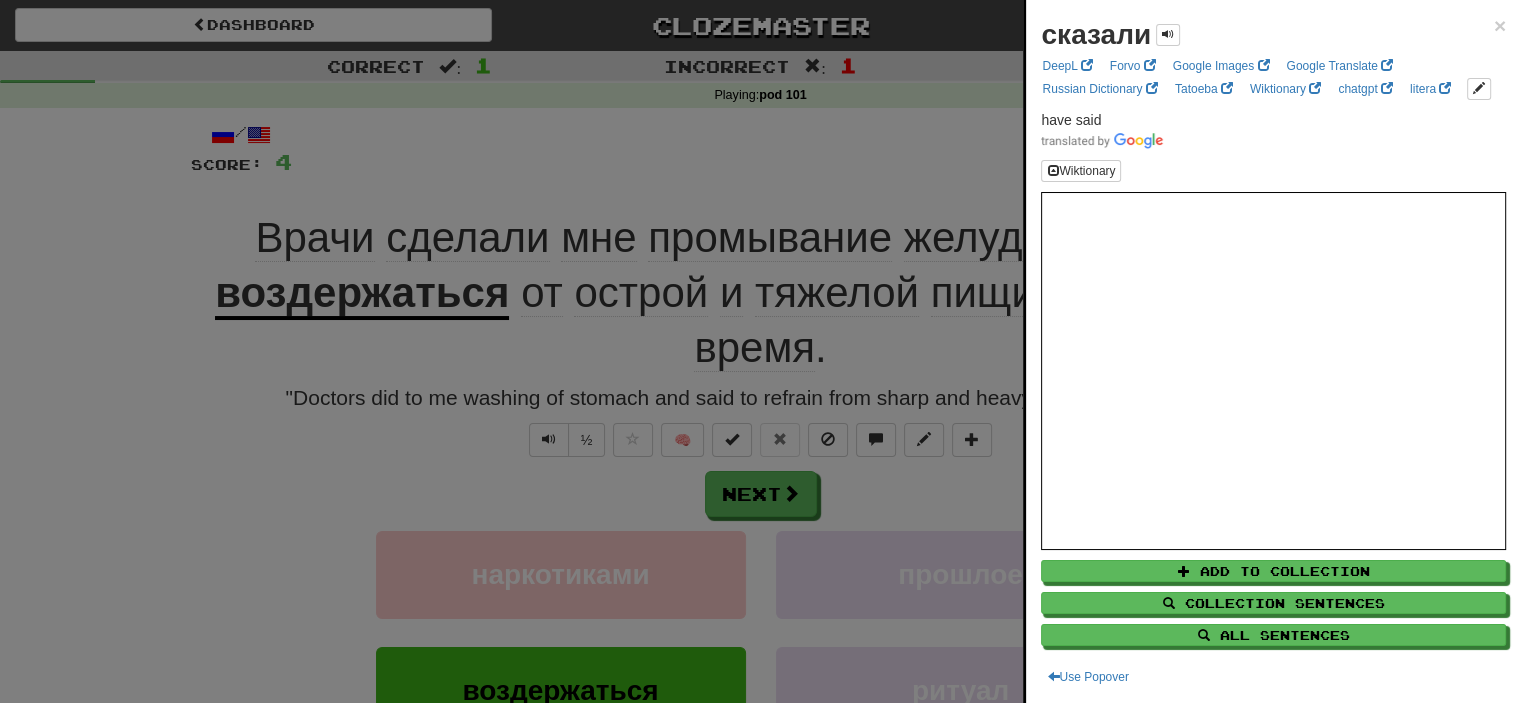 click at bounding box center (760, 351) 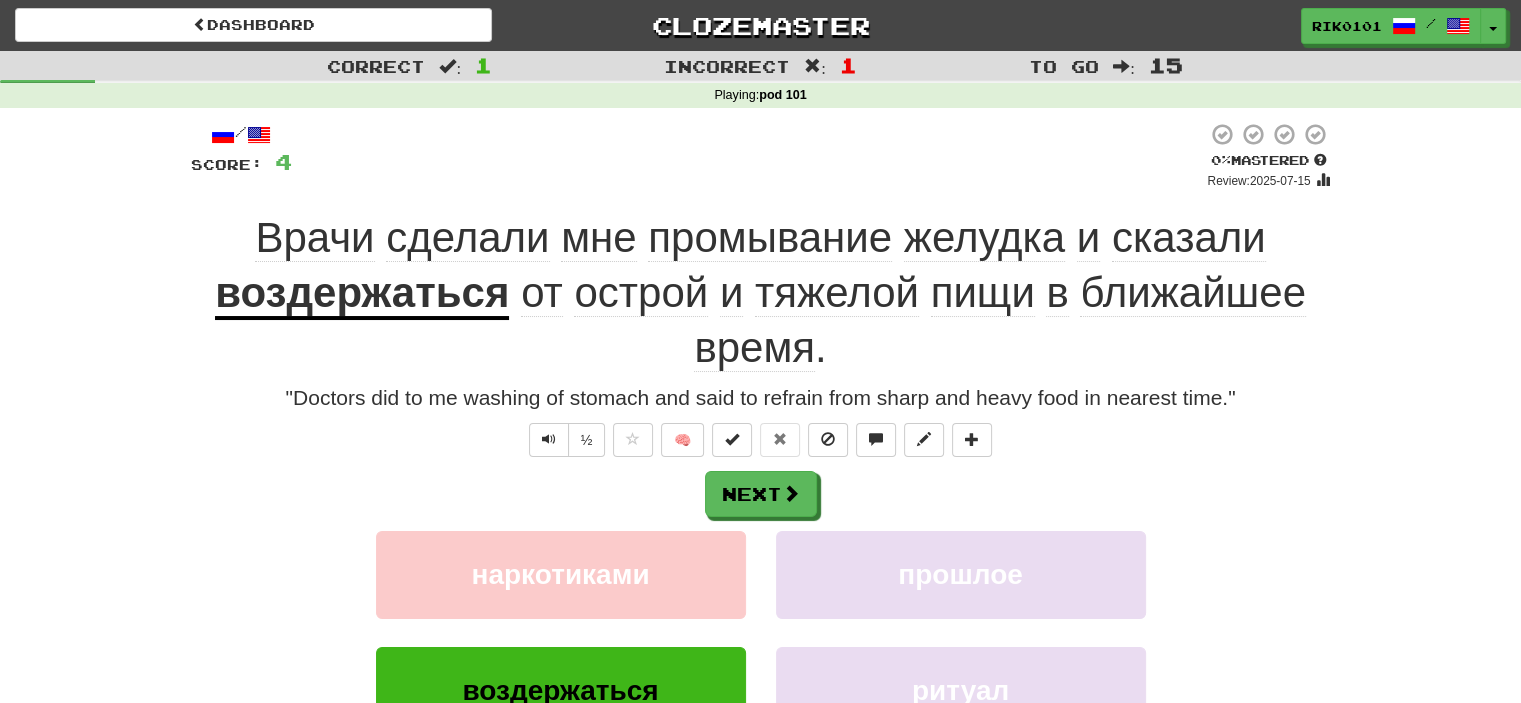 click on "воздержаться" at bounding box center [362, 294] 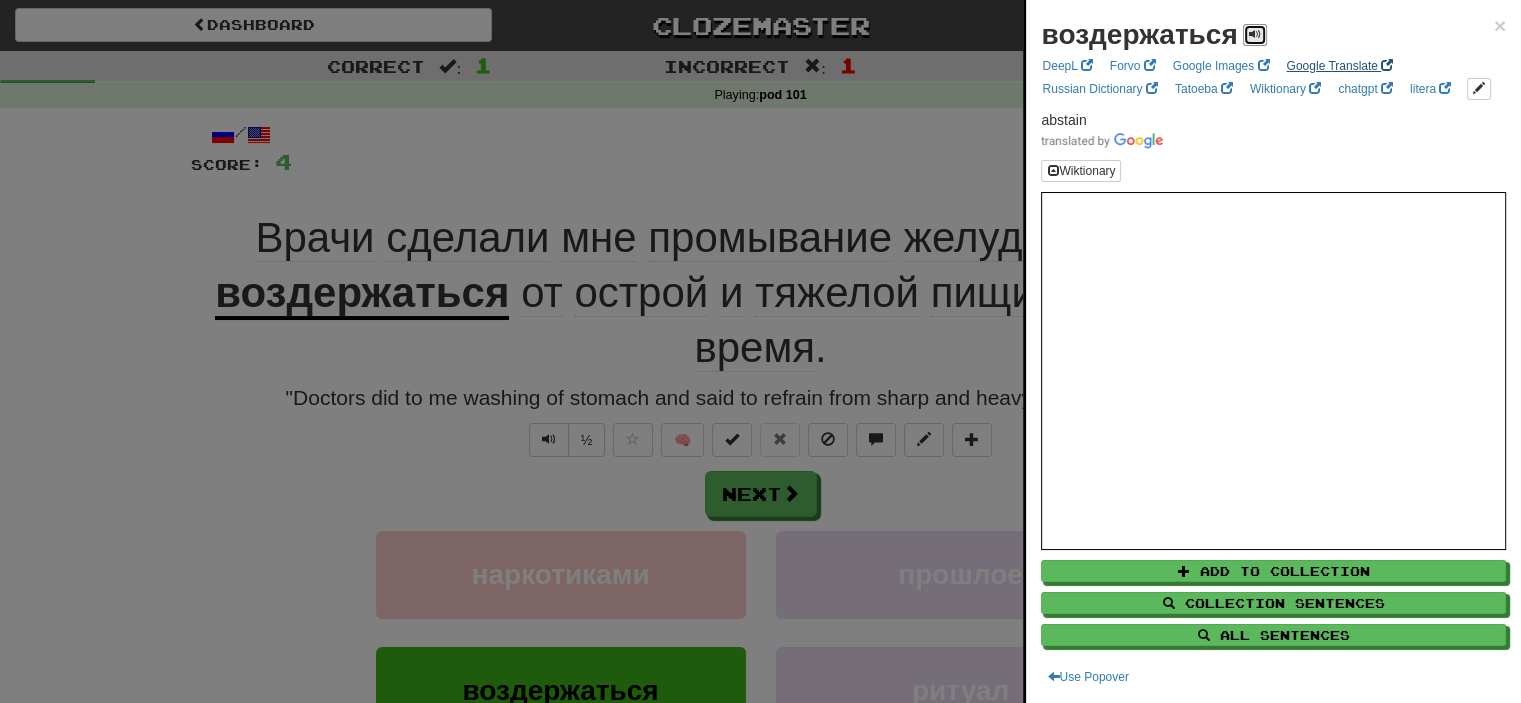 drag, startPoint x: 1257, startPoint y: 33, endPoint x: 1291, endPoint y: 55, distance: 40.496914 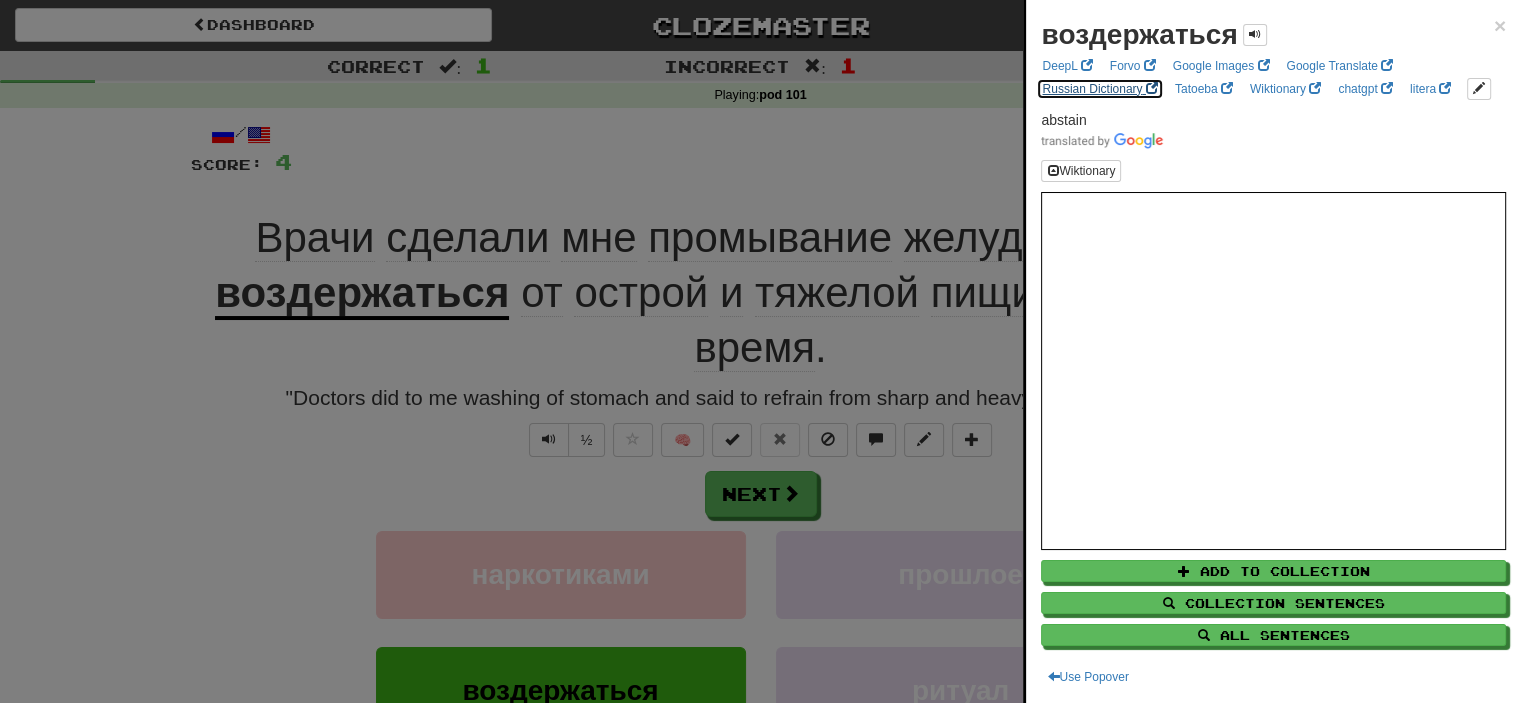 click on "Russian Dictionary" at bounding box center (1099, 89) 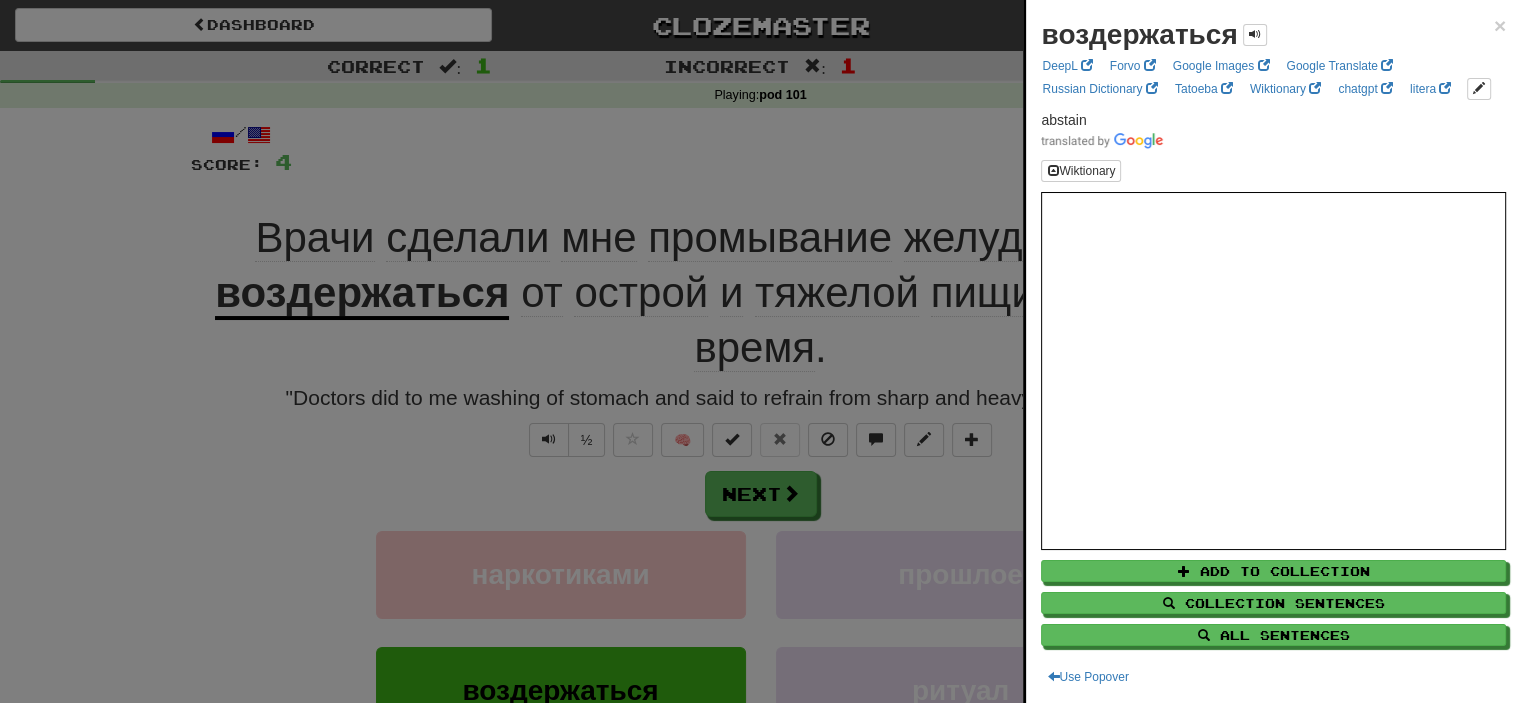 click at bounding box center (760, 351) 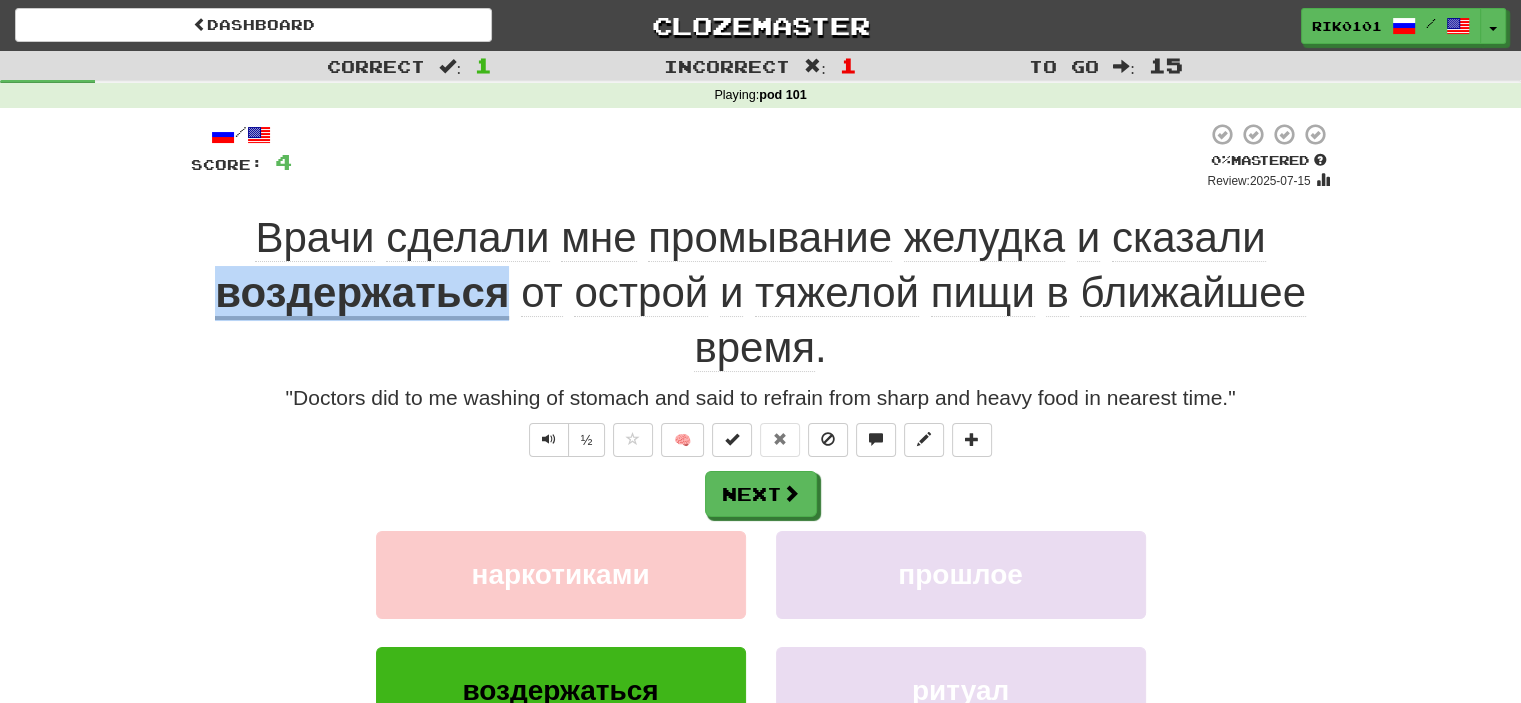 drag, startPoint x: 210, startPoint y: 310, endPoint x: 501, endPoint y: 302, distance: 291.10995 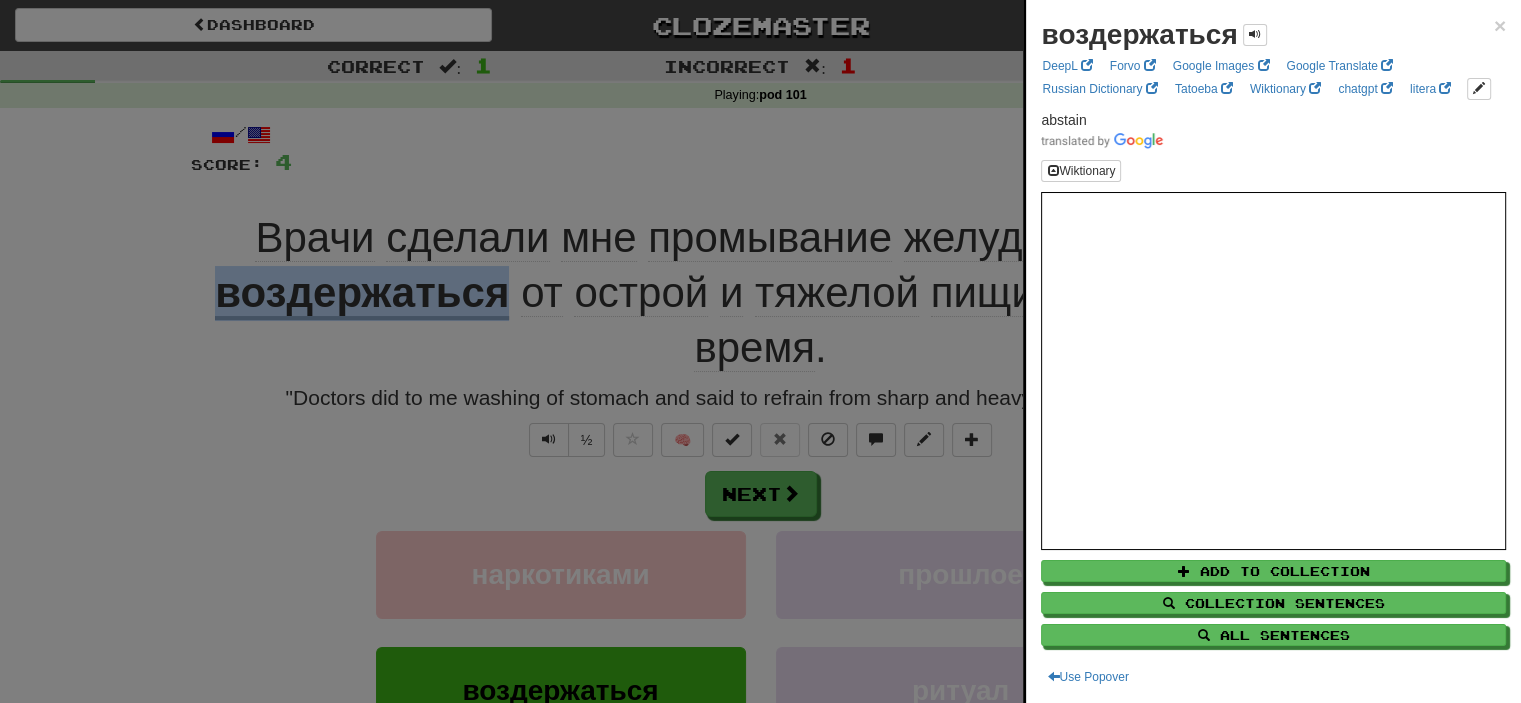 copy on "воздержаться" 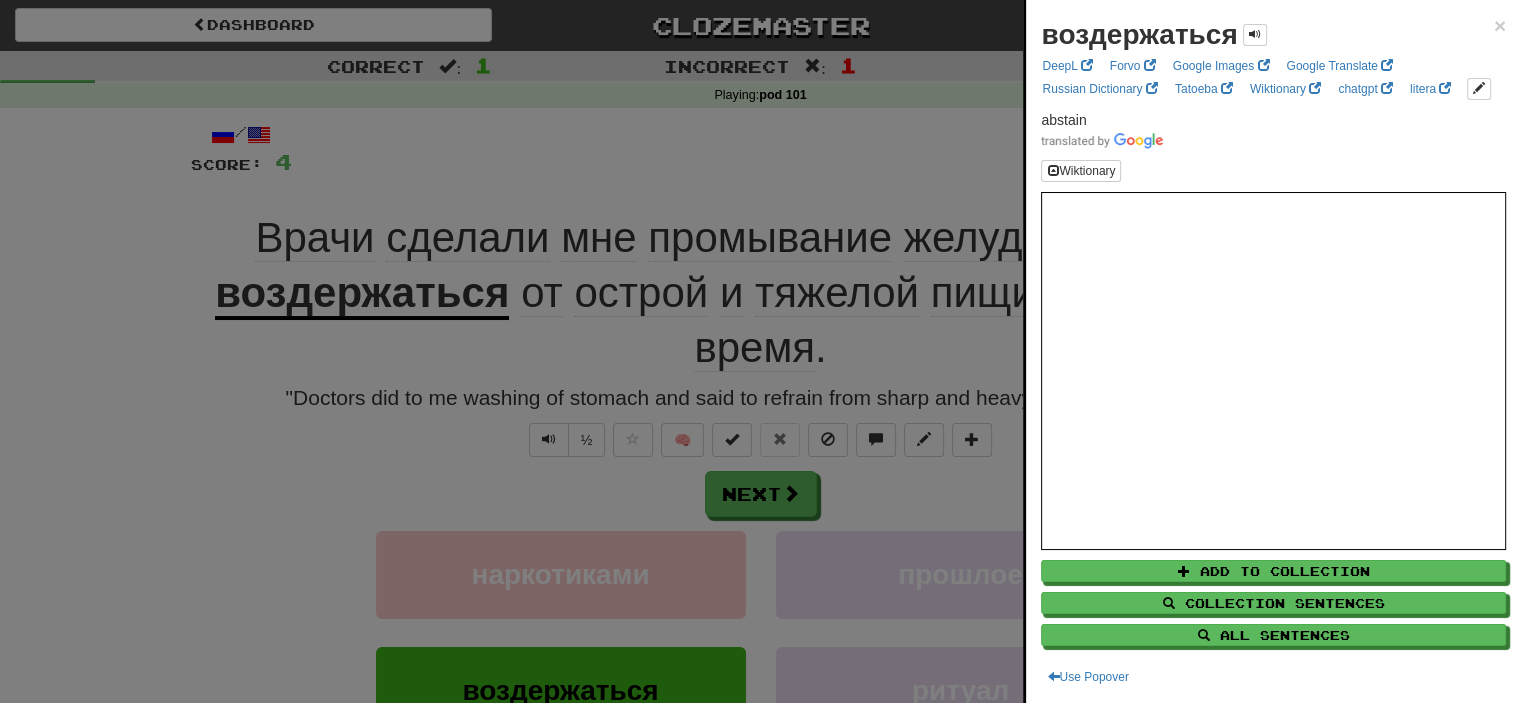click at bounding box center [760, 351] 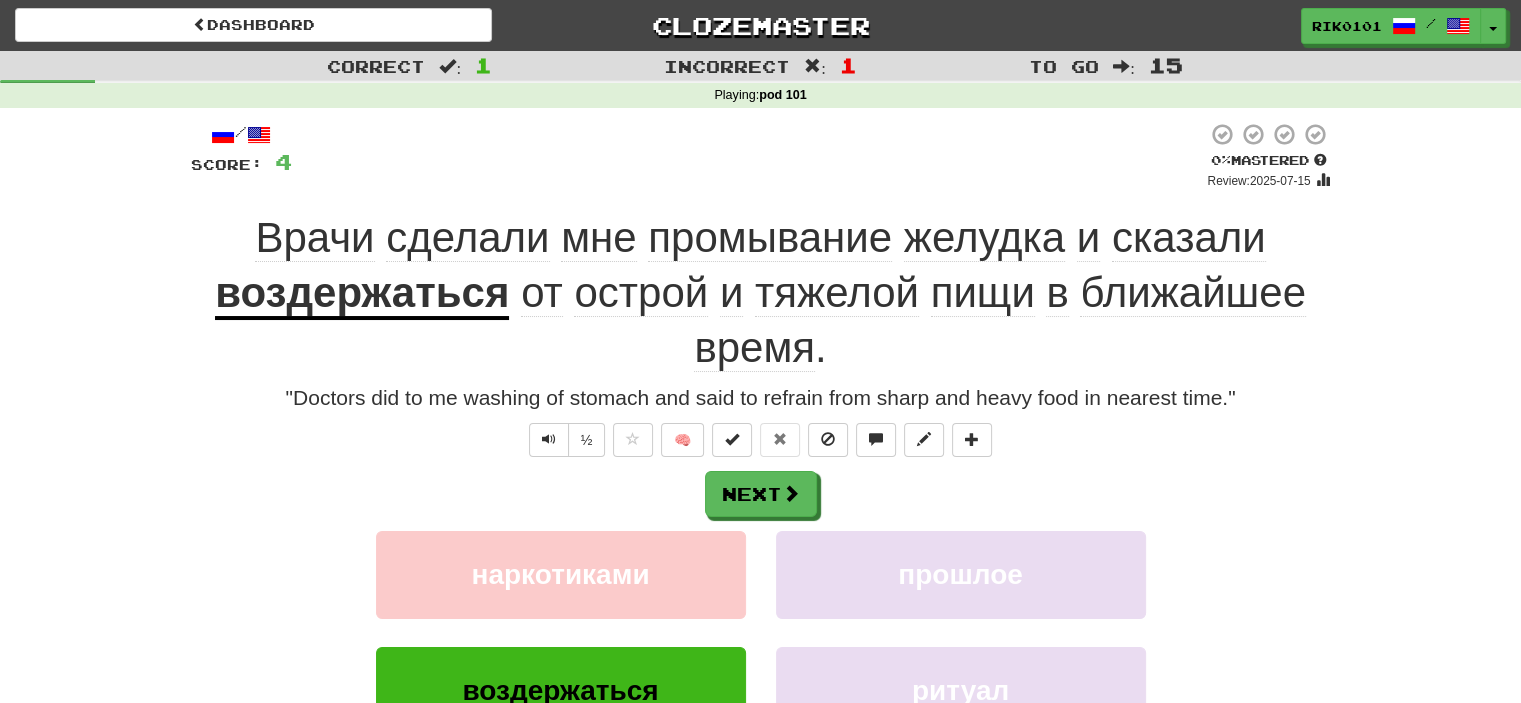 click on "/  Score:   4 0 %  Mastered Review:  2025-07-15 Врачи   сделали   мне   промывание   желудка   и   сказали   воздержаться   от   острой   и   тяжелой   пищи   в   ближайшее   время .  "Doctors did to me washing of stomach and said to refrain from sharp and heavy food in nearest time." ½ 🧠 Next наркотиками прошлое воздержаться ритуал Learn more: наркотиками прошлое воздержаться ритуал  Help!  Report" at bounding box center (761, 478) 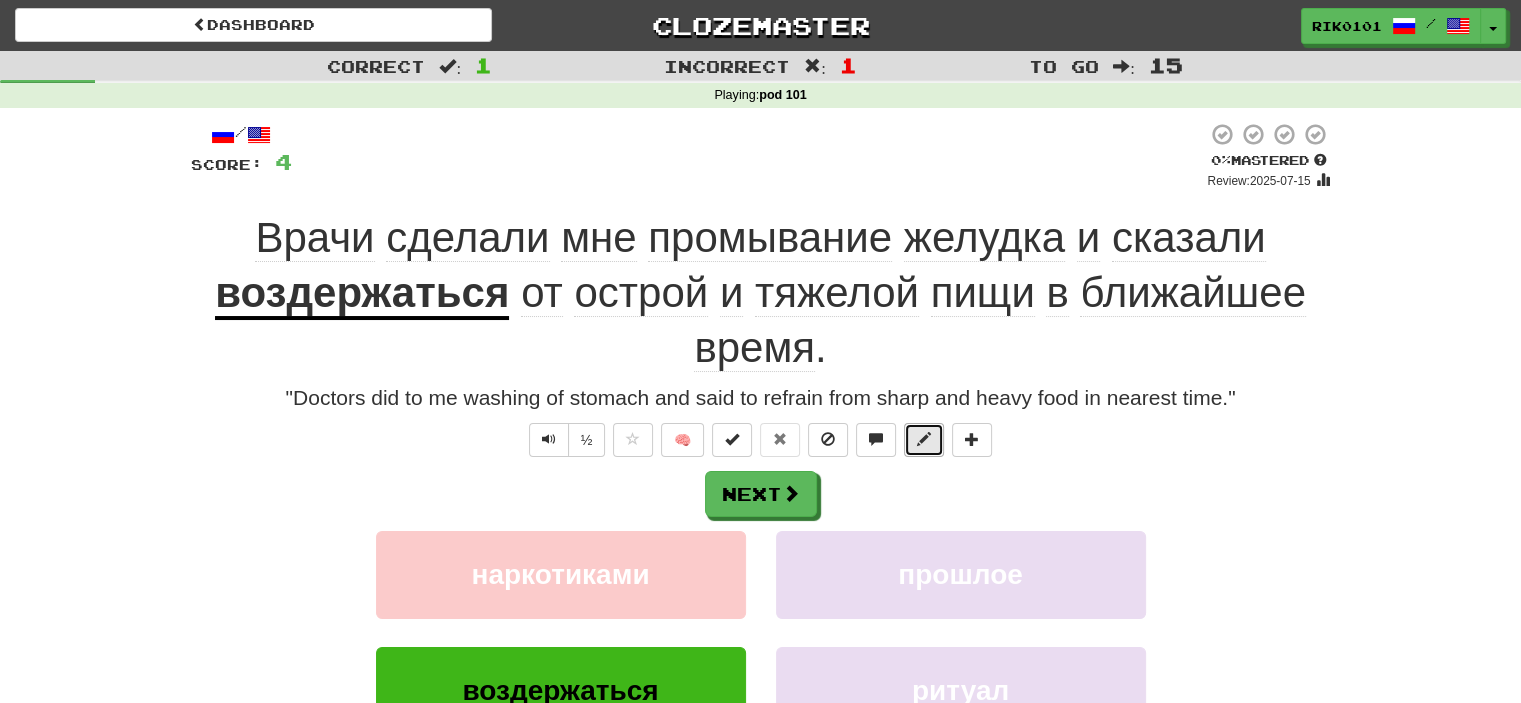 click at bounding box center (924, 439) 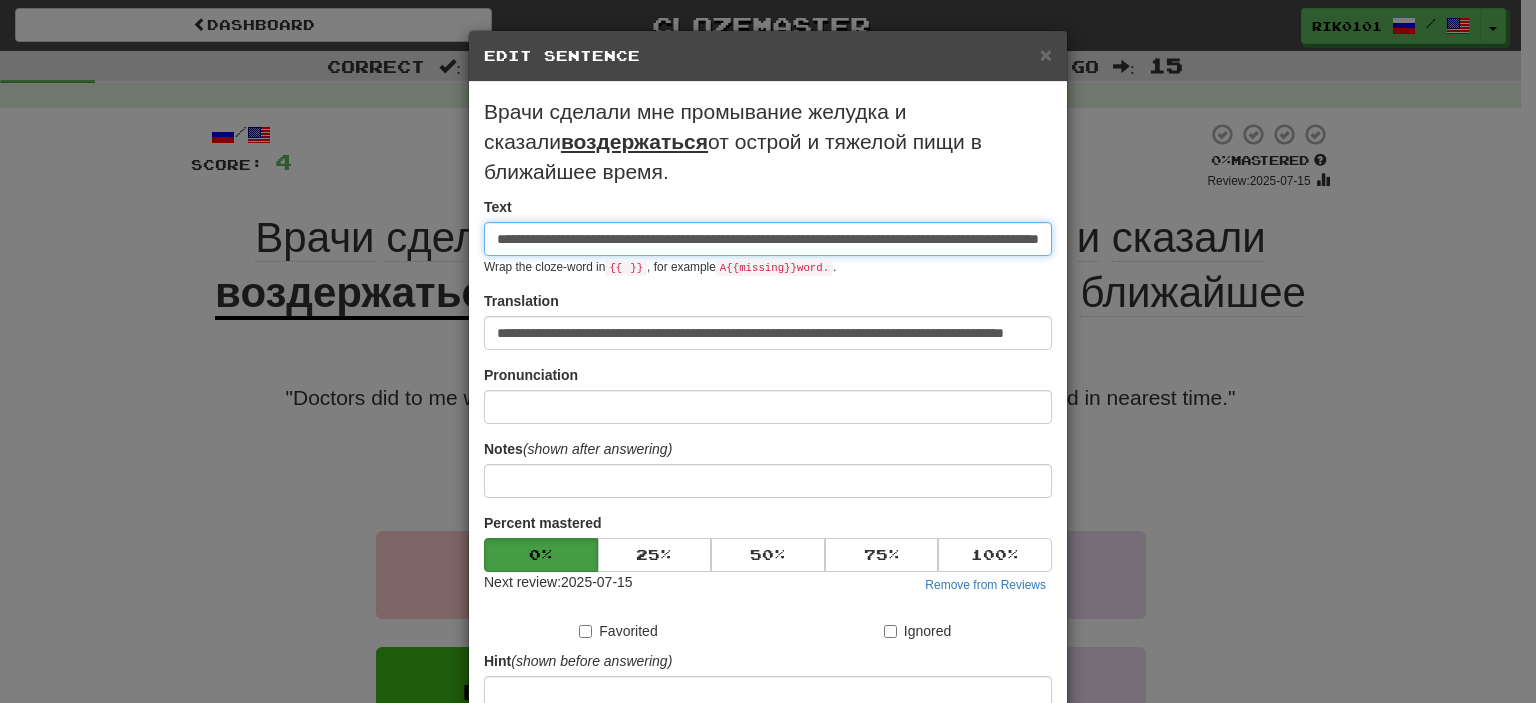 scroll, scrollTop: 0, scrollLeft: 223, axis: horizontal 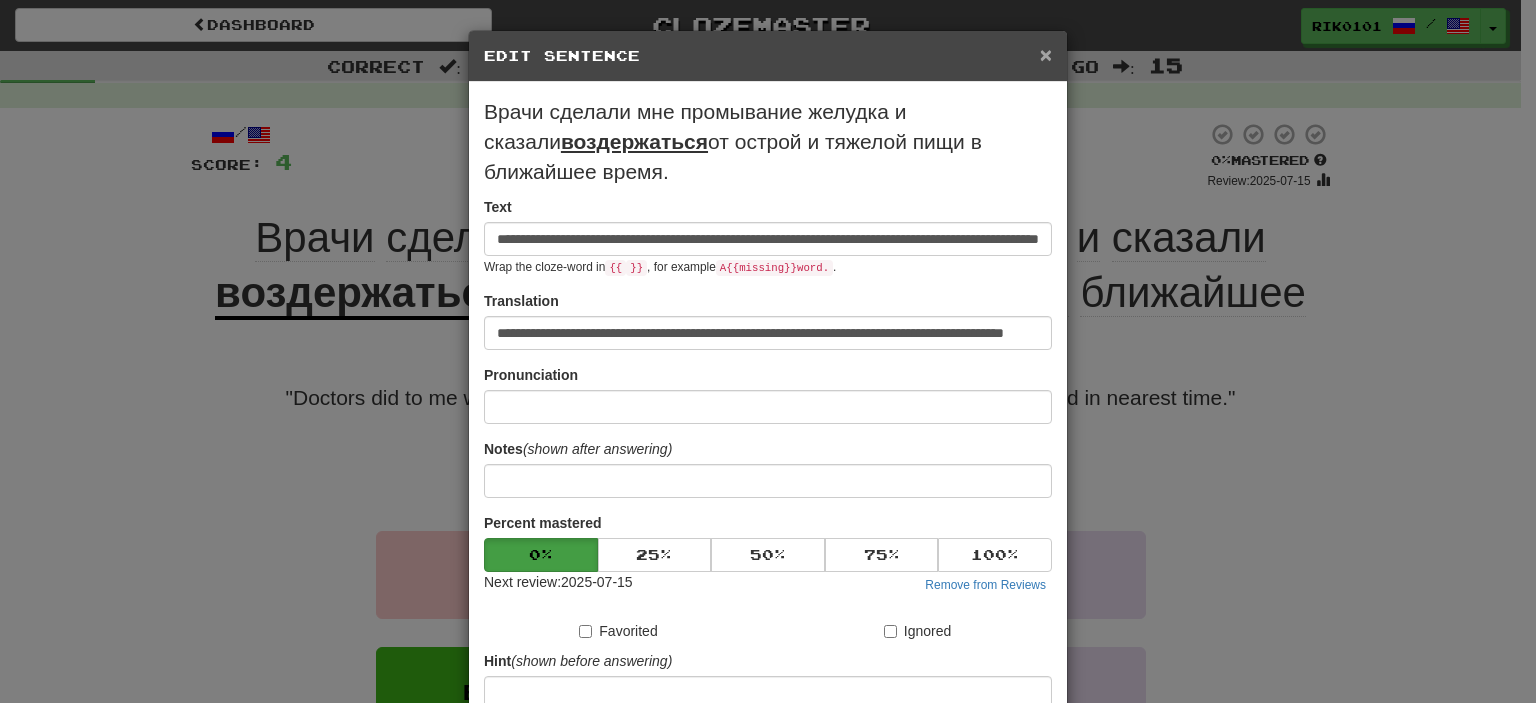 click on "×" at bounding box center [1046, 54] 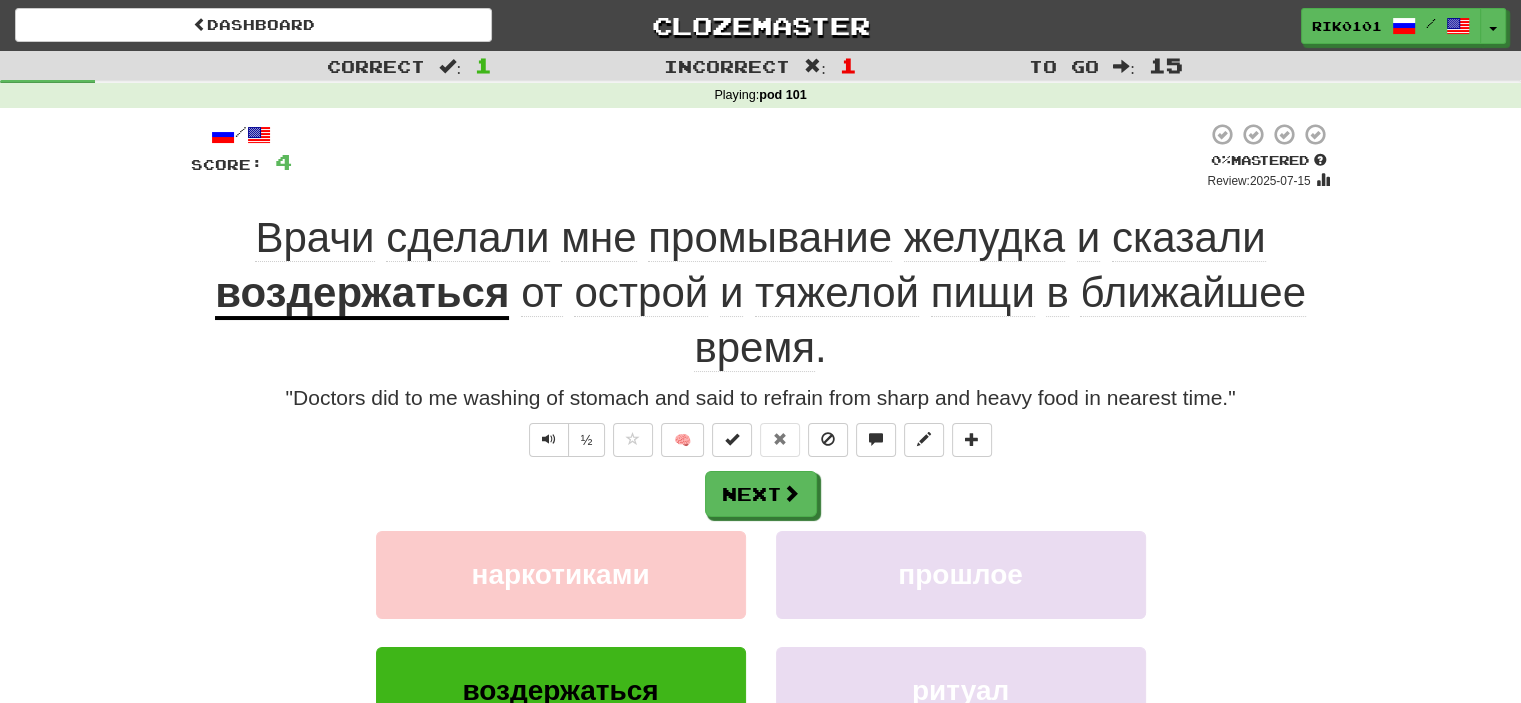 click at bounding box center [749, 156] 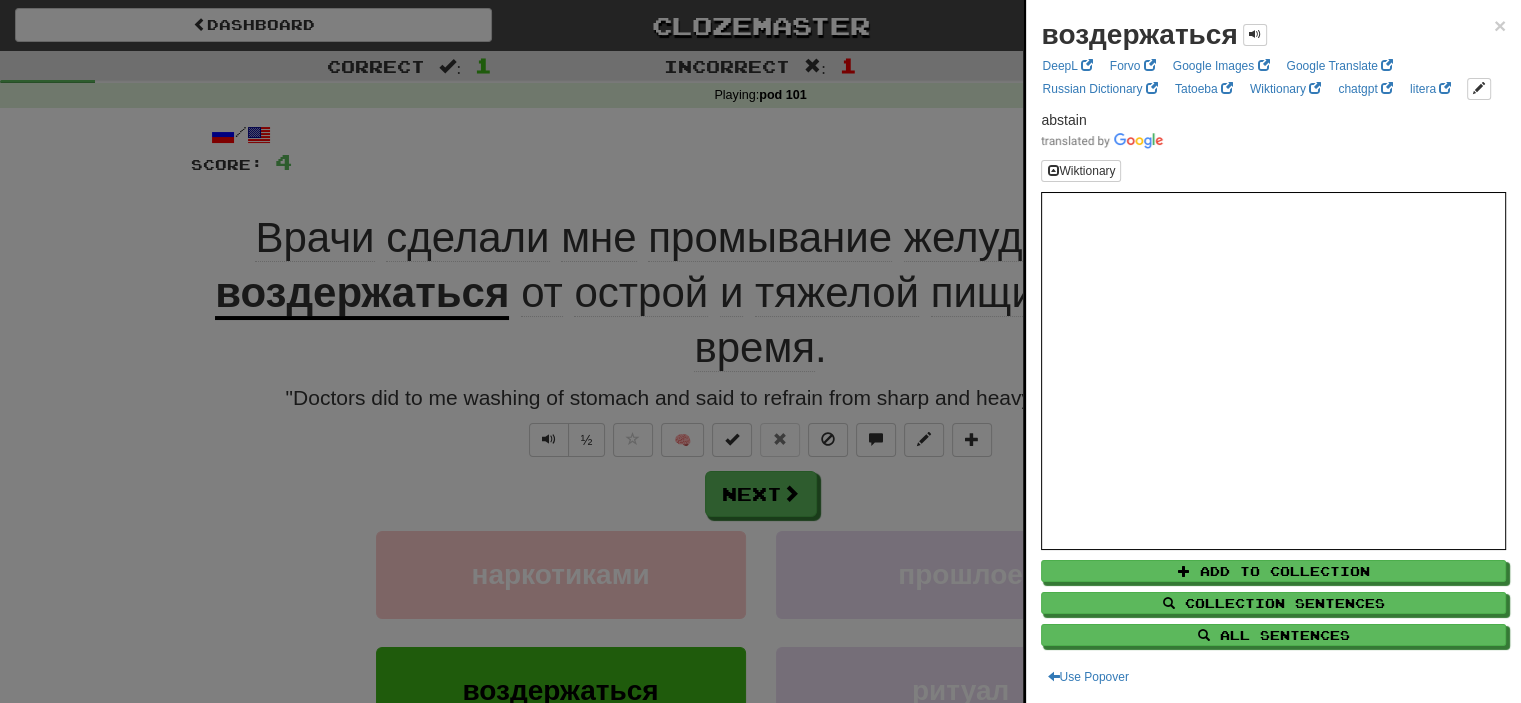 click at bounding box center [760, 351] 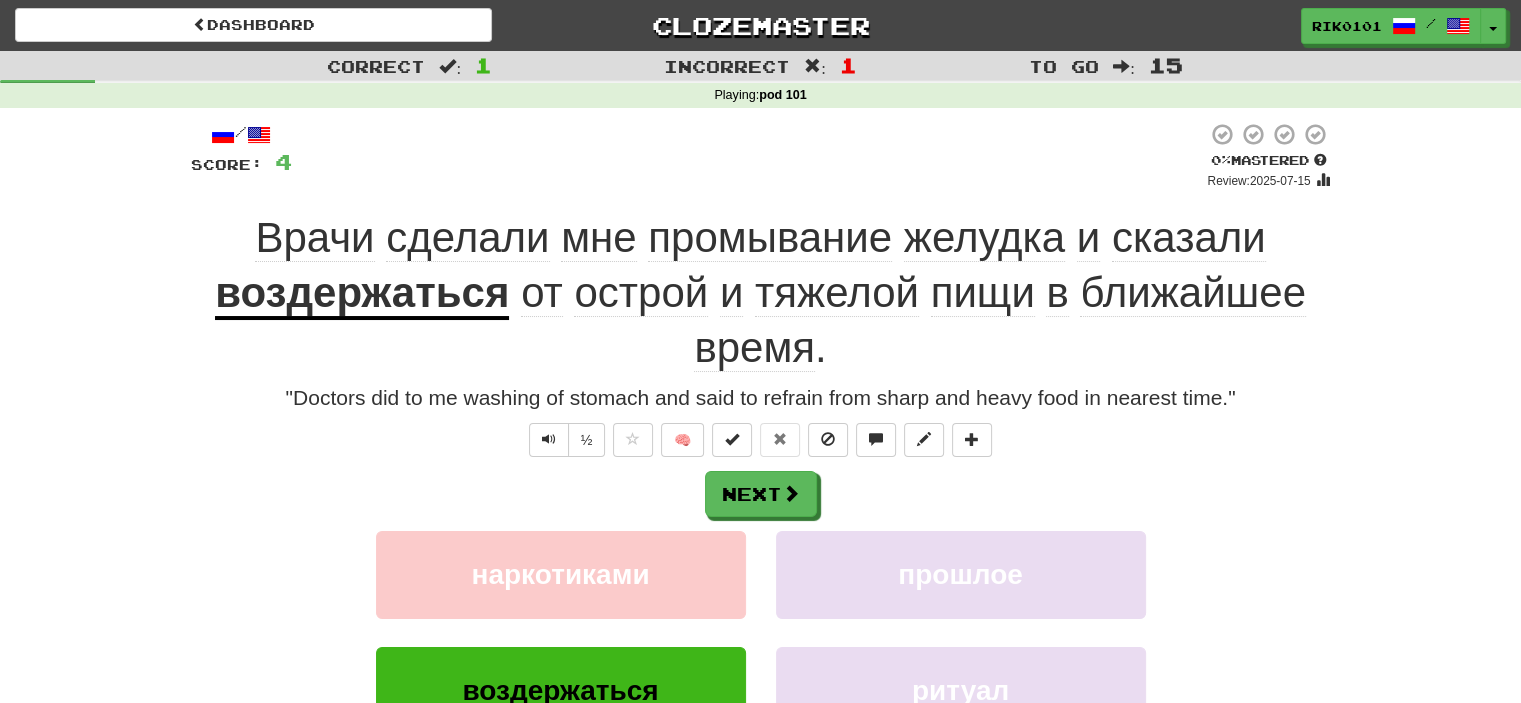 click on "острой" at bounding box center [641, 293] 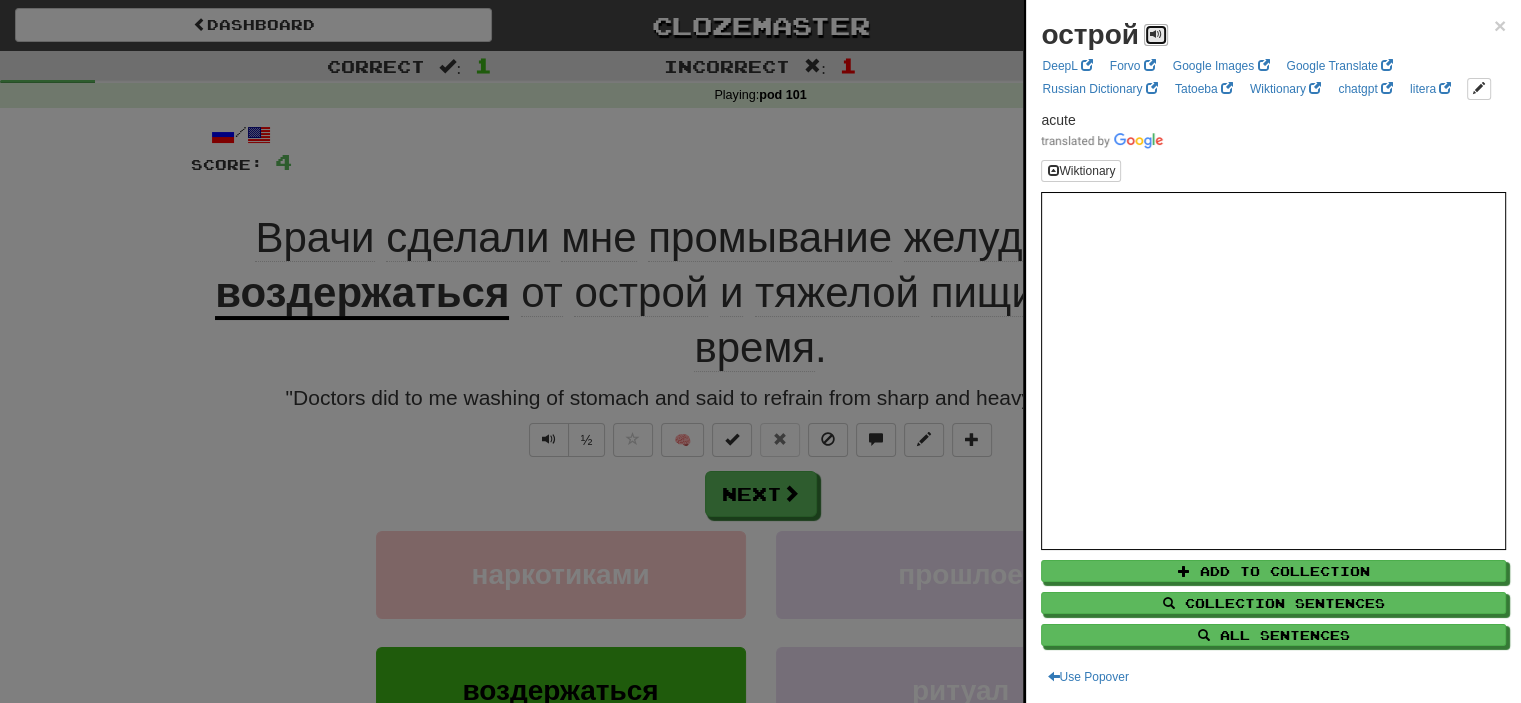 click at bounding box center [1156, 35] 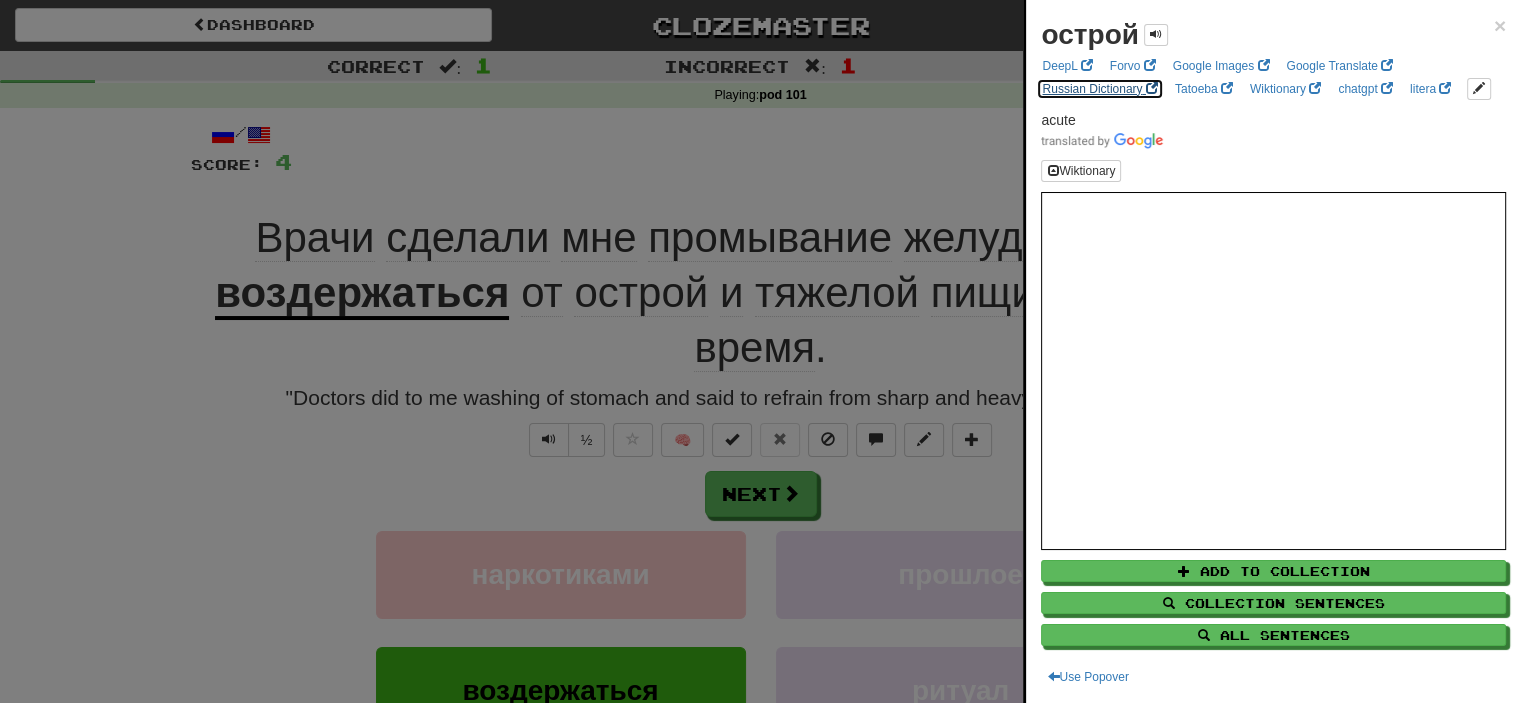 click on "Russian Dictionary" at bounding box center (1099, 89) 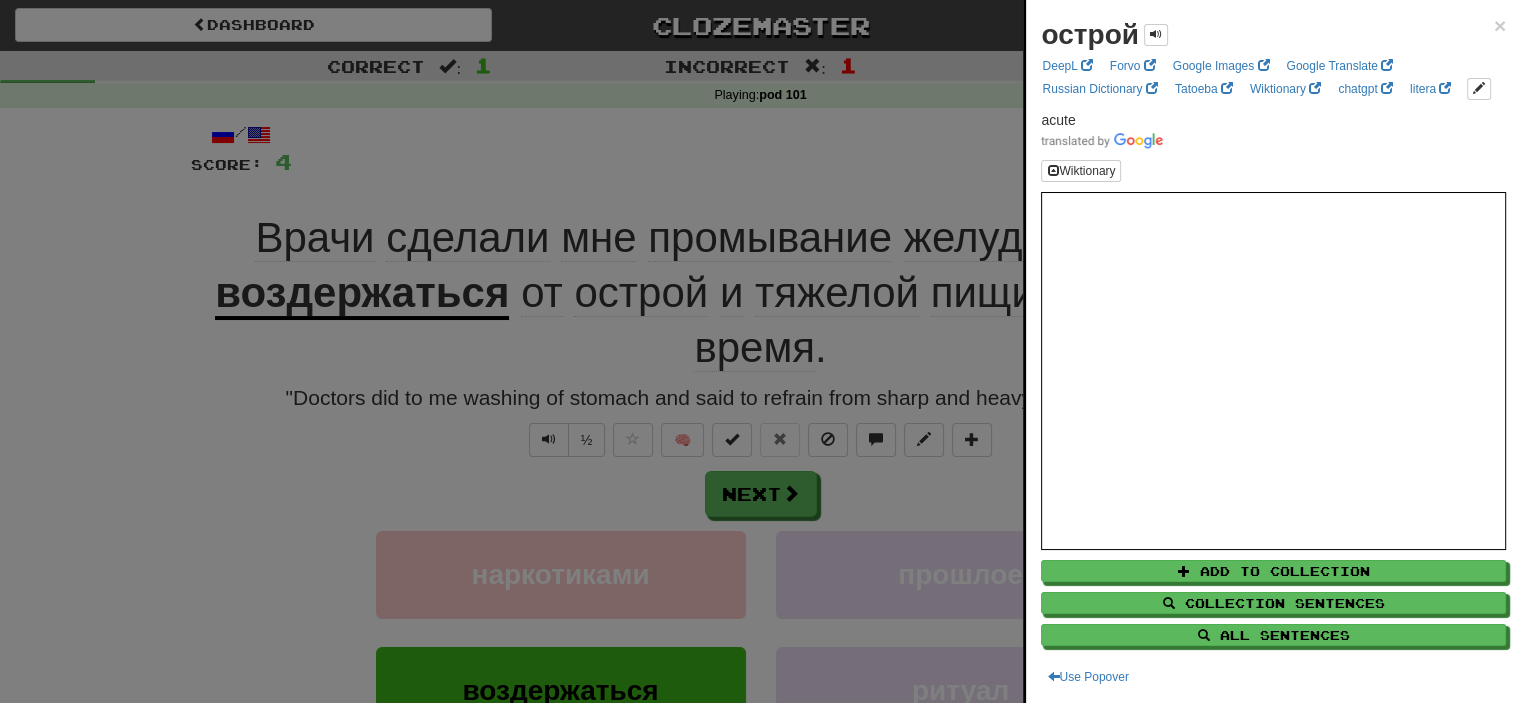 click at bounding box center (760, 351) 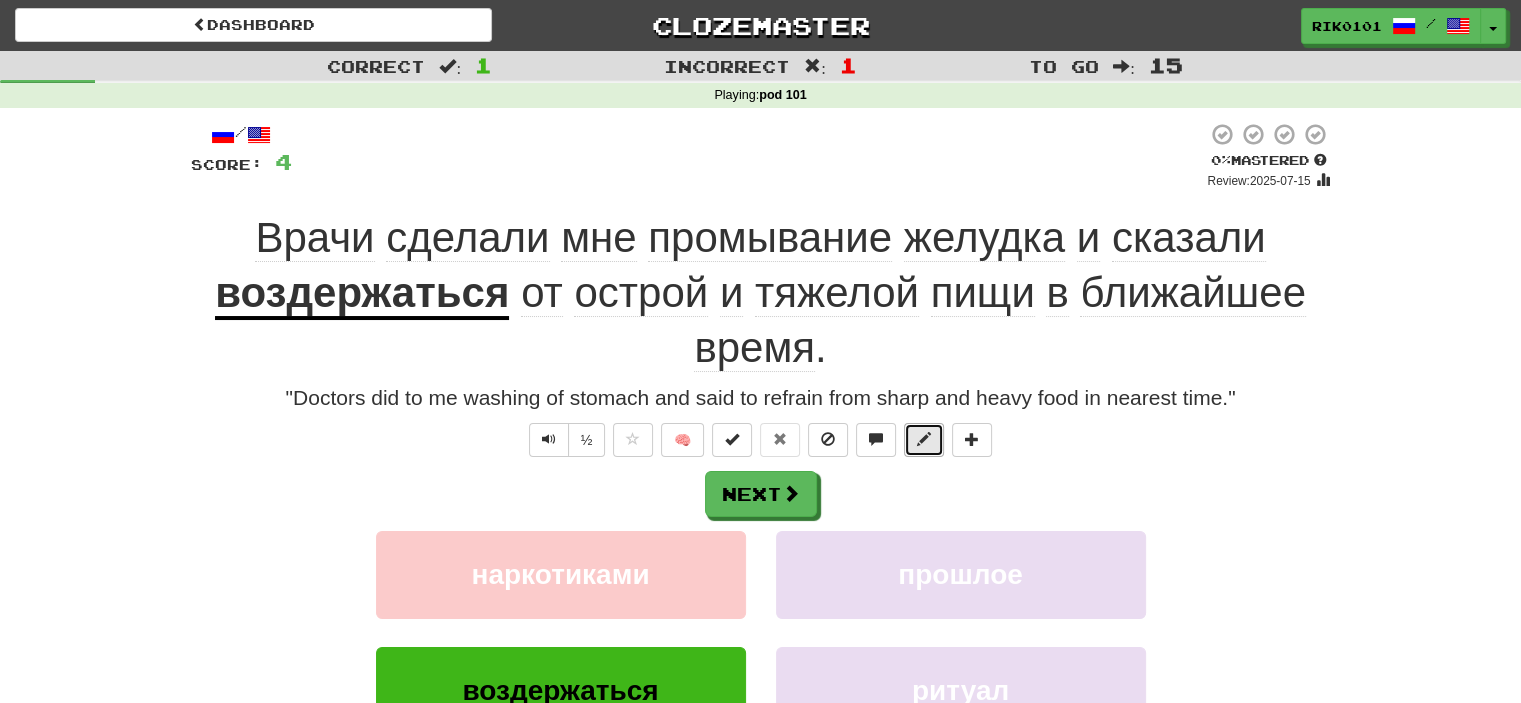 click at bounding box center (924, 440) 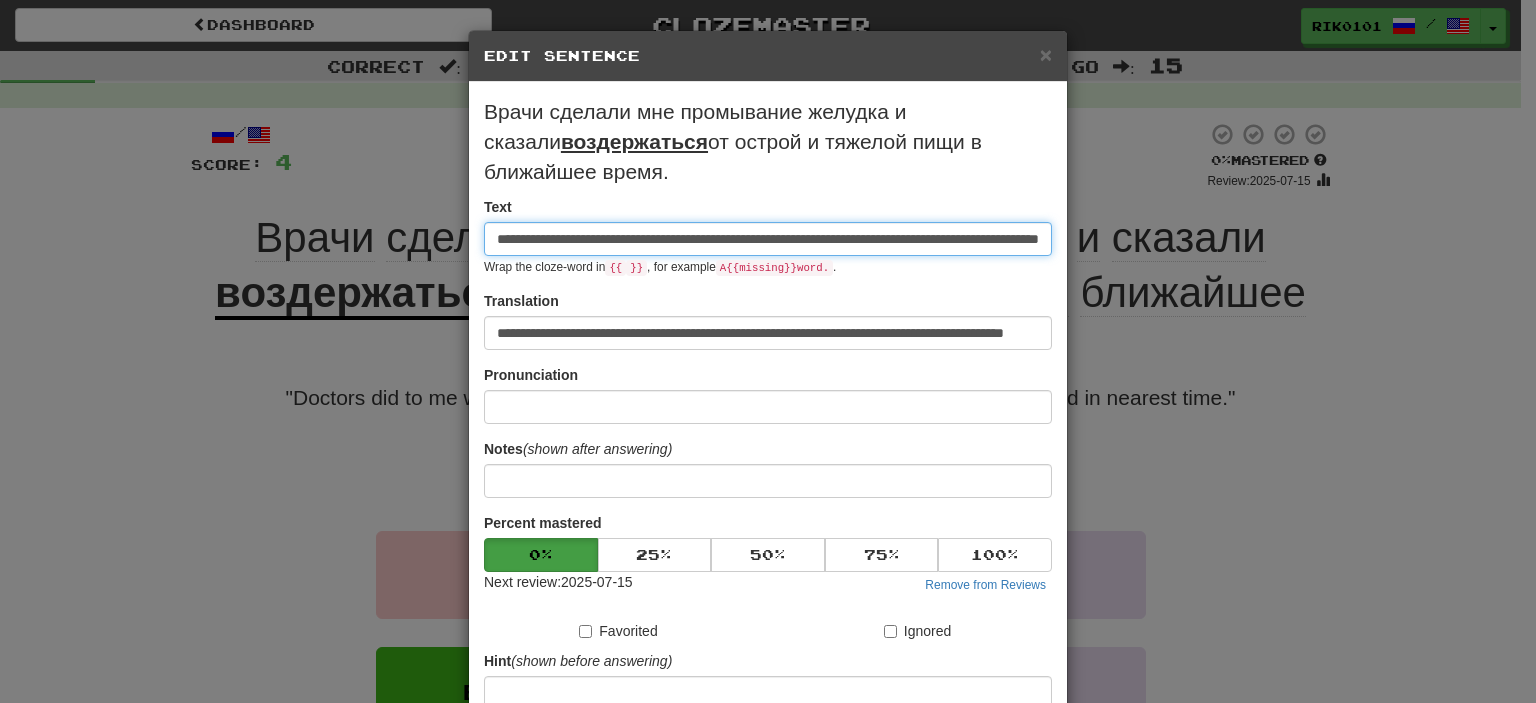scroll, scrollTop: 0, scrollLeft: 223, axis: horizontal 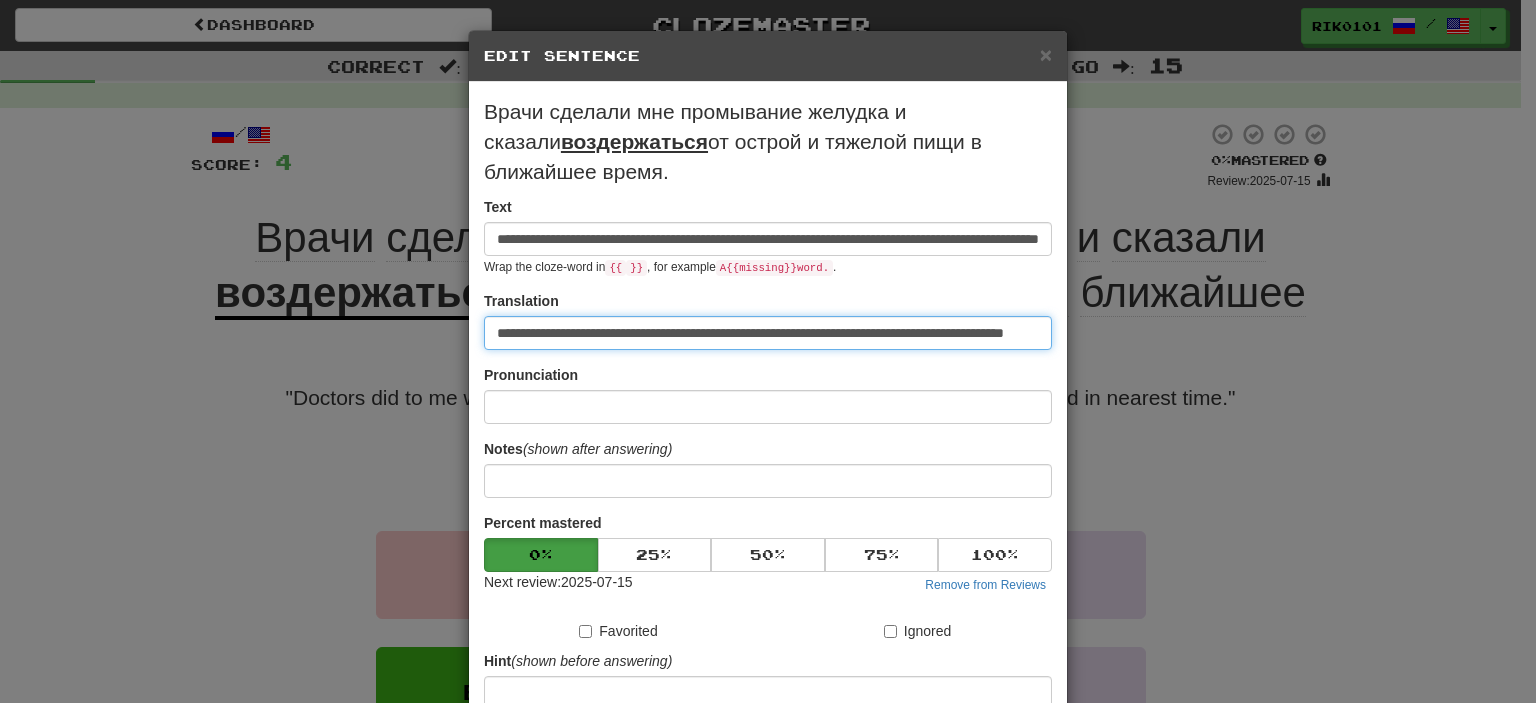 click on "**********" at bounding box center [768, 333] 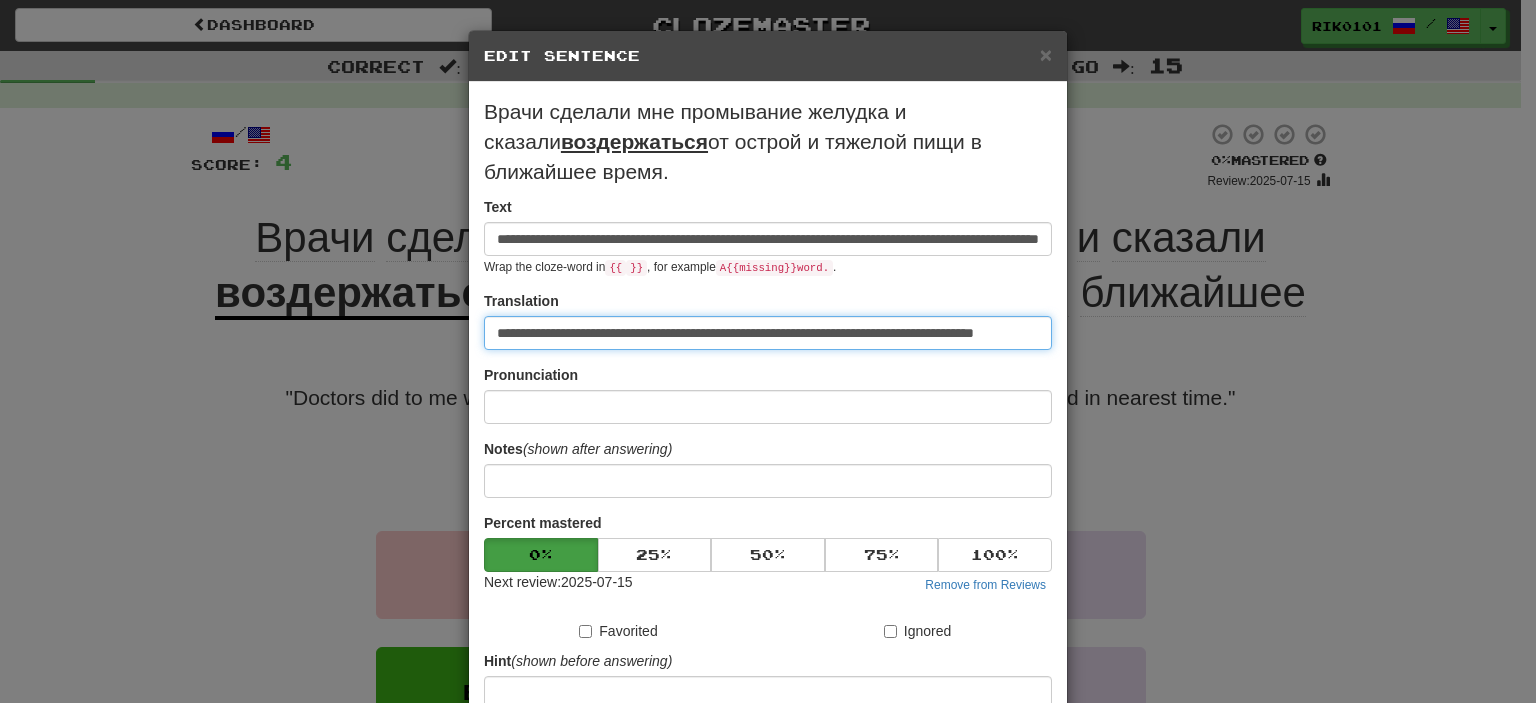 paste on "*****" 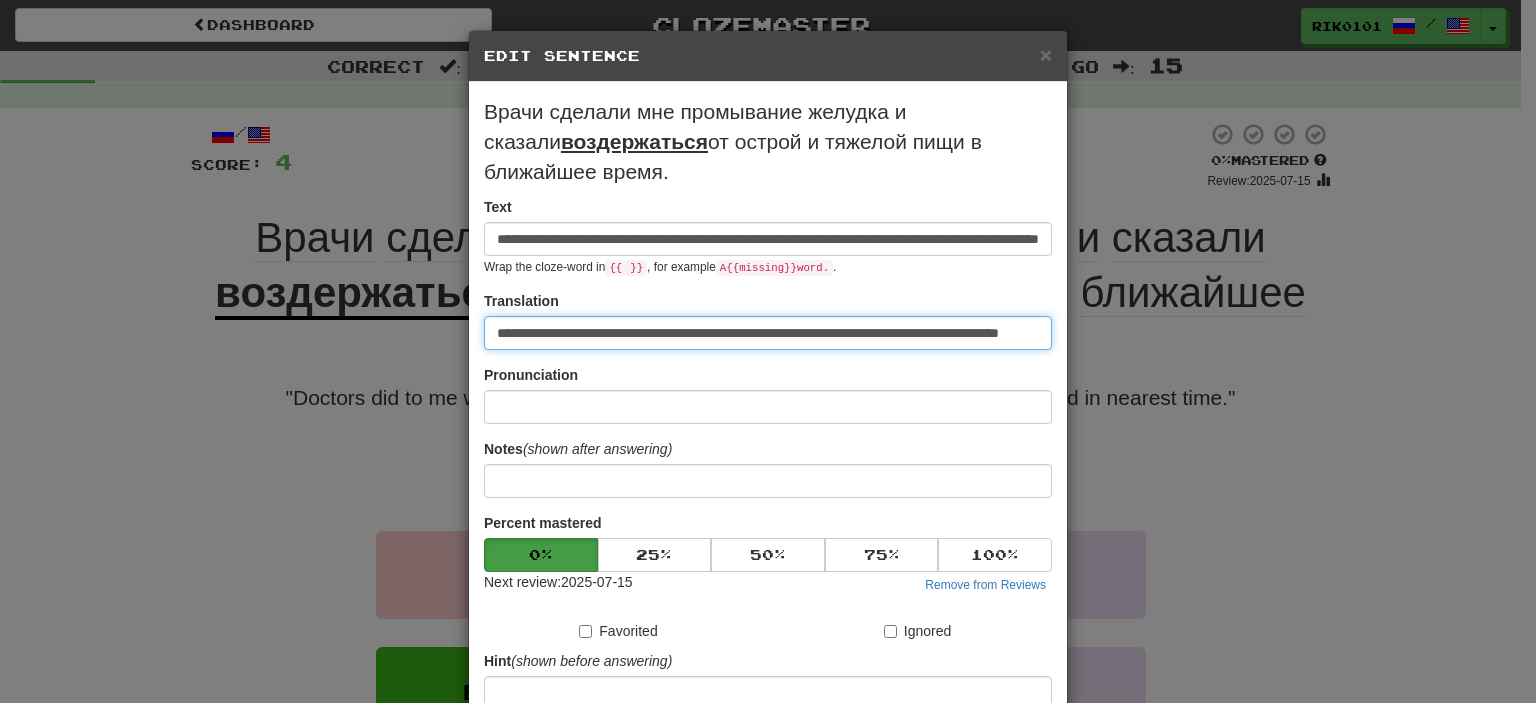 click on "**********" at bounding box center (768, 333) 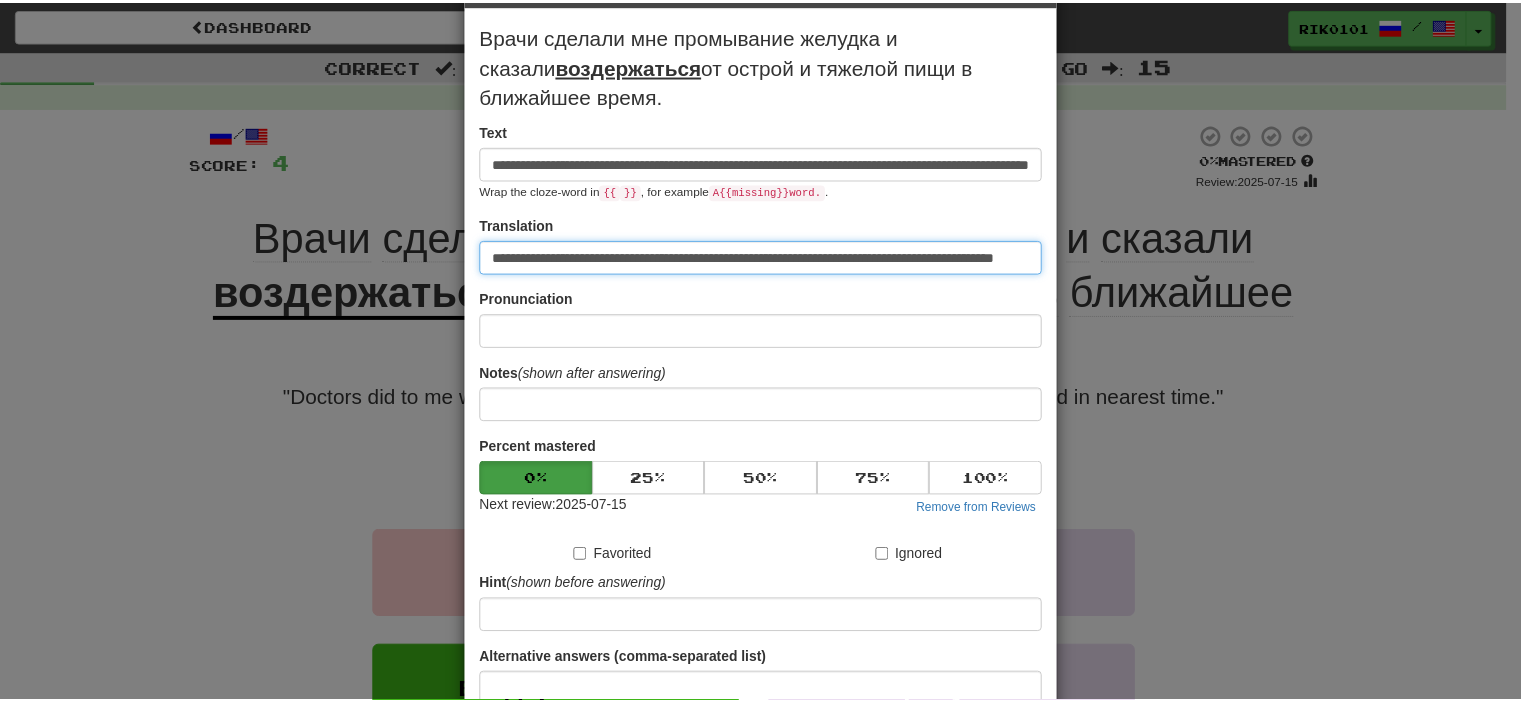 scroll, scrollTop: 250, scrollLeft: 0, axis: vertical 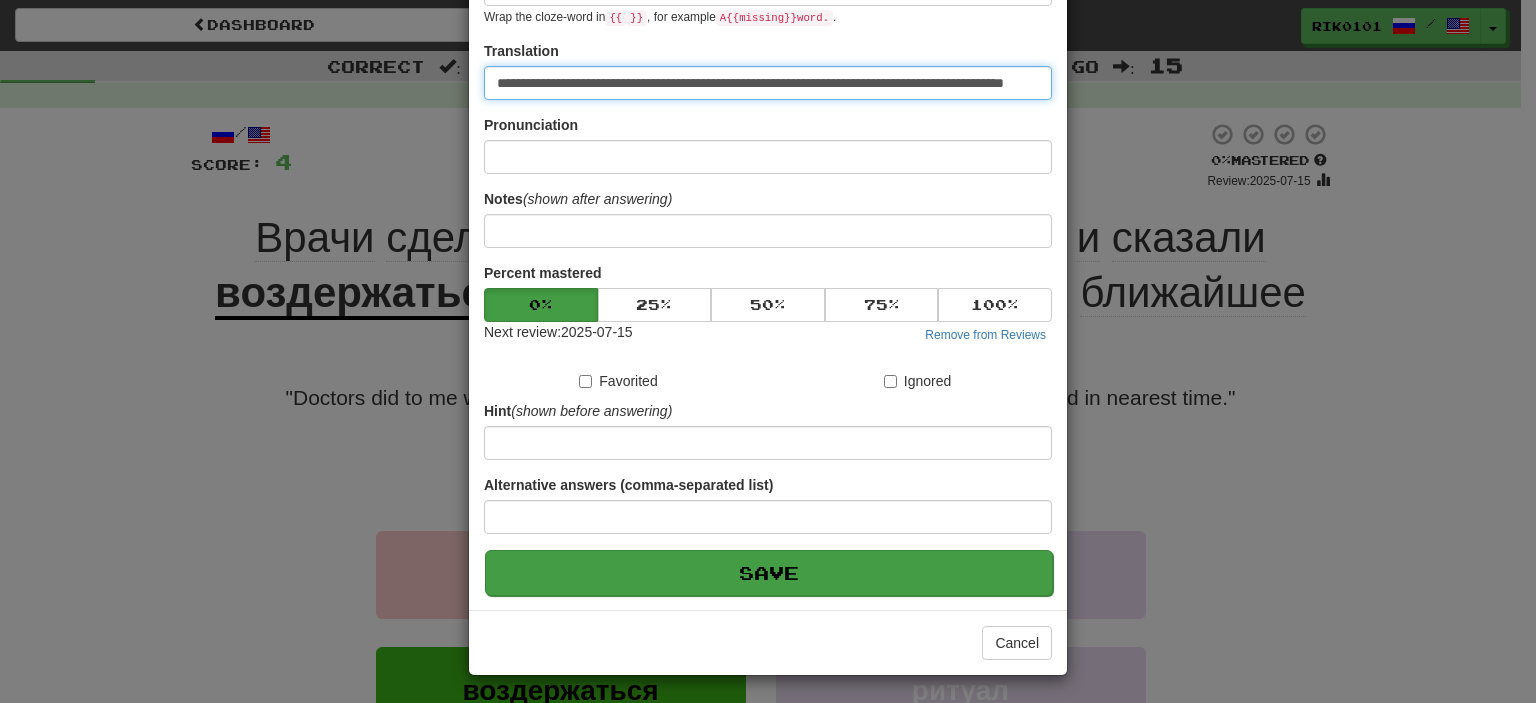 type on "**********" 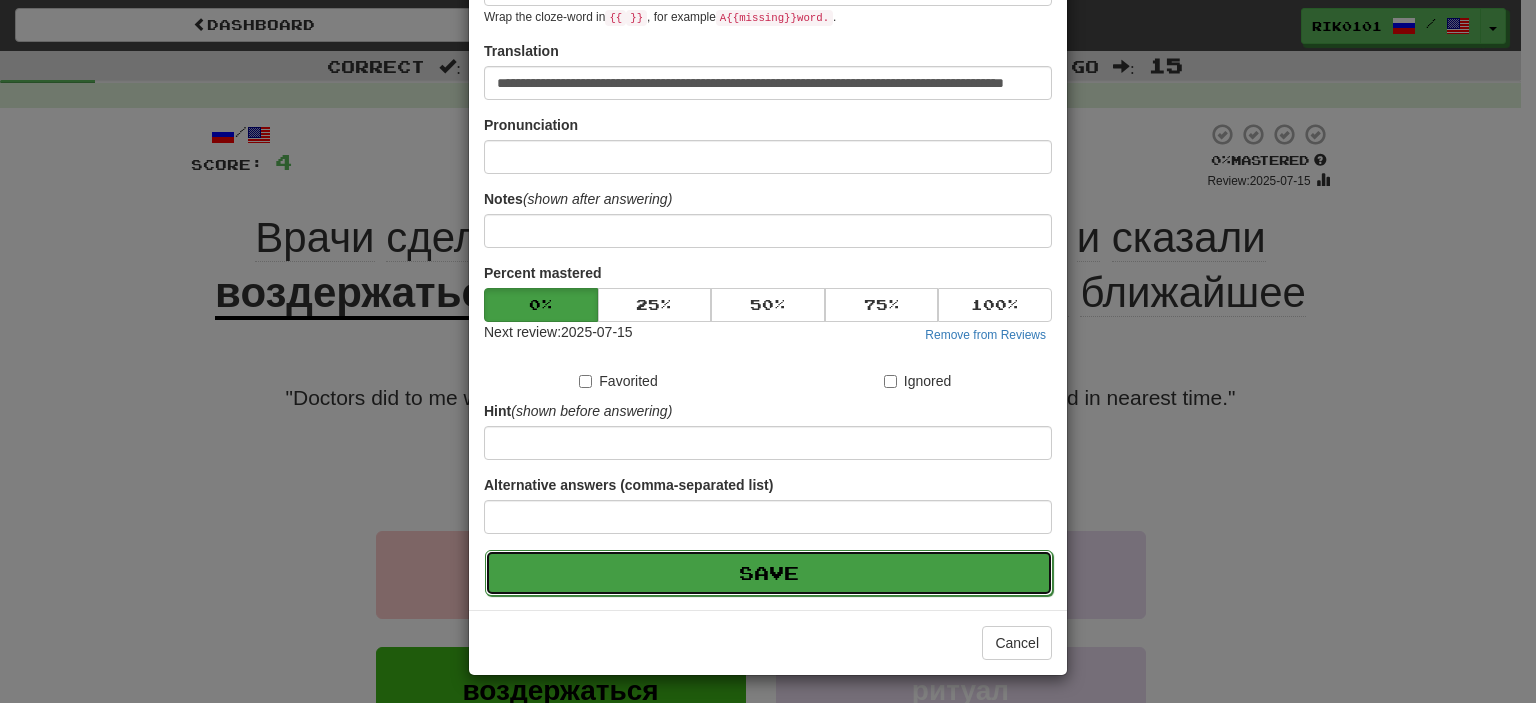 click on "Save" at bounding box center (769, 573) 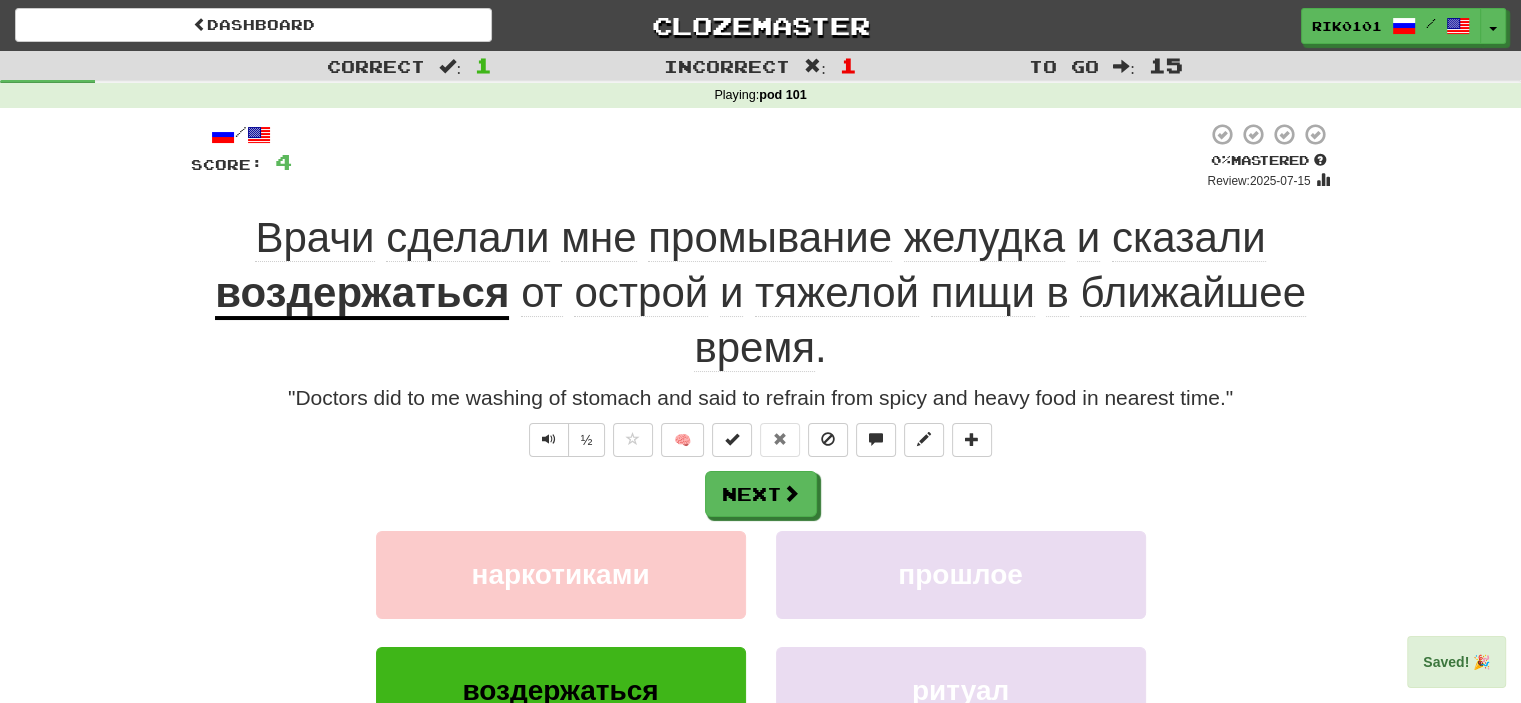 click on "тяжелой" at bounding box center [837, 293] 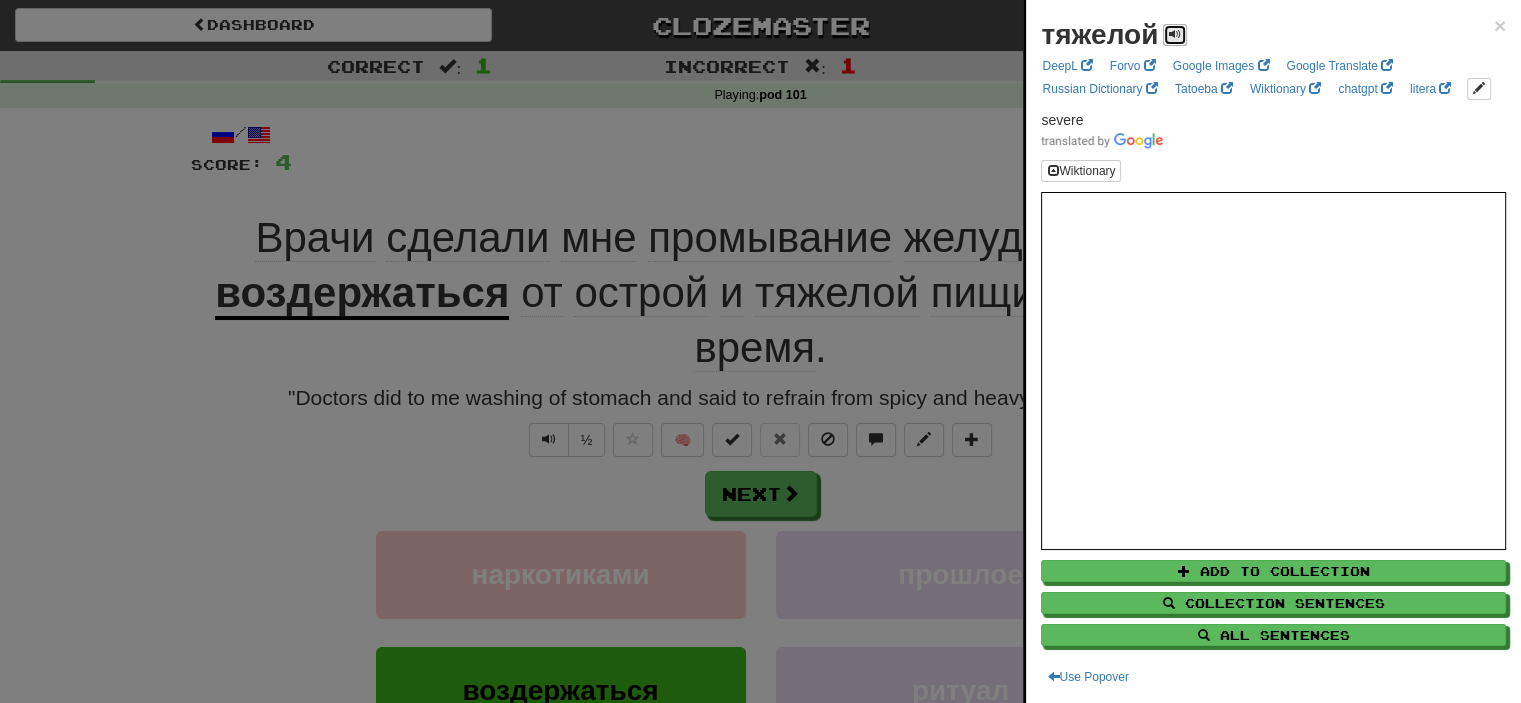 click at bounding box center (1175, 35) 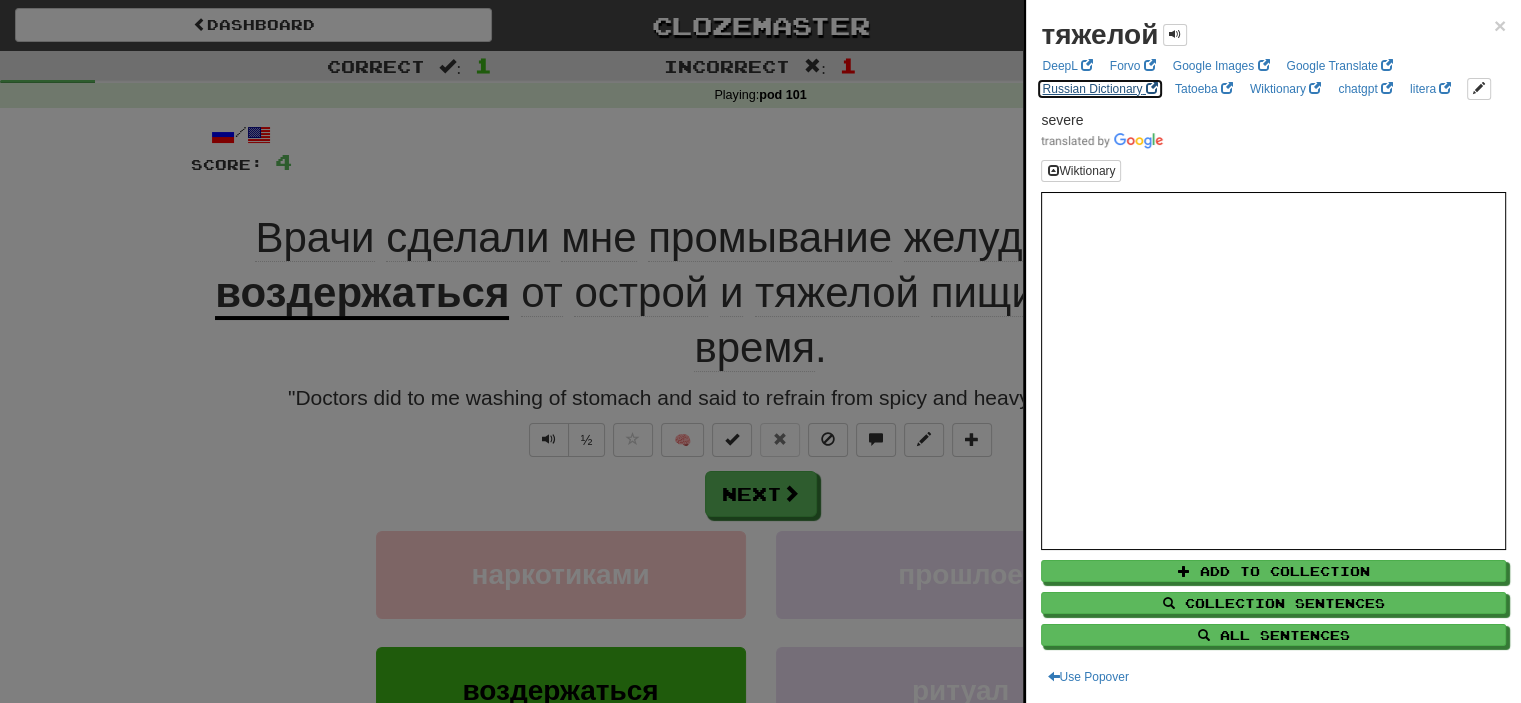 click on "Russian Dictionary" at bounding box center [1099, 89] 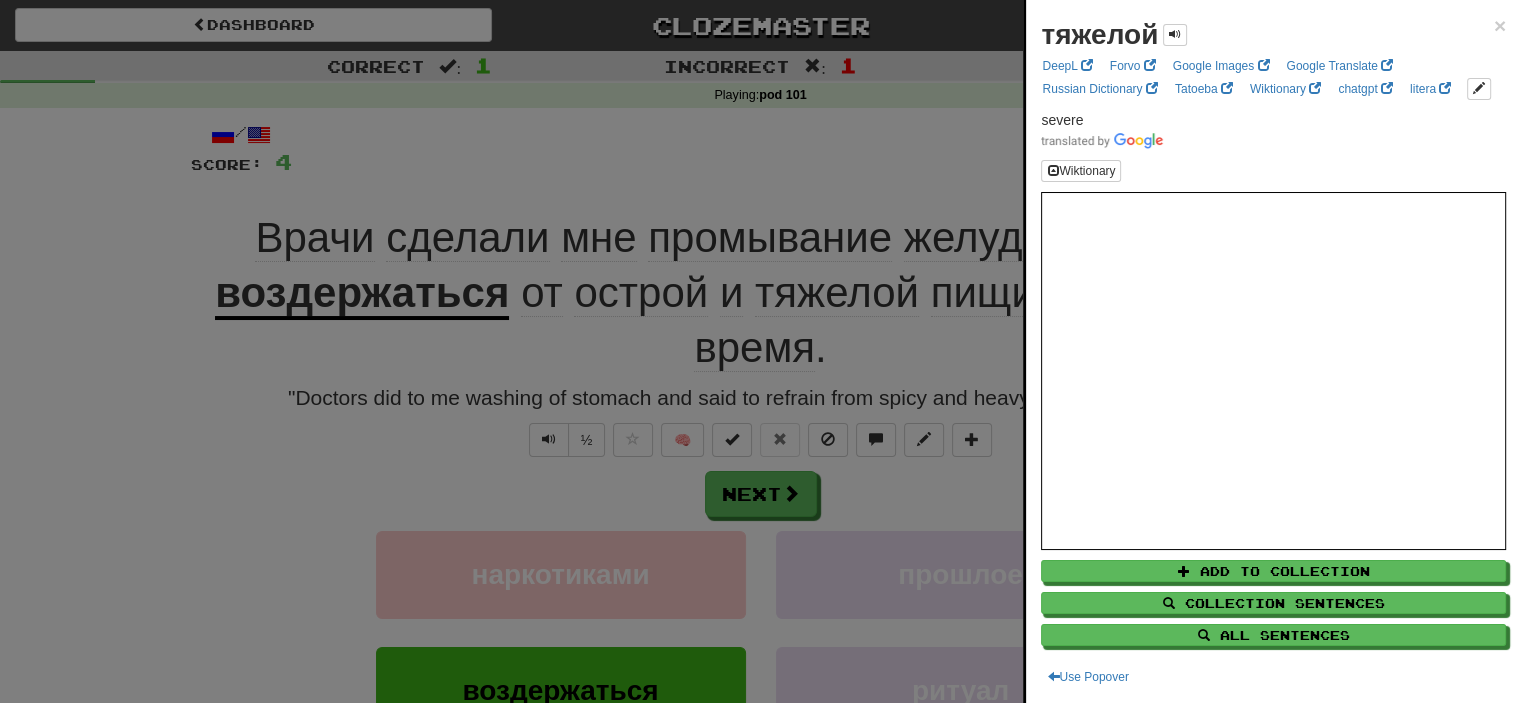 click at bounding box center [760, 351] 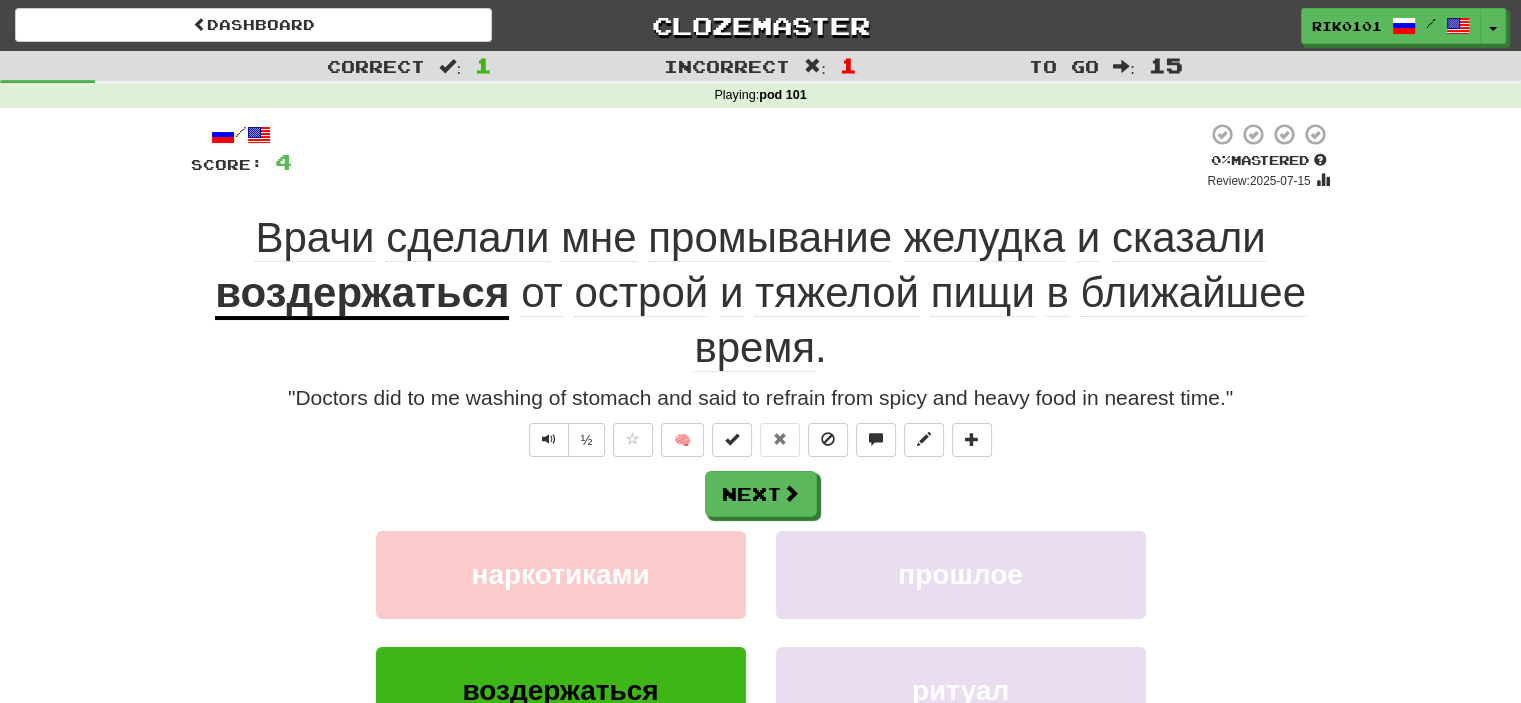 click on "тяжелой" at bounding box center [837, 293] 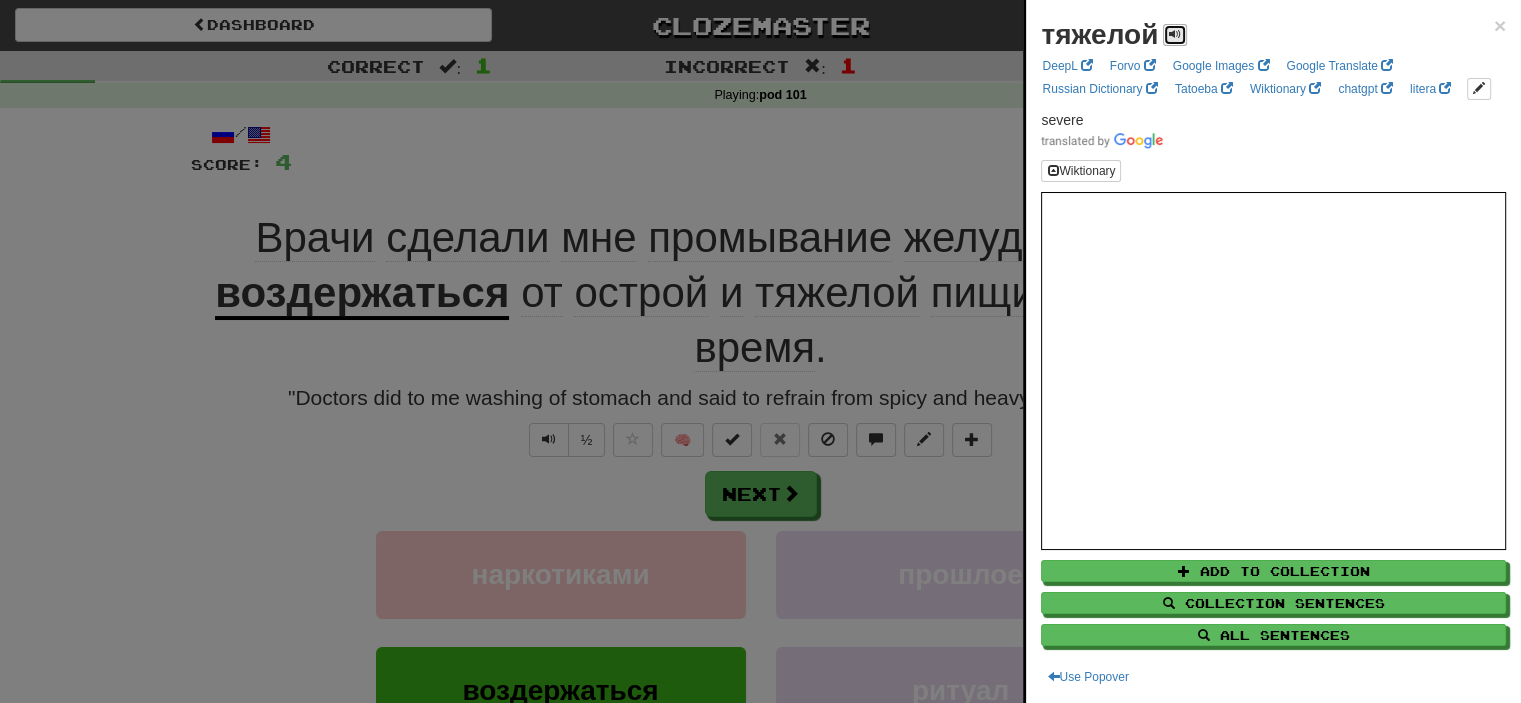 click at bounding box center (1175, 34) 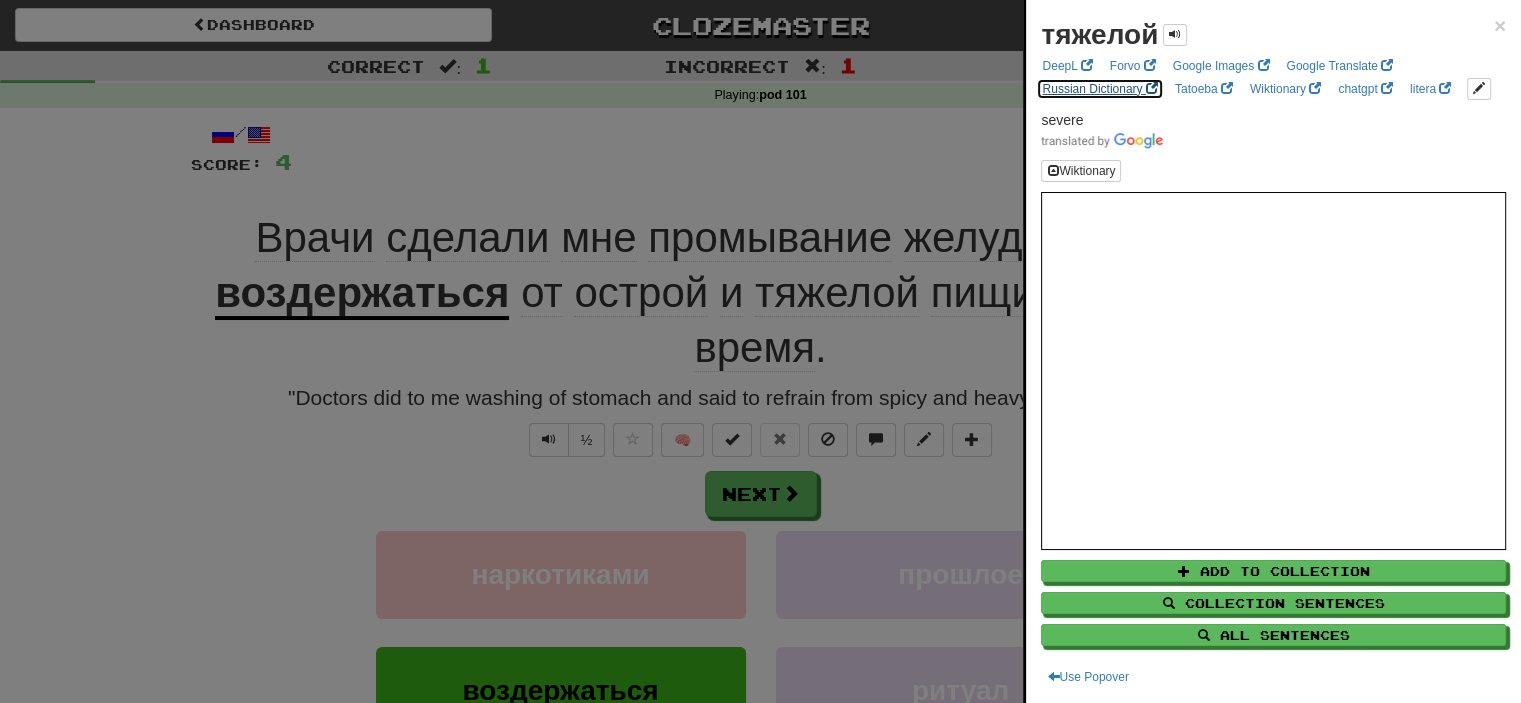 click on "Russian Dictionary" at bounding box center [1099, 89] 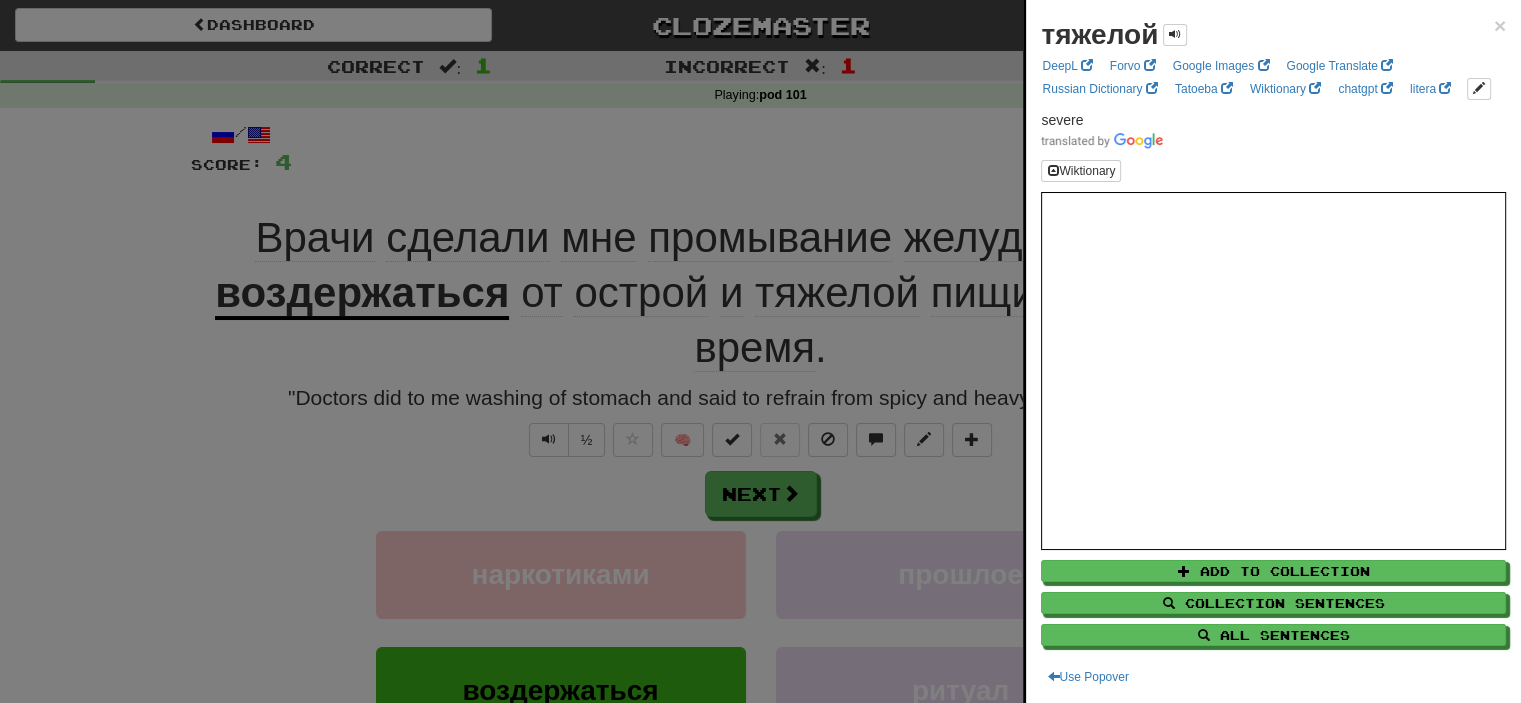 click at bounding box center (760, 351) 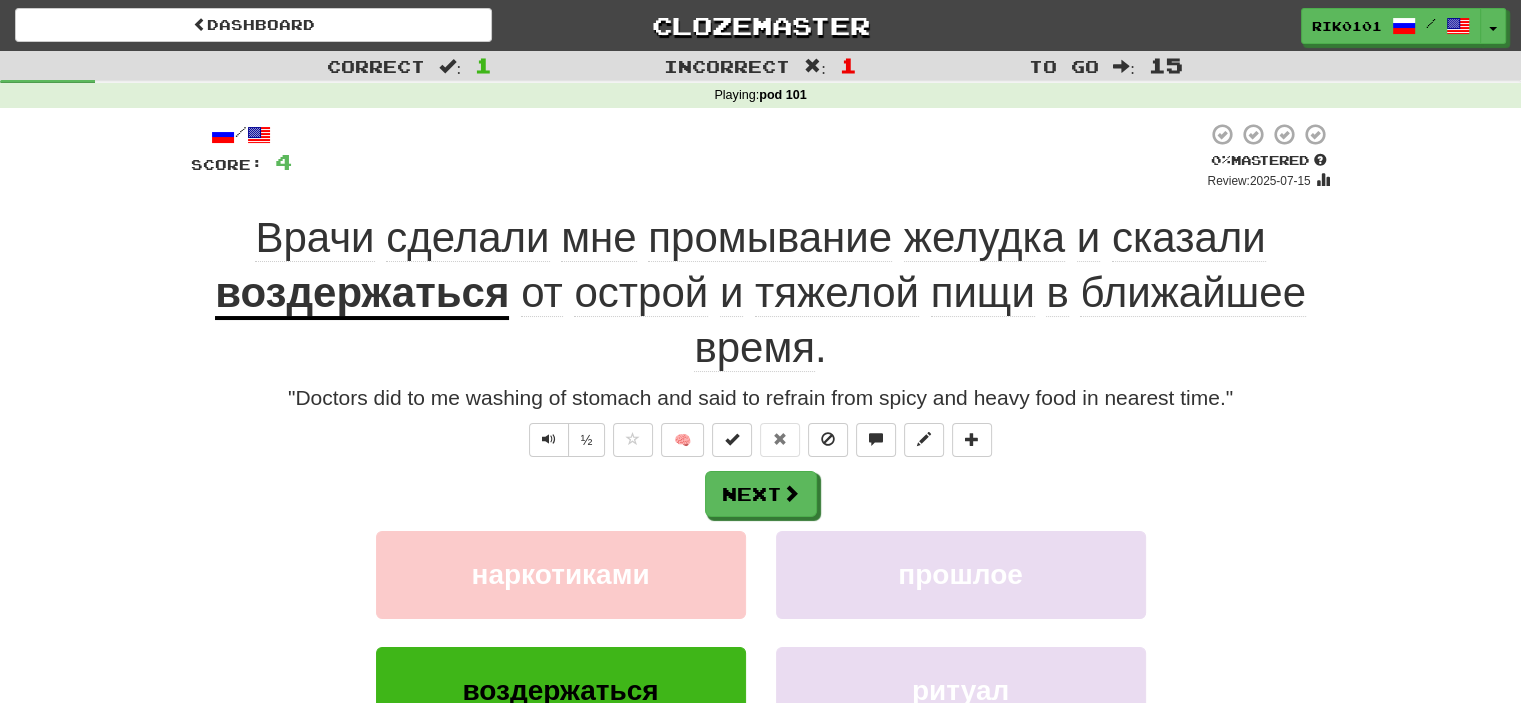click on "пищи" at bounding box center (983, 293) 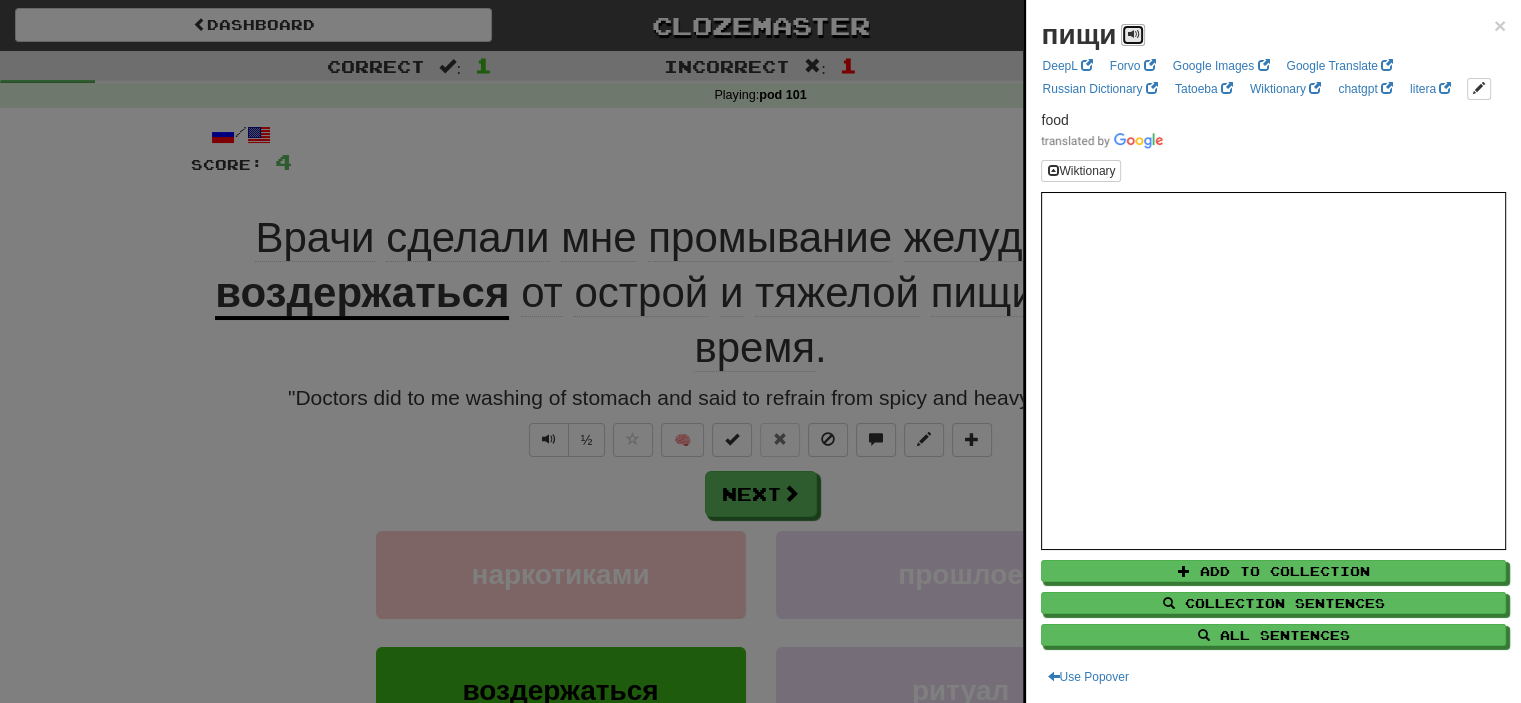 click at bounding box center (1133, 34) 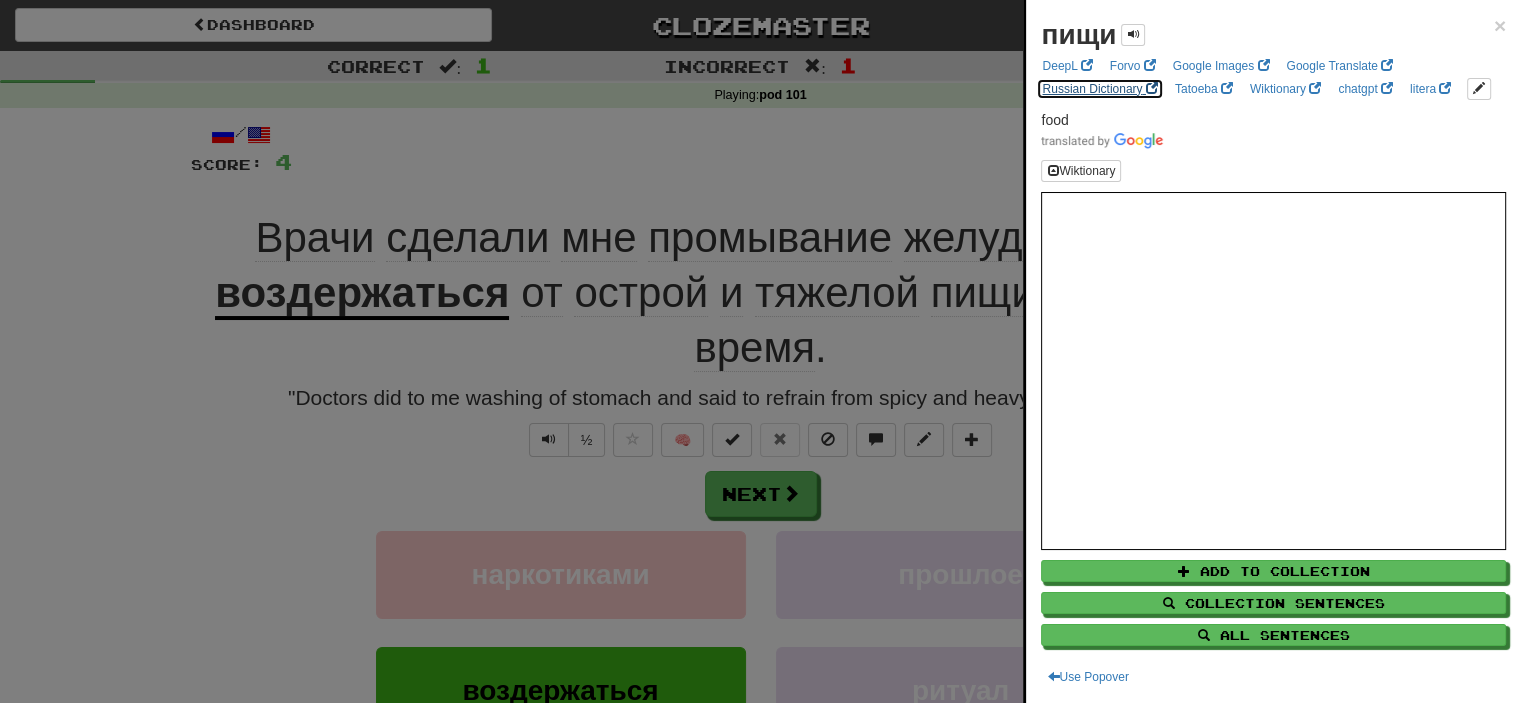 click on "Russian Dictionary" at bounding box center [1099, 89] 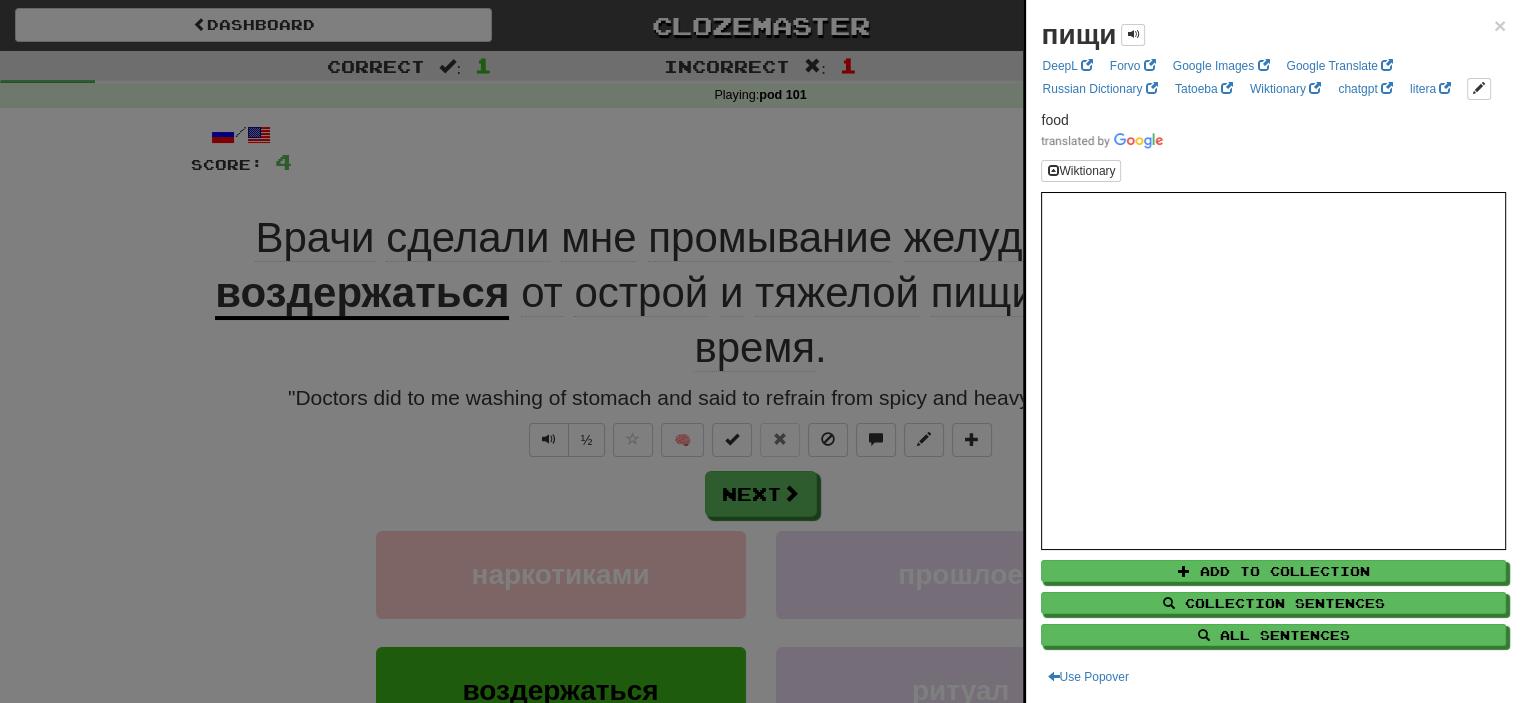 click at bounding box center [760, 351] 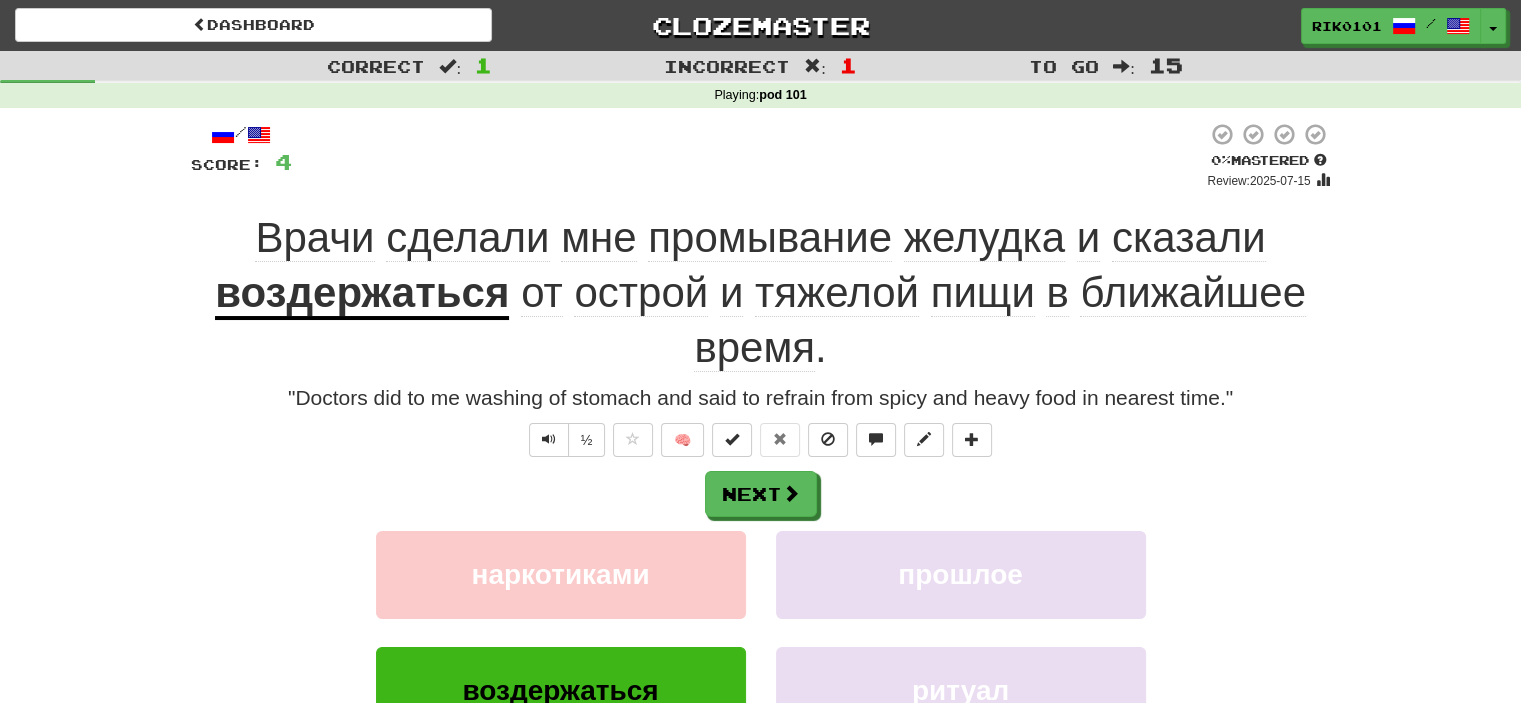 click on "ближайшее" at bounding box center [1192, 293] 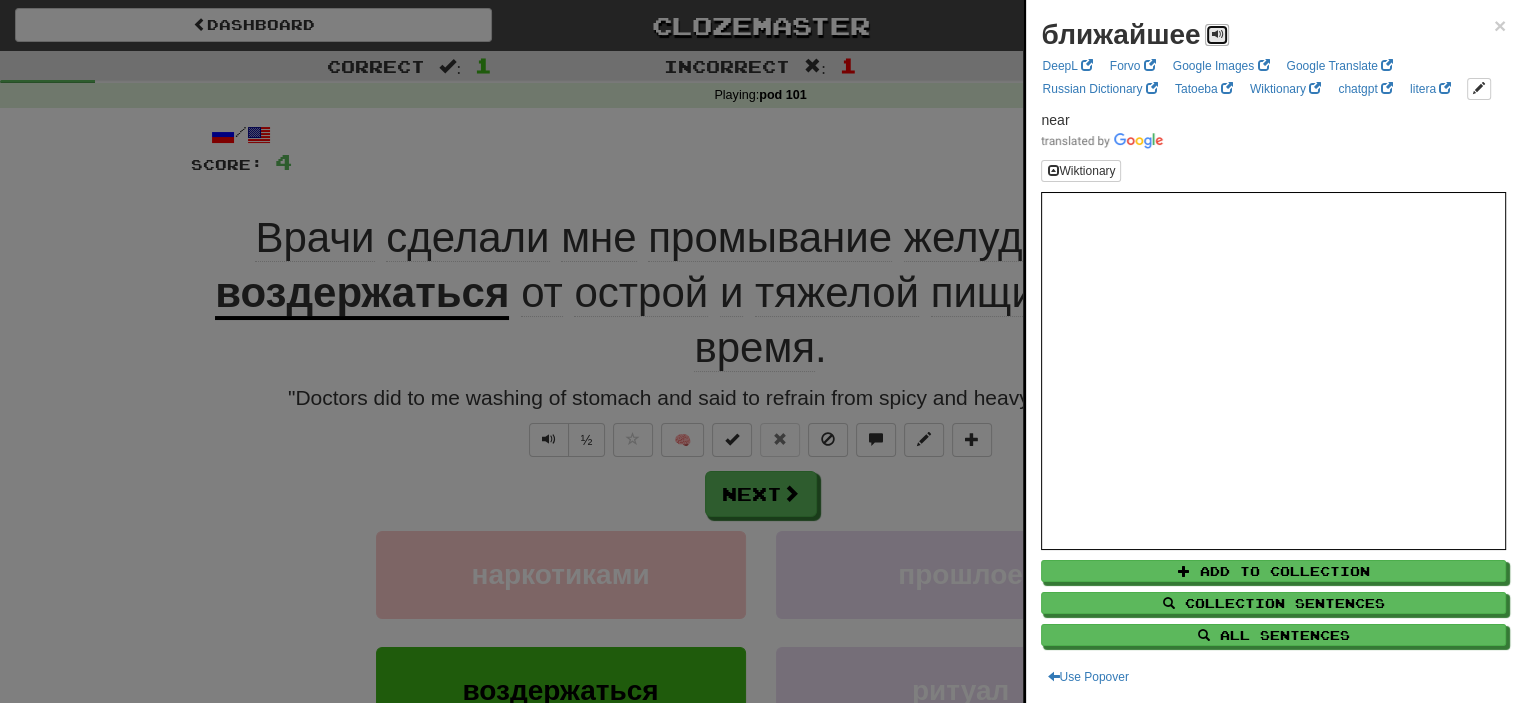 click at bounding box center (1217, 34) 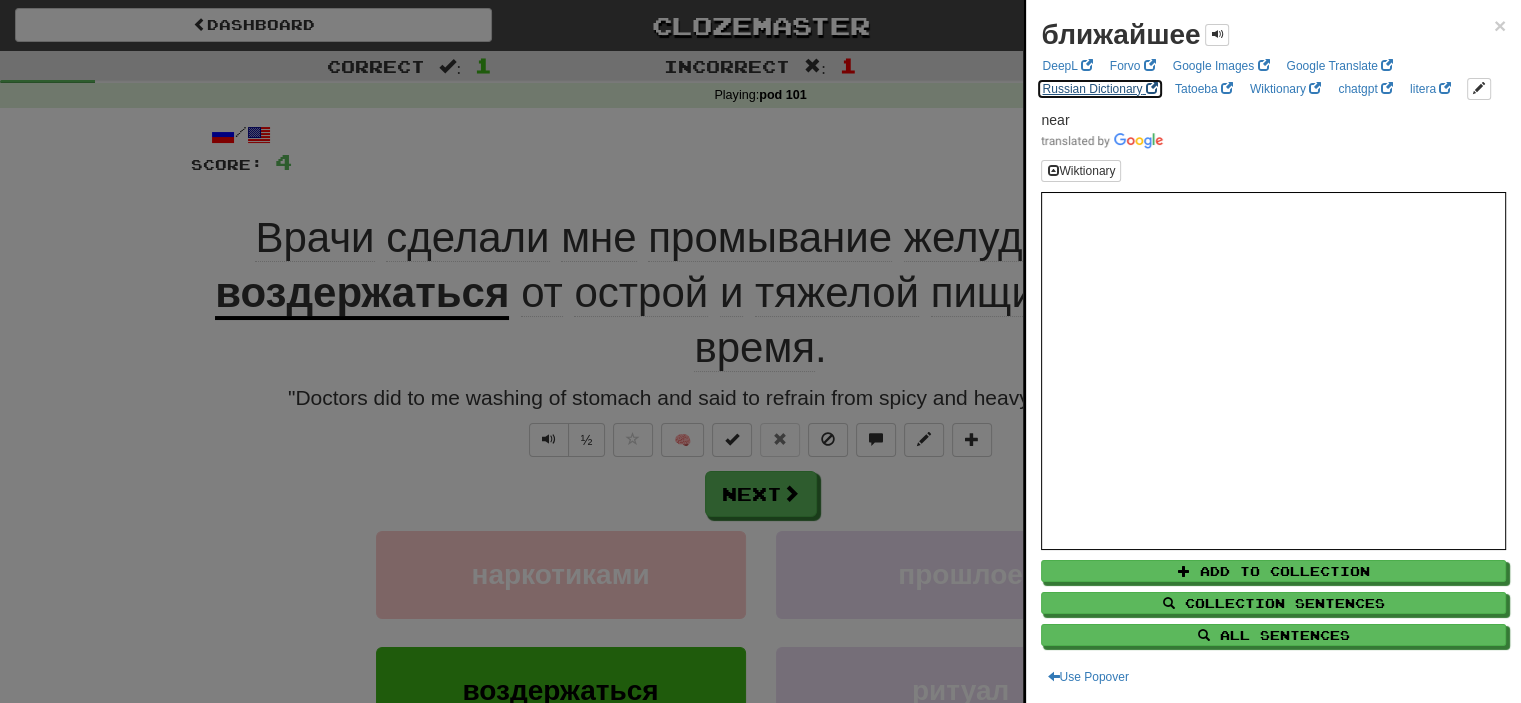 click on "Russian Dictionary" at bounding box center (1099, 89) 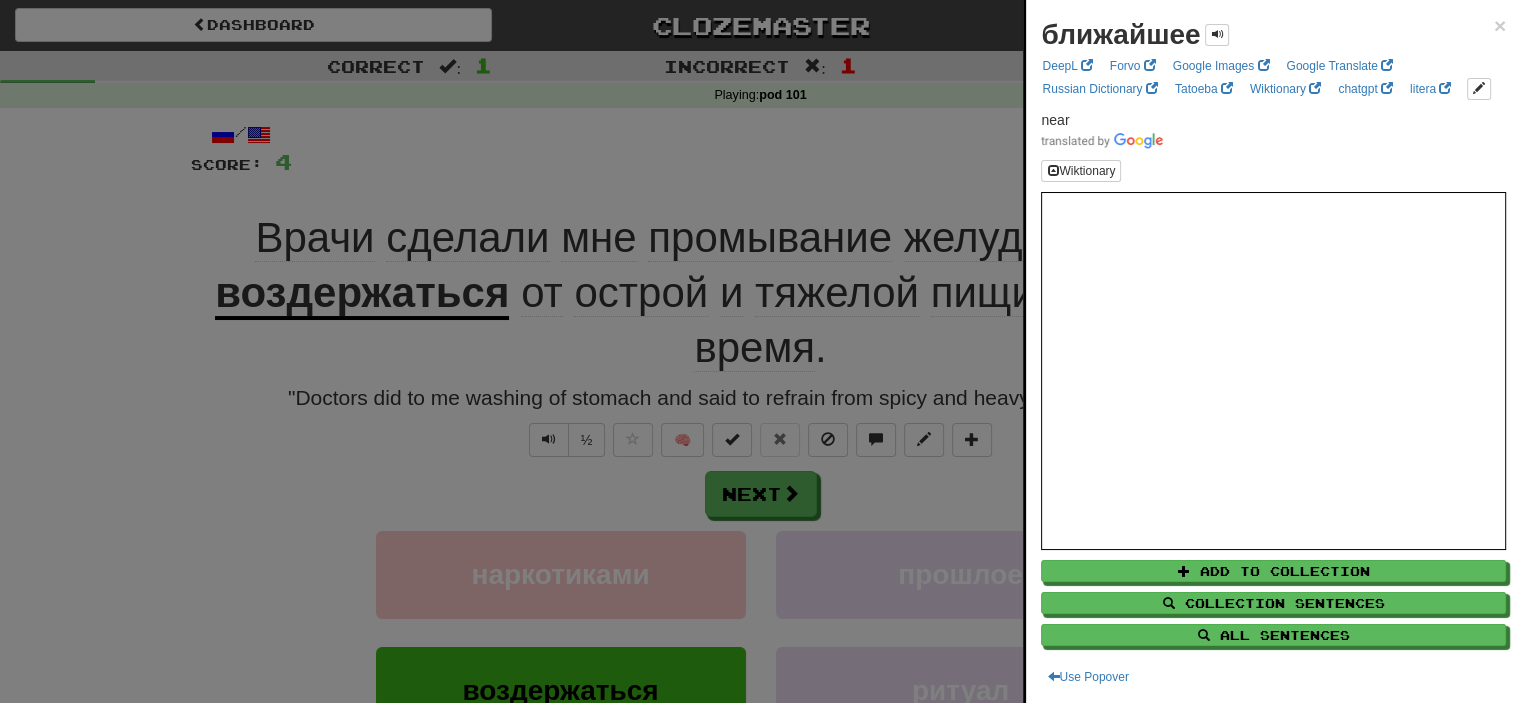 click at bounding box center [760, 351] 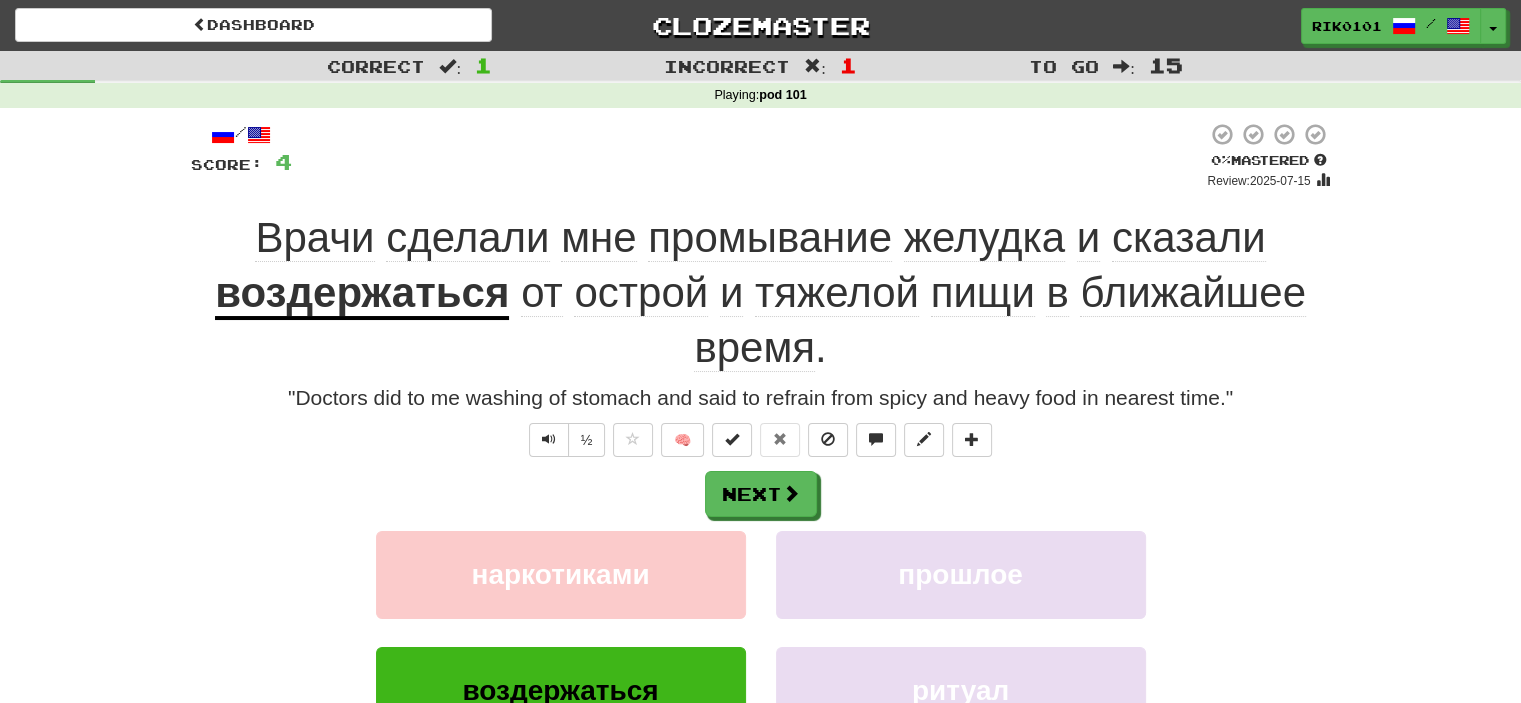 click on "время" at bounding box center (754, 348) 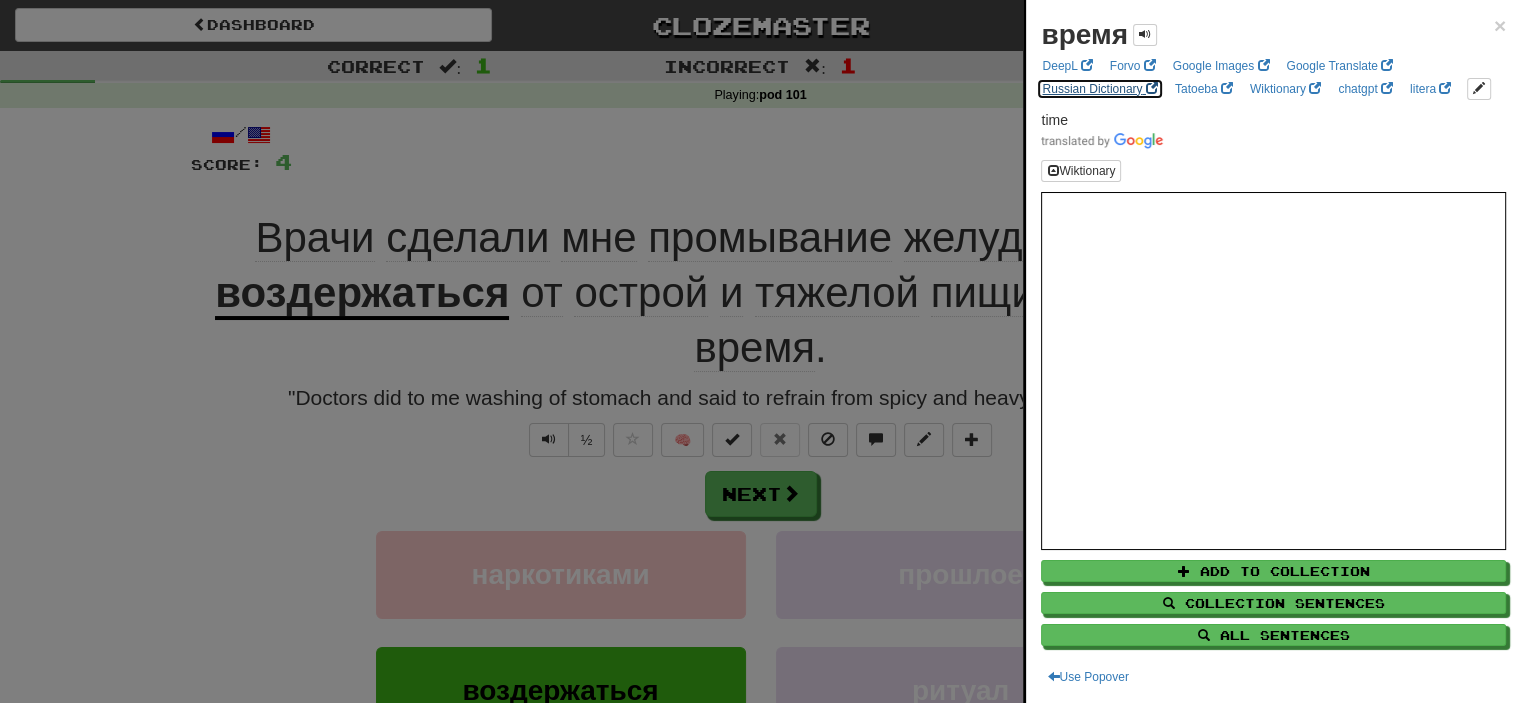 click on "Russian Dictionary" at bounding box center [1099, 89] 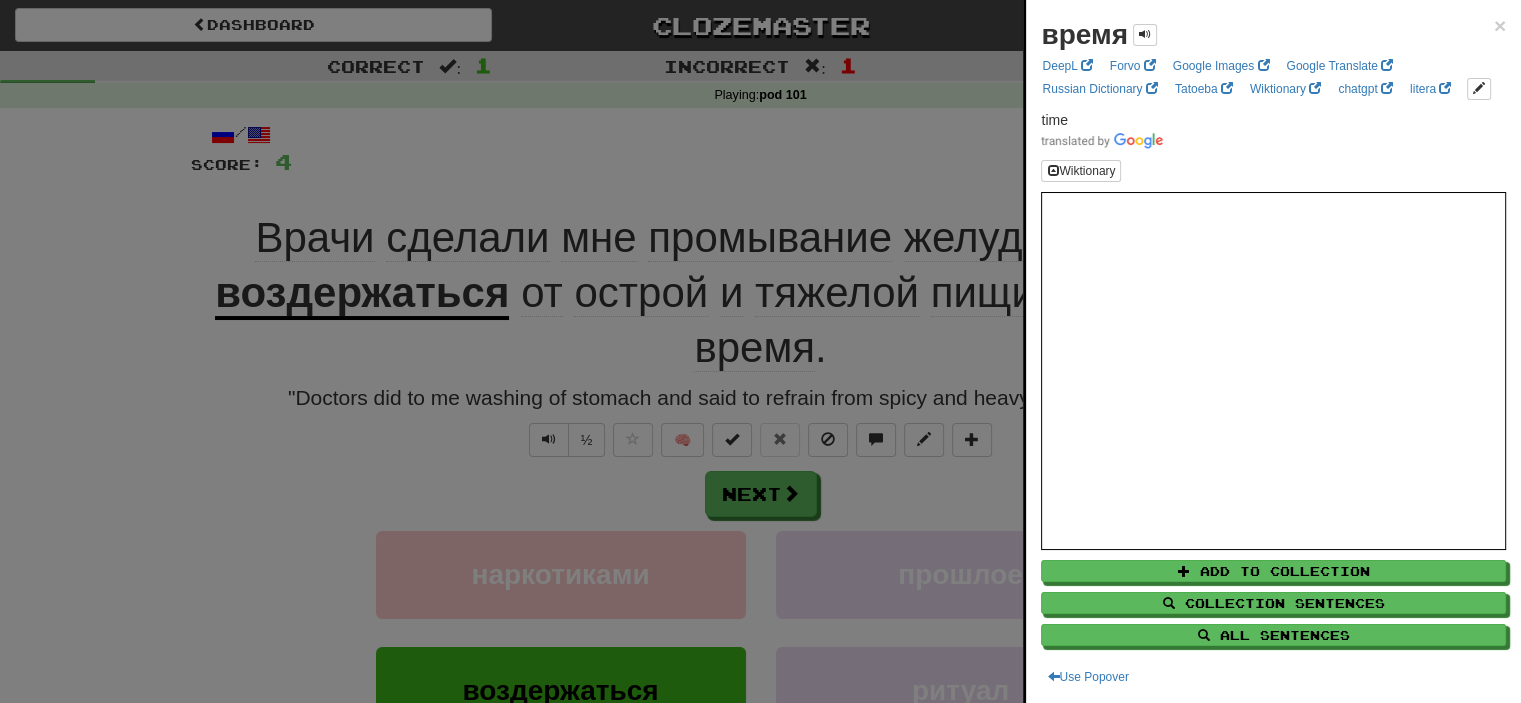 click at bounding box center (760, 351) 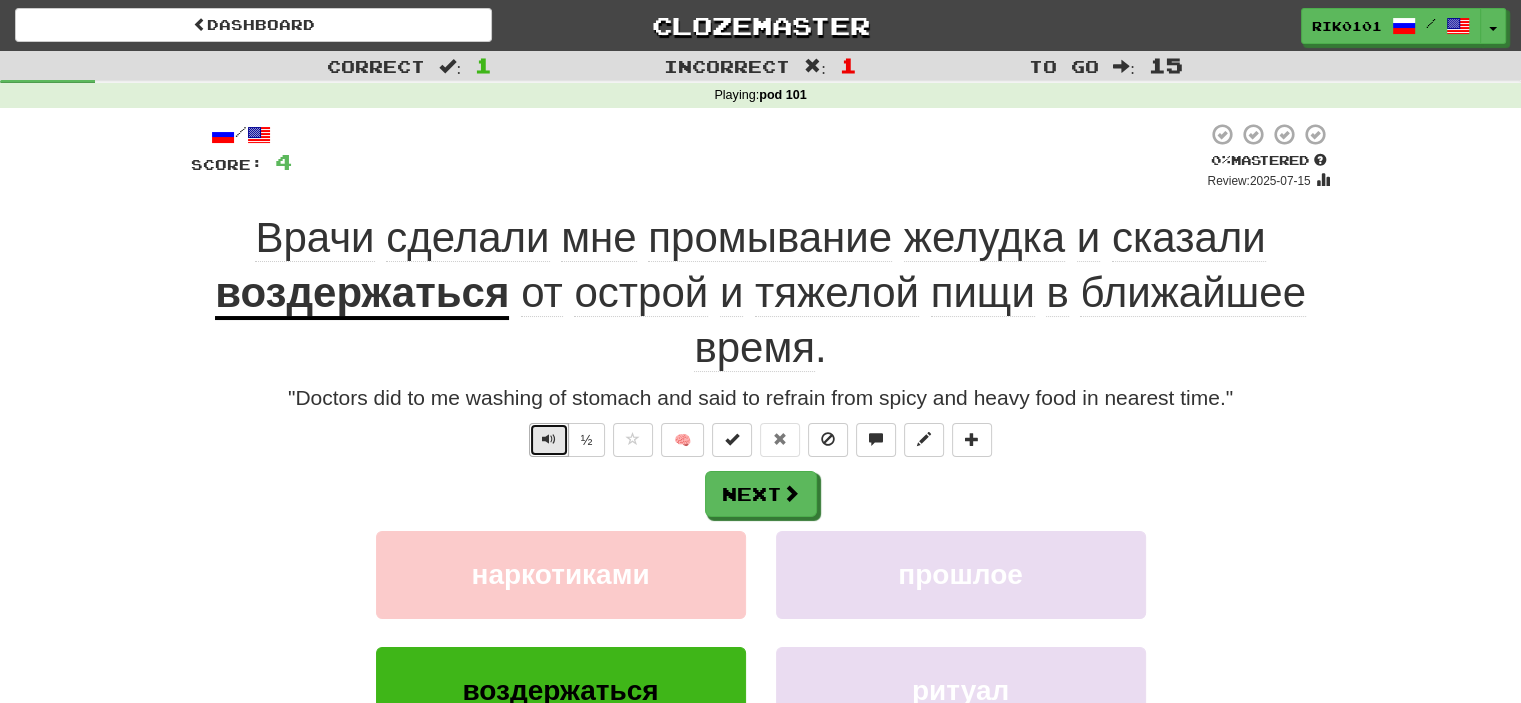 click at bounding box center [549, 440] 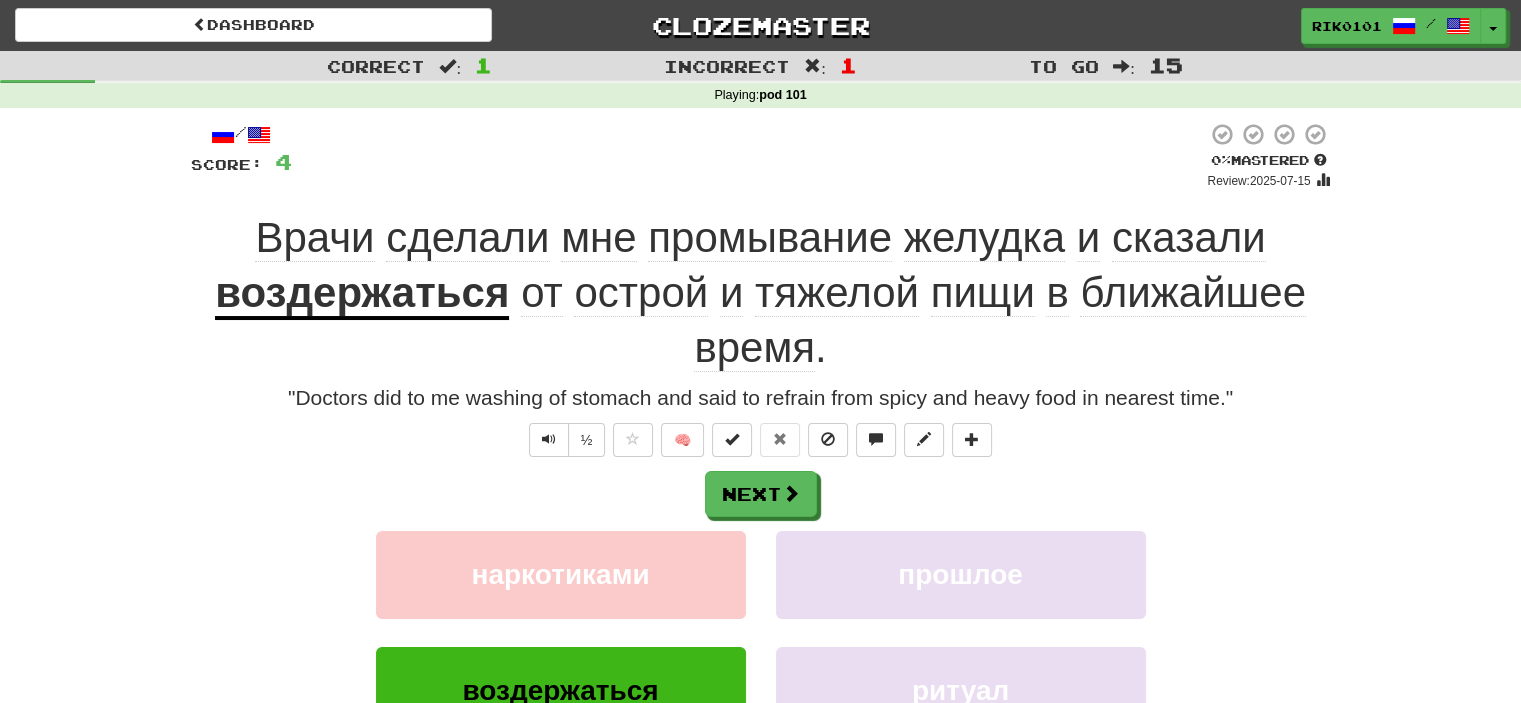click on "желудка" 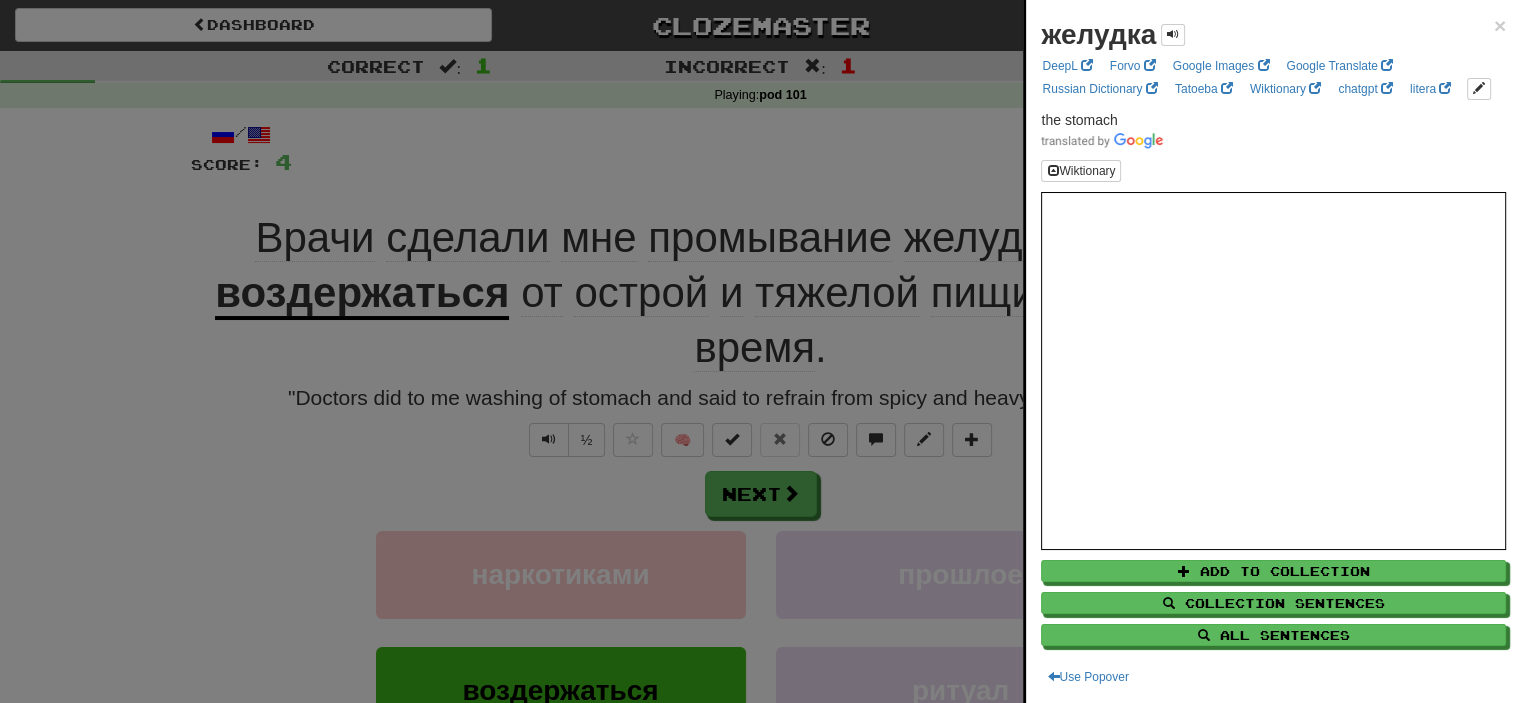 click at bounding box center (760, 351) 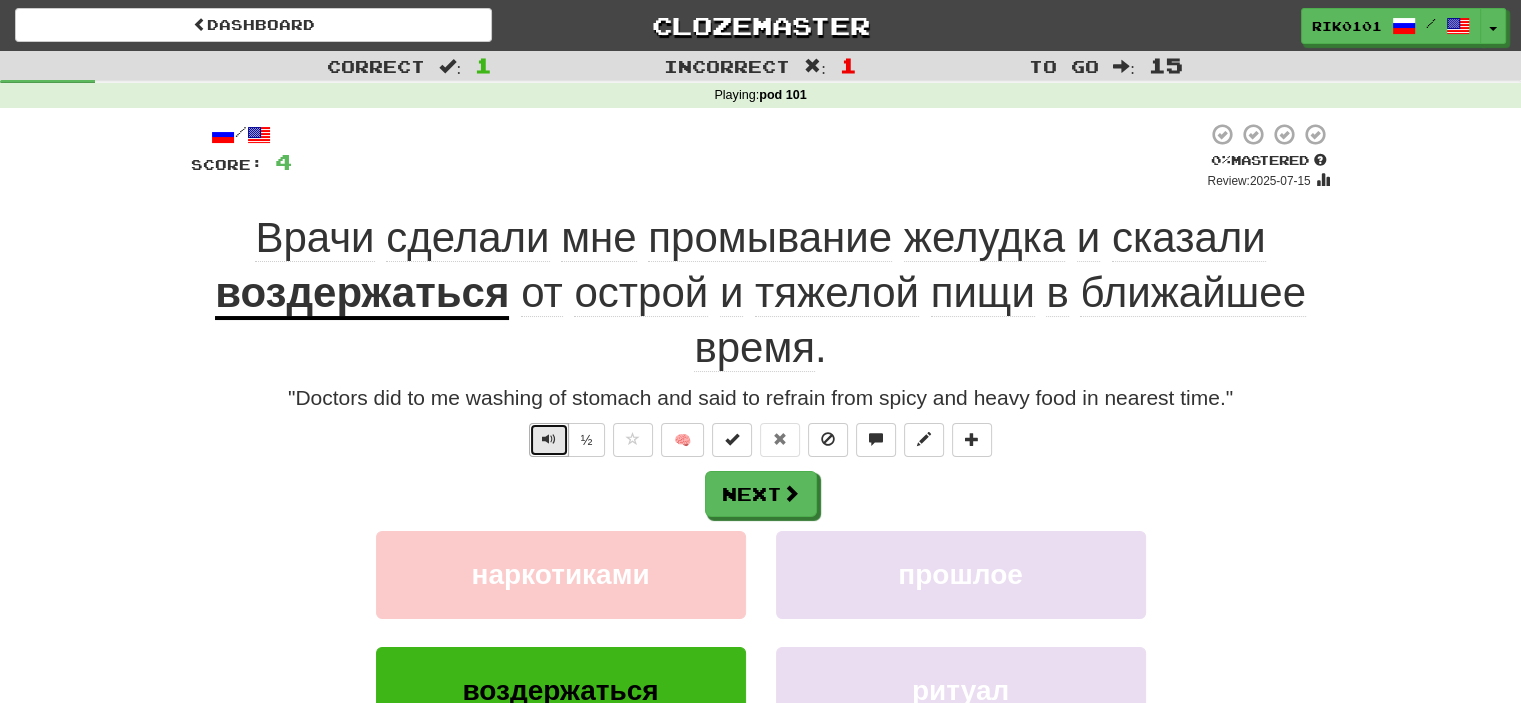 click at bounding box center [549, 439] 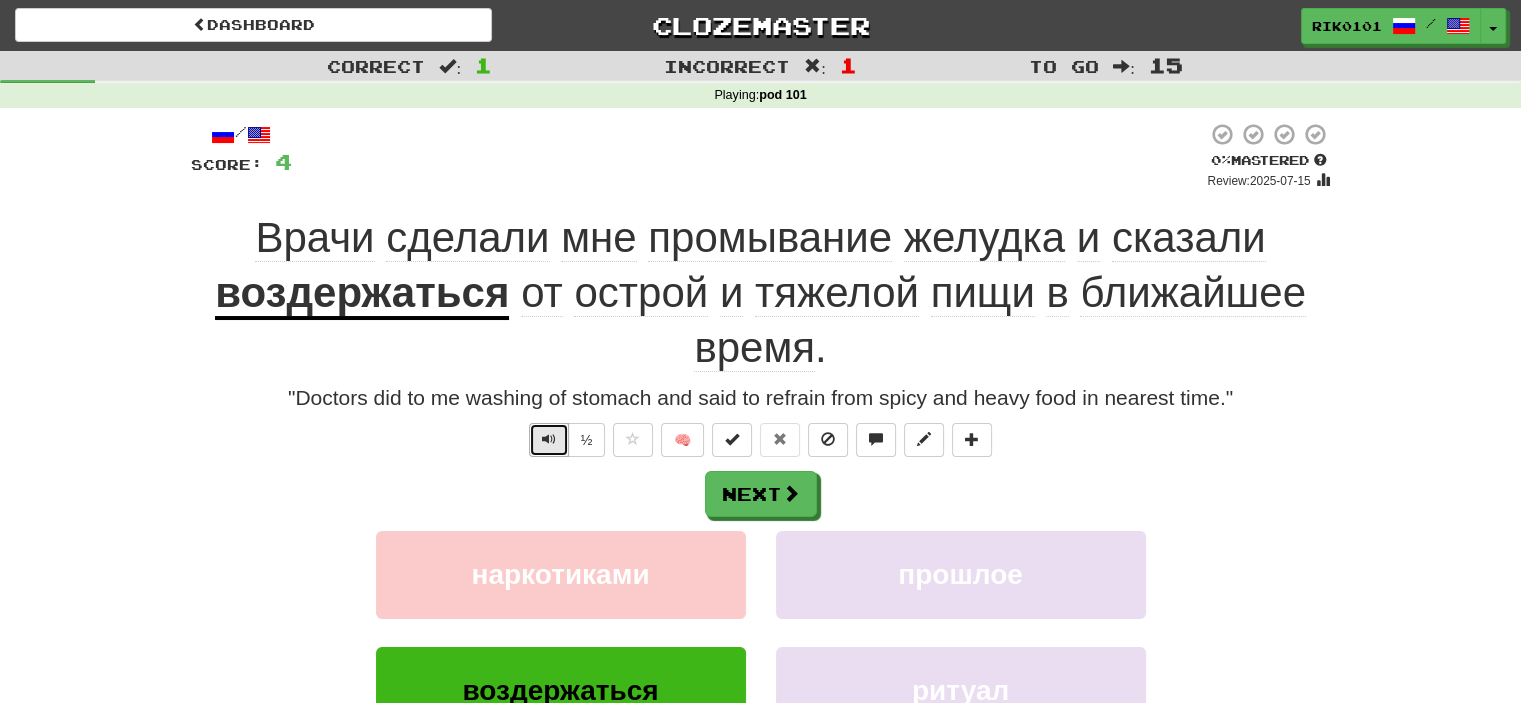 click at bounding box center (549, 439) 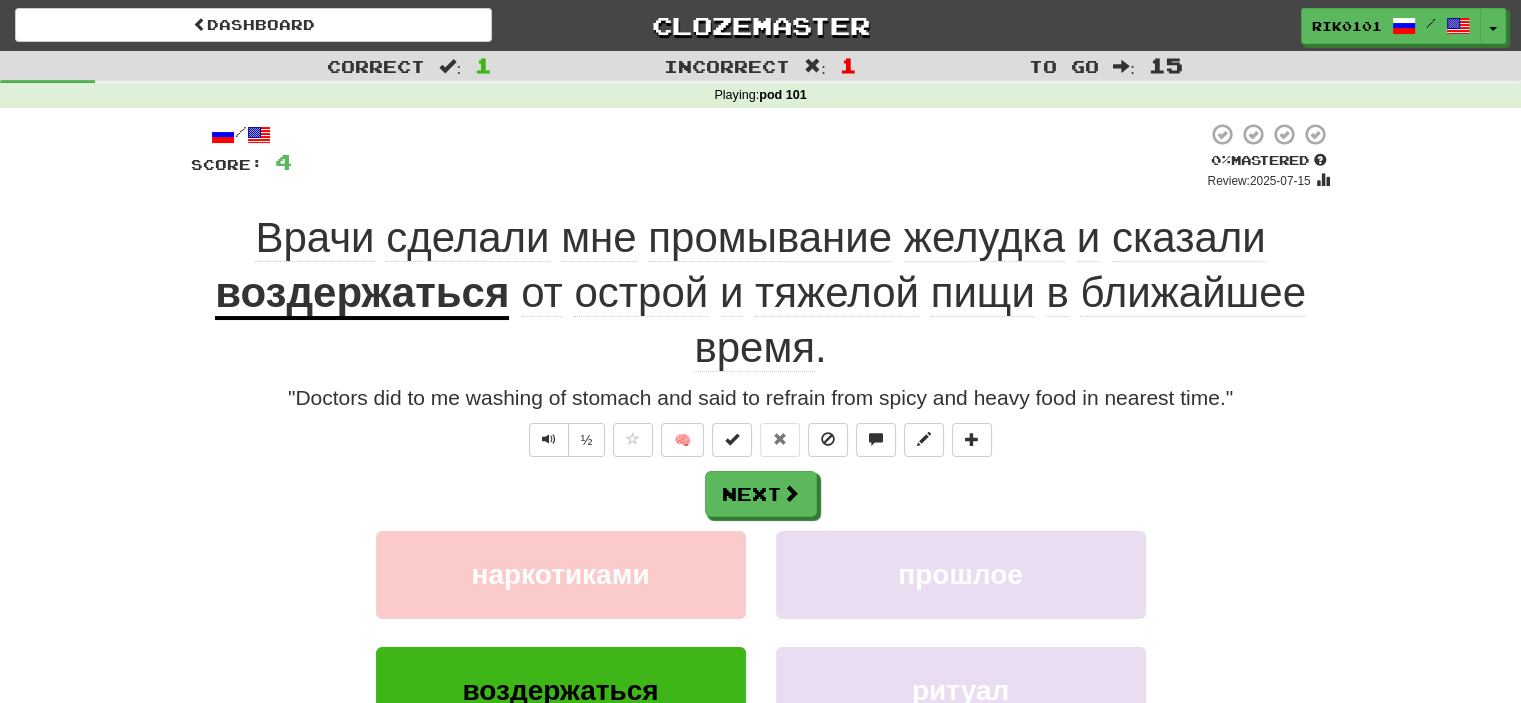 click on "воздержаться" at bounding box center [362, 294] 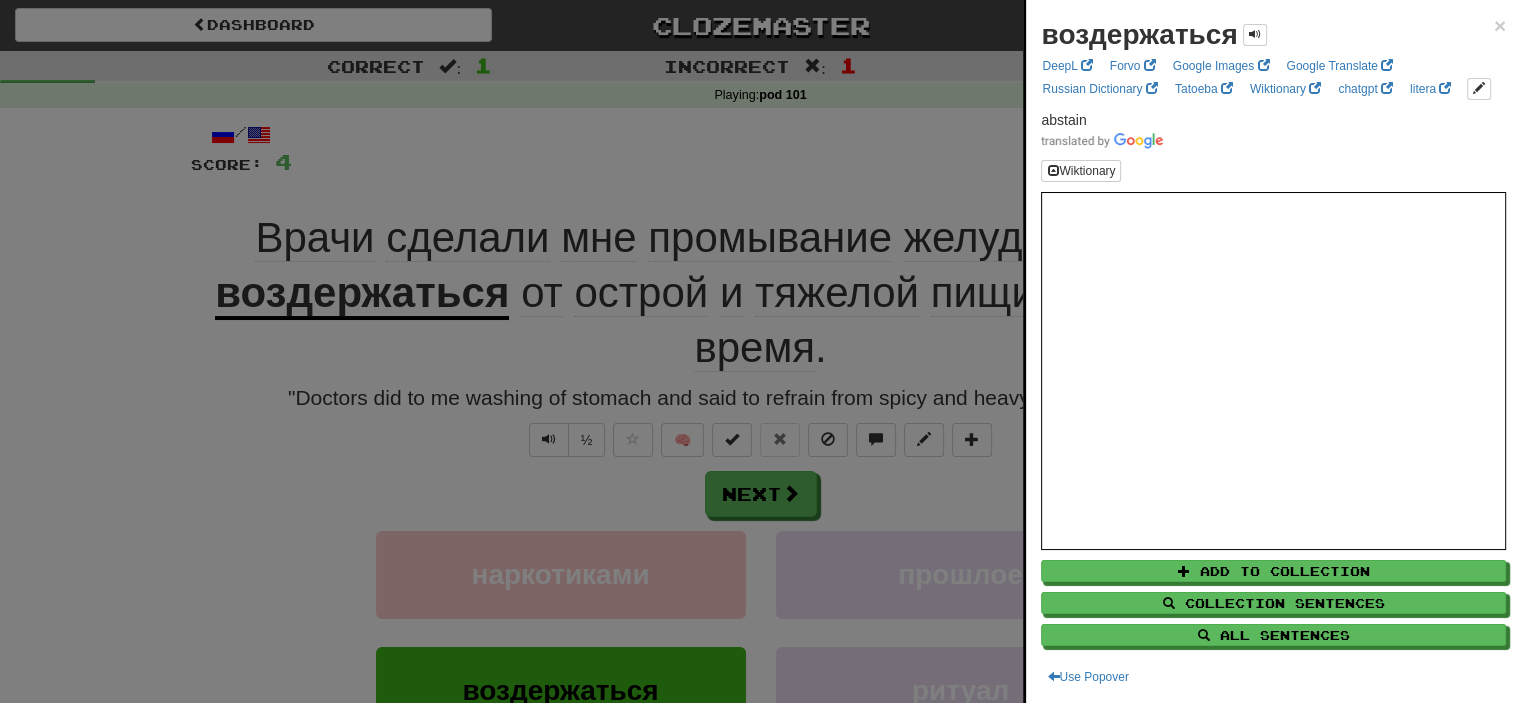 click at bounding box center (760, 351) 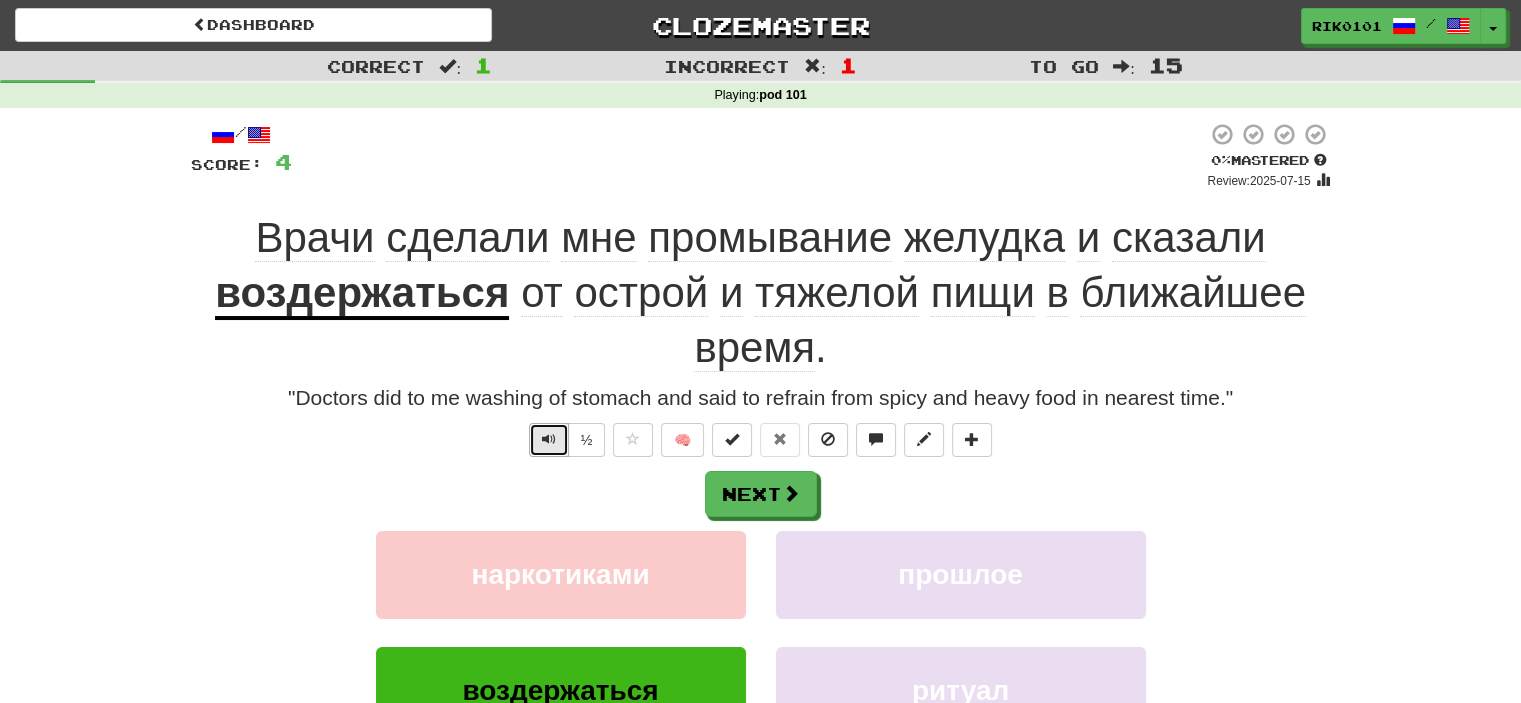 click at bounding box center (549, 439) 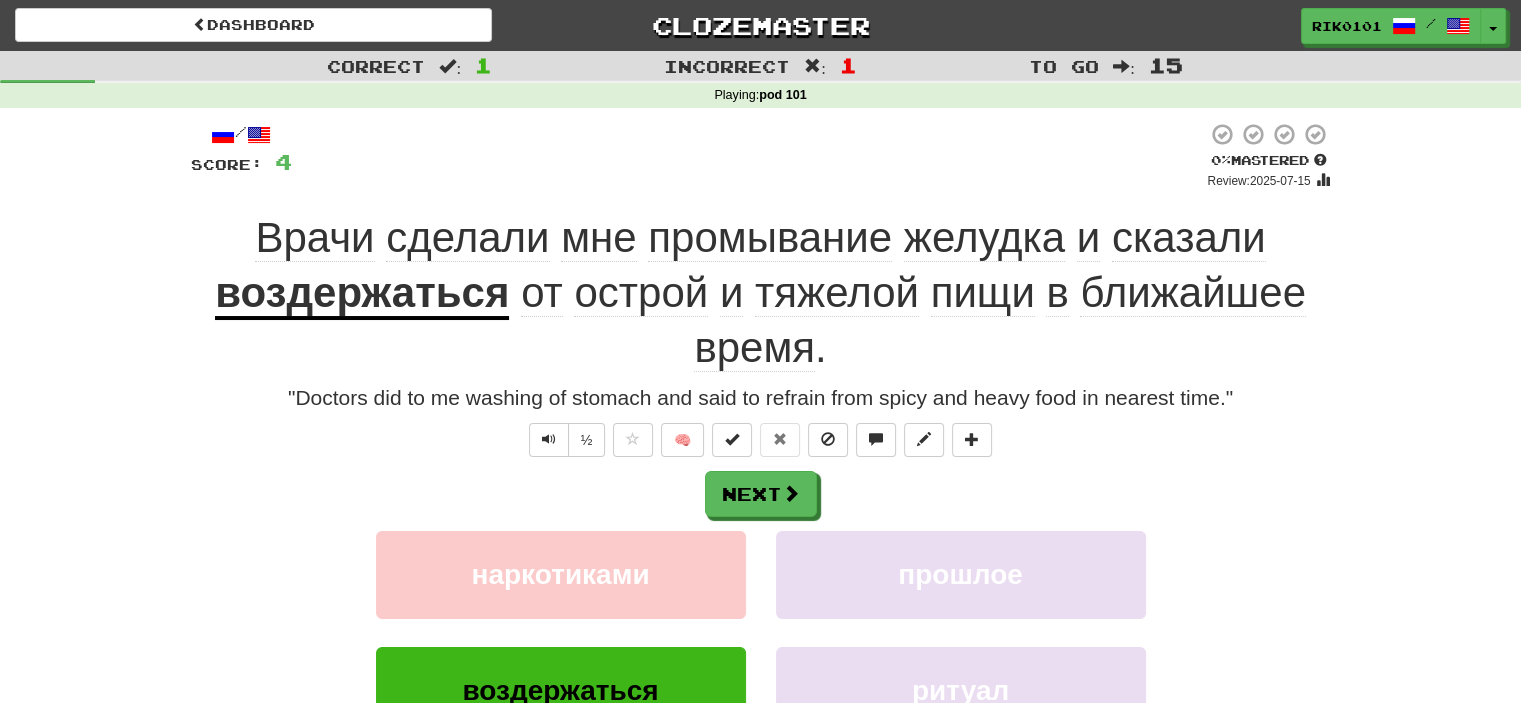click on "острой" at bounding box center [641, 293] 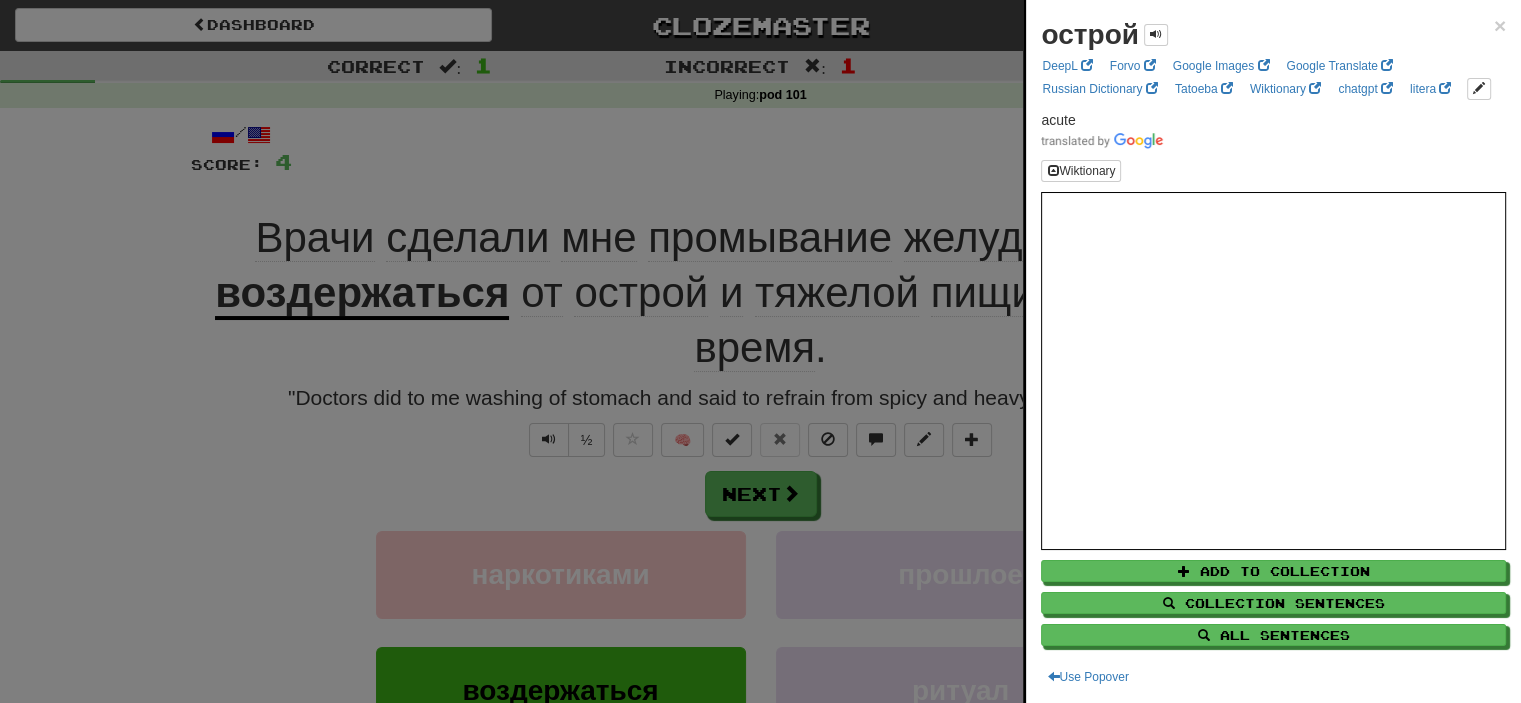 click at bounding box center (760, 351) 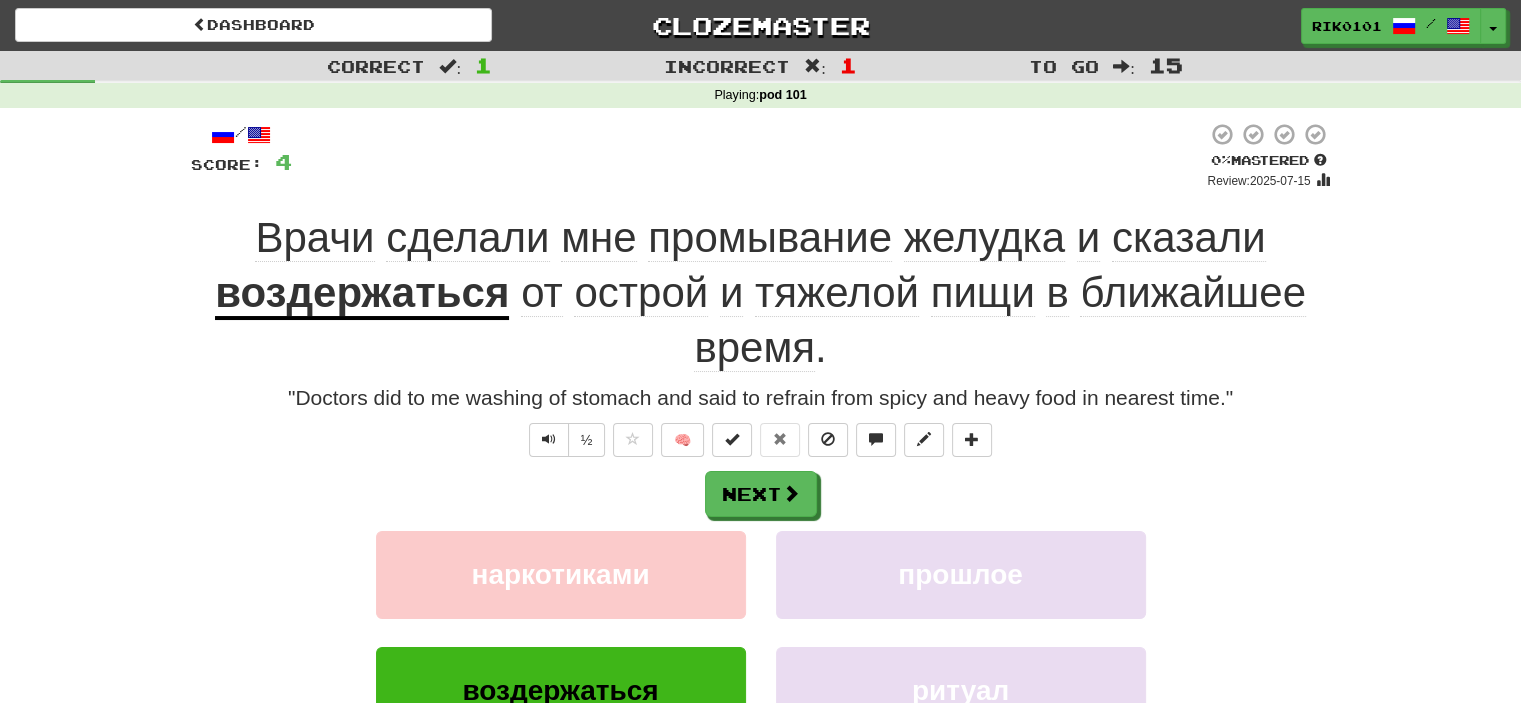 click on "тяжелой" at bounding box center [837, 293] 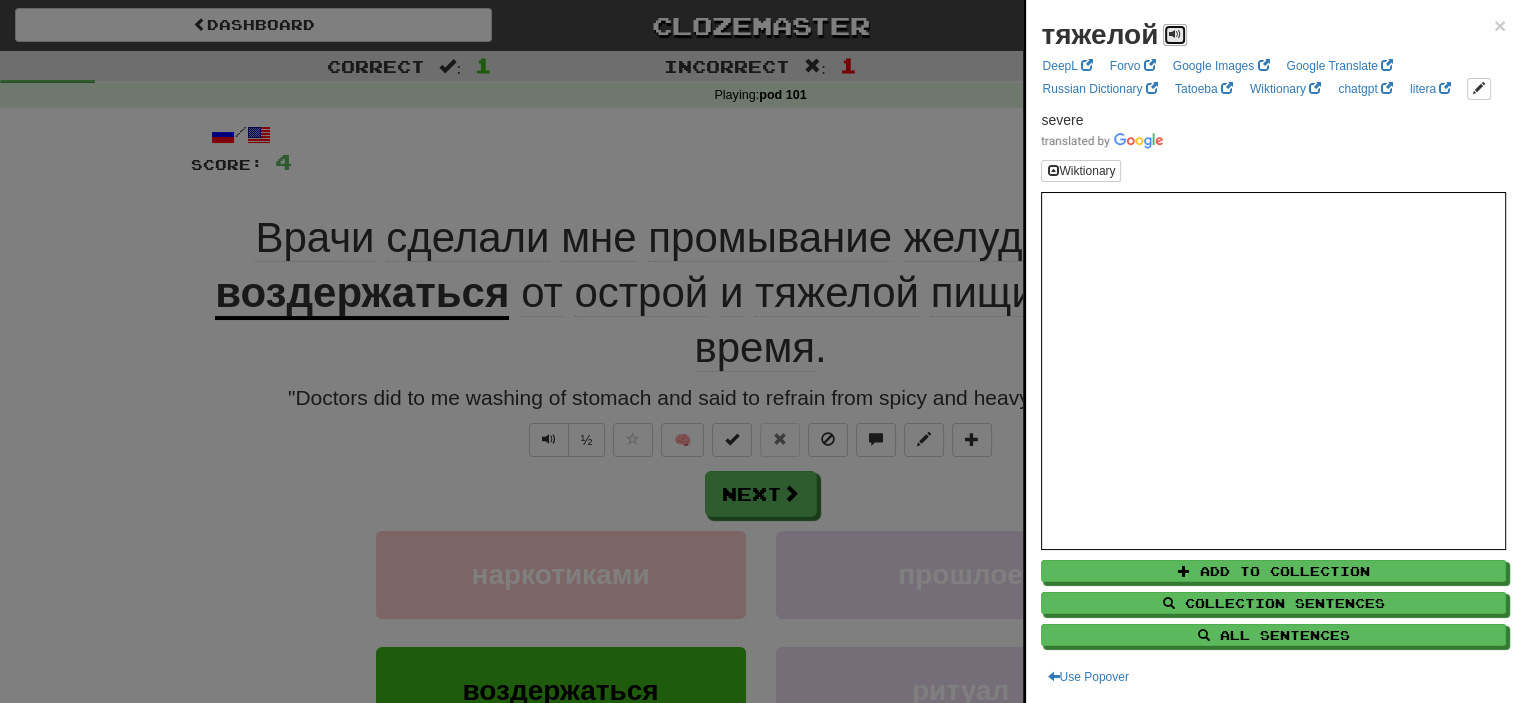 click at bounding box center (1175, 34) 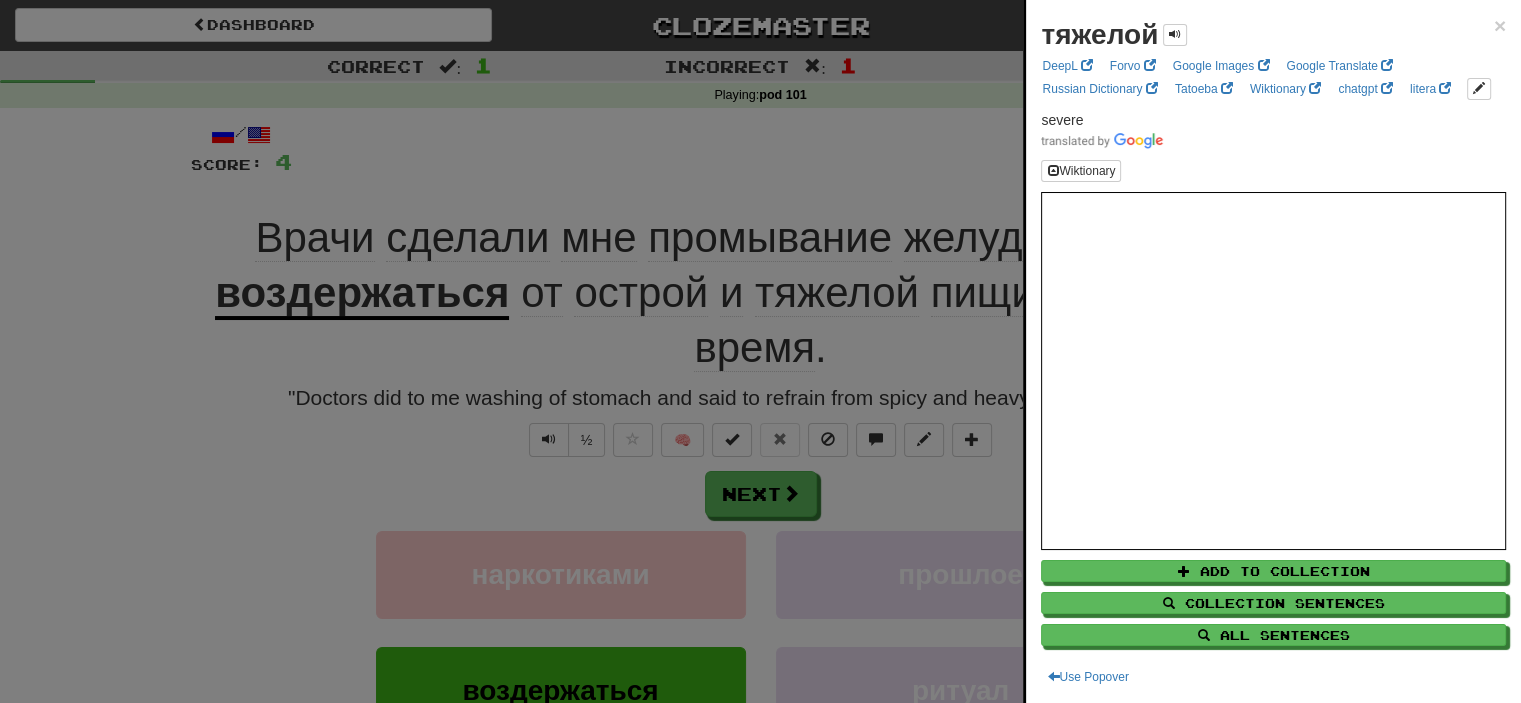 click at bounding box center [760, 351] 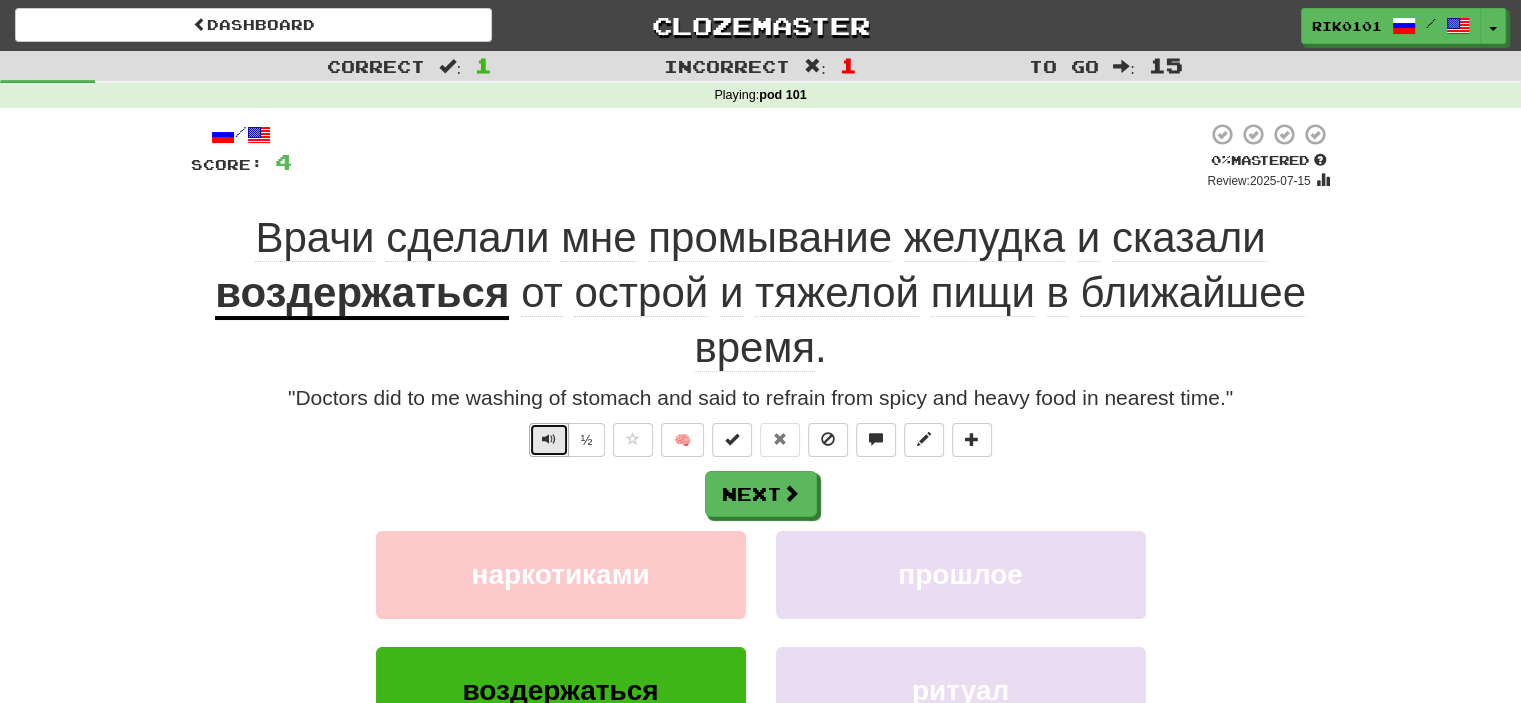 click at bounding box center (549, 440) 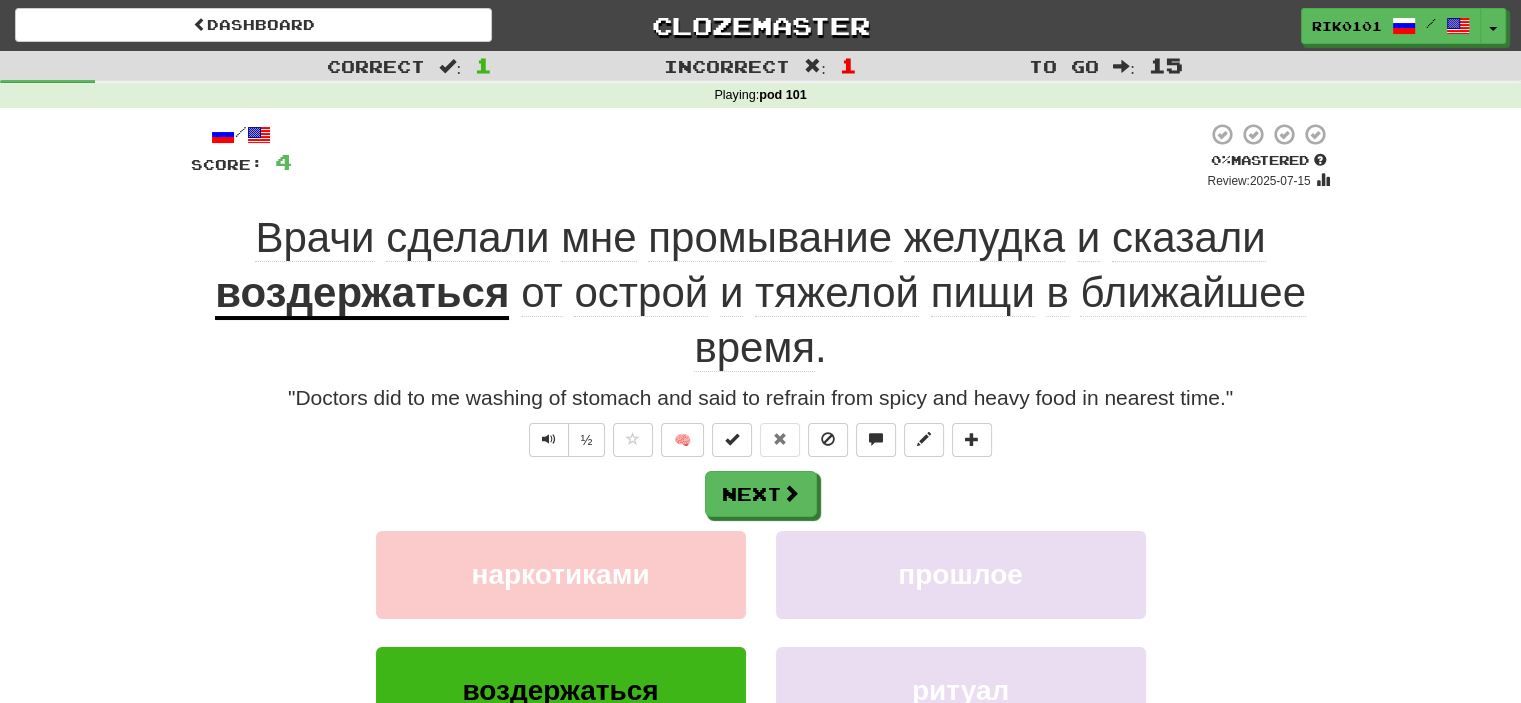 click on "промывание" 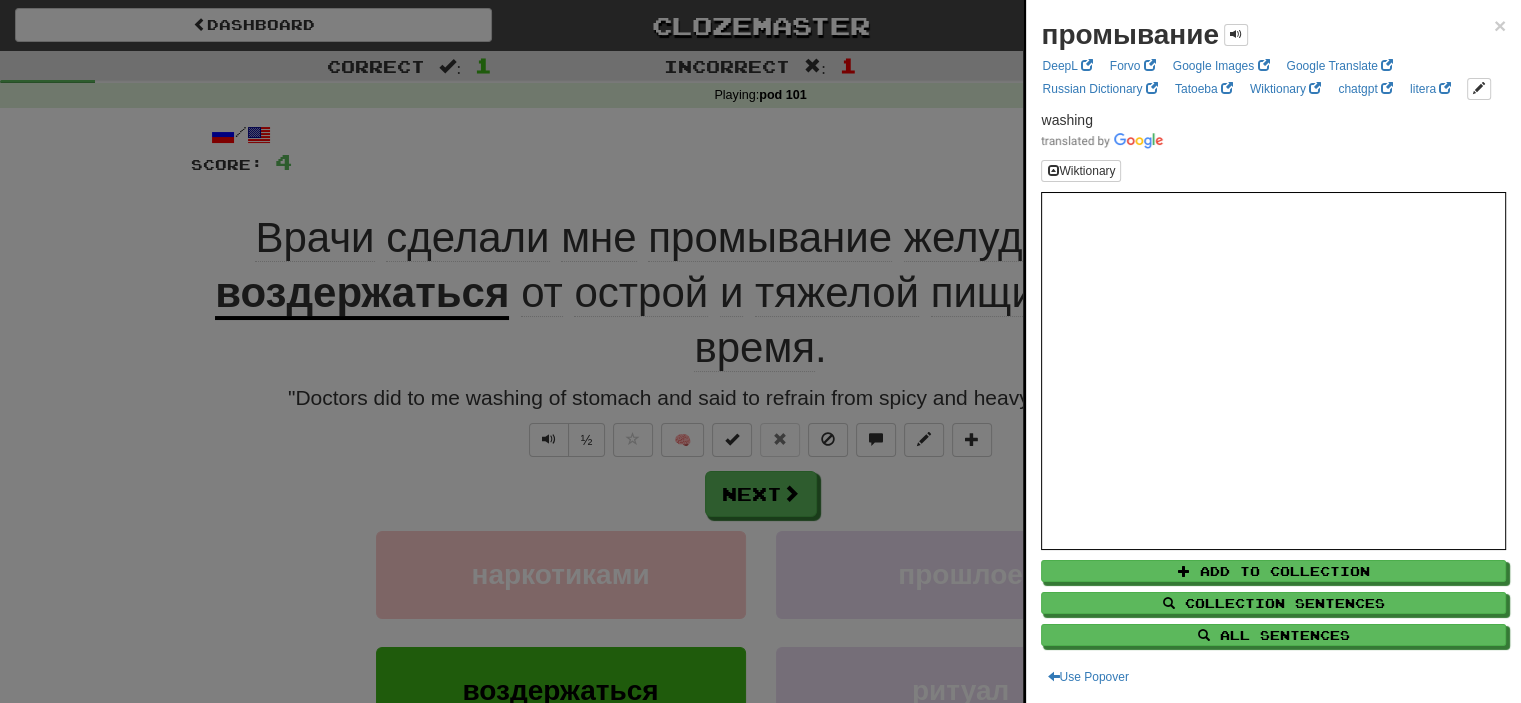 click at bounding box center (760, 351) 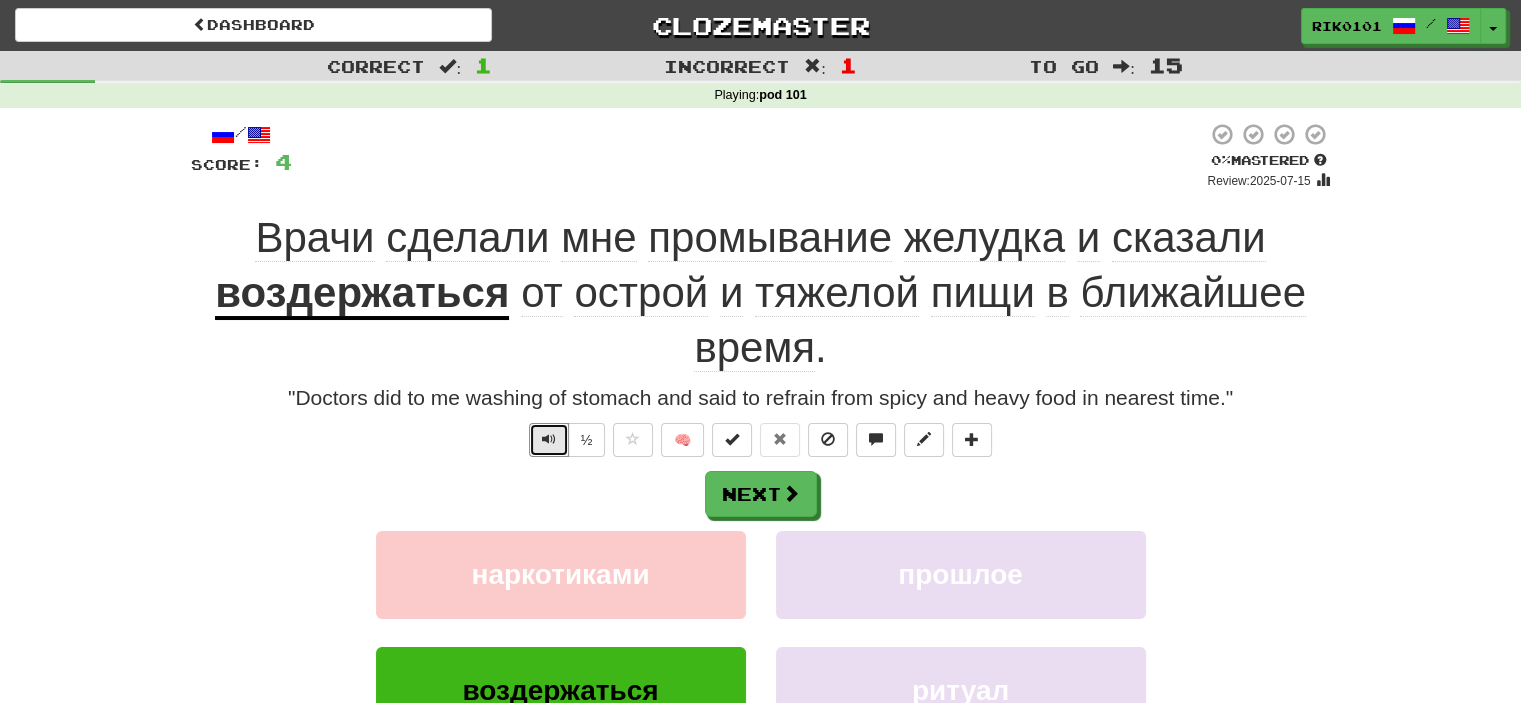 click at bounding box center (549, 439) 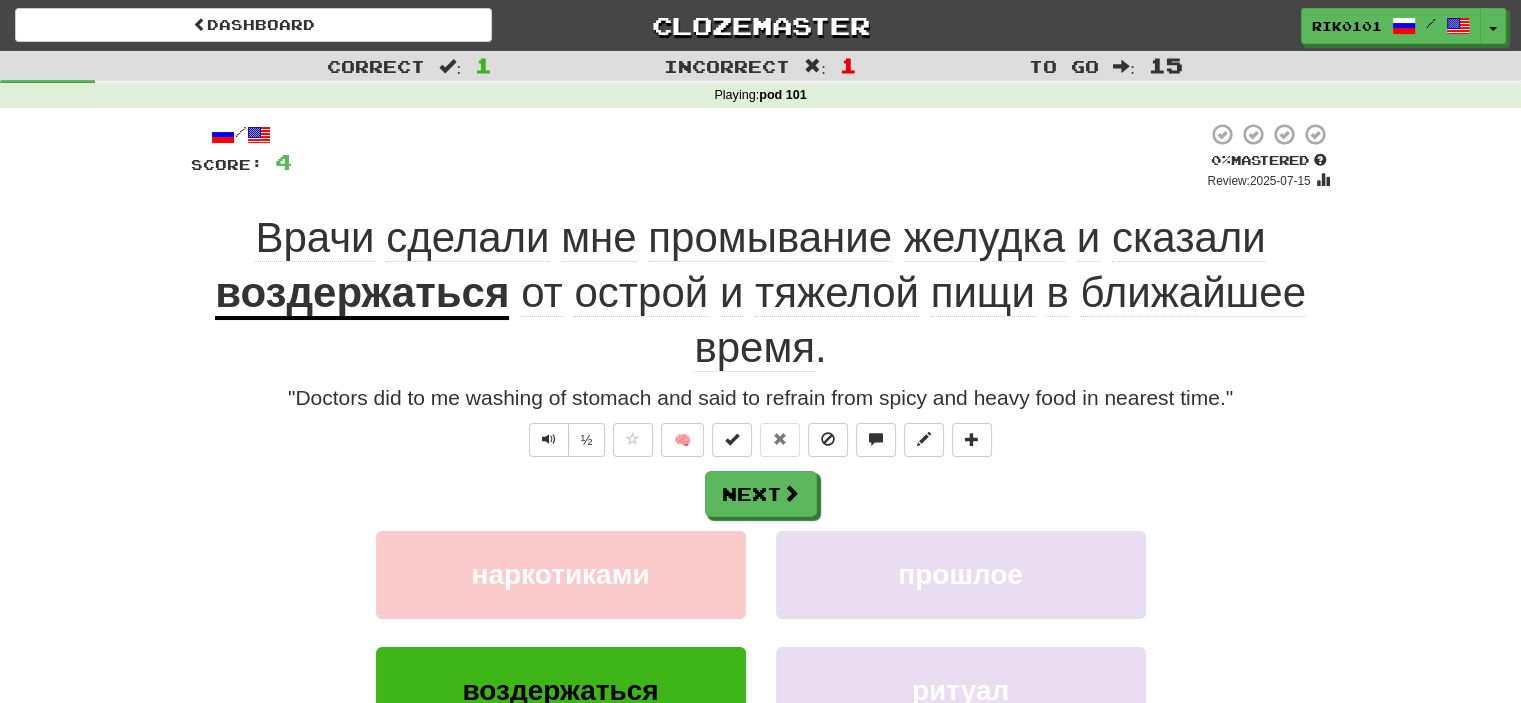 click on "желудка" 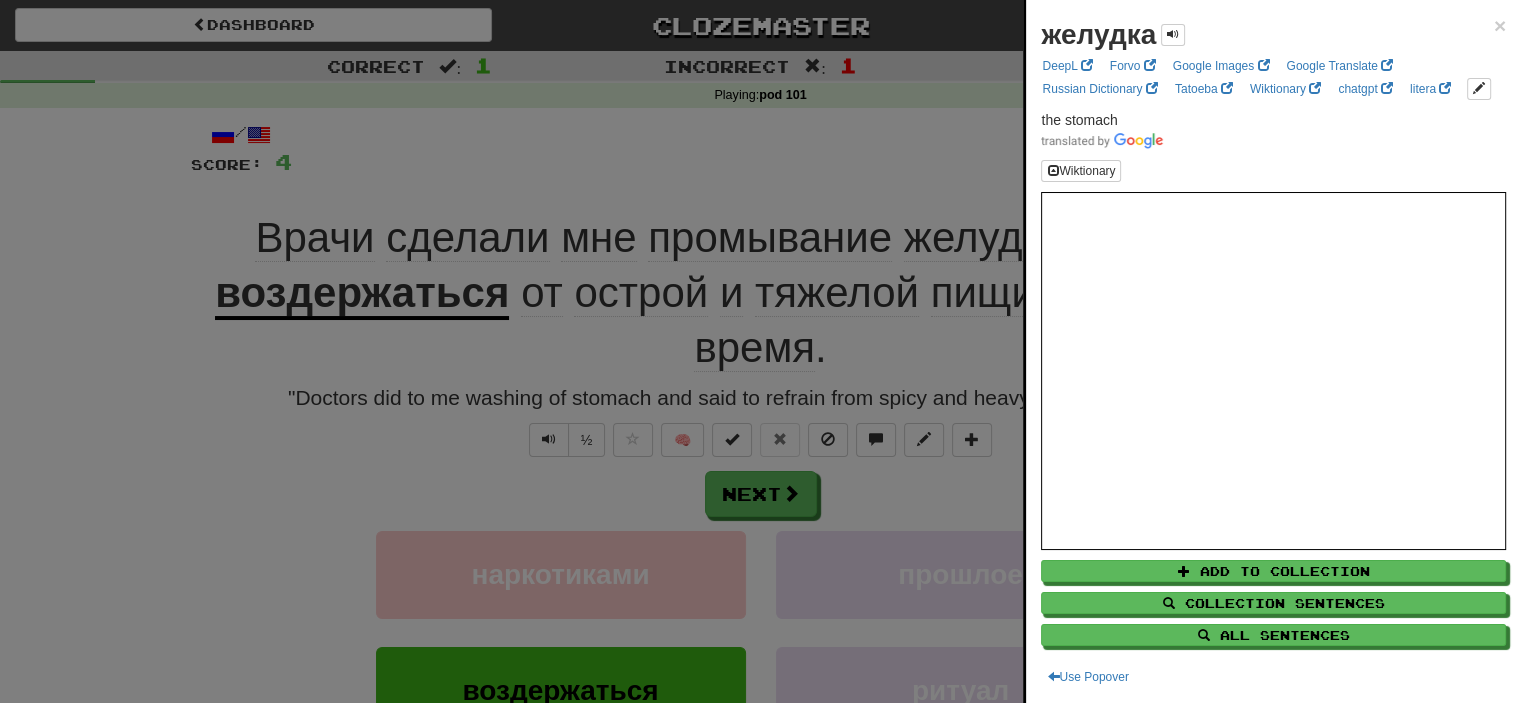 drag, startPoint x: 392, startPoint y: 451, endPoint x: 399, endPoint y: 440, distance: 13.038404 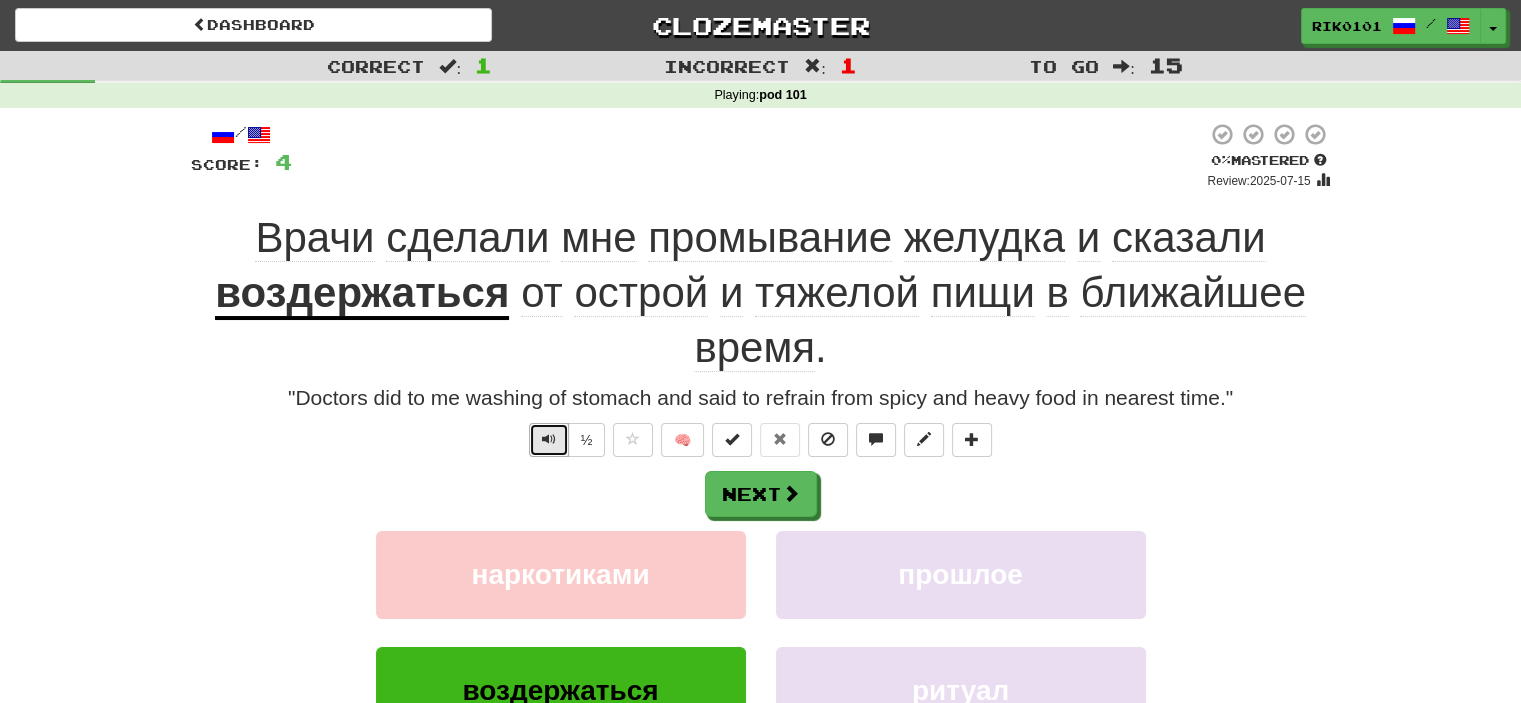 click at bounding box center [549, 439] 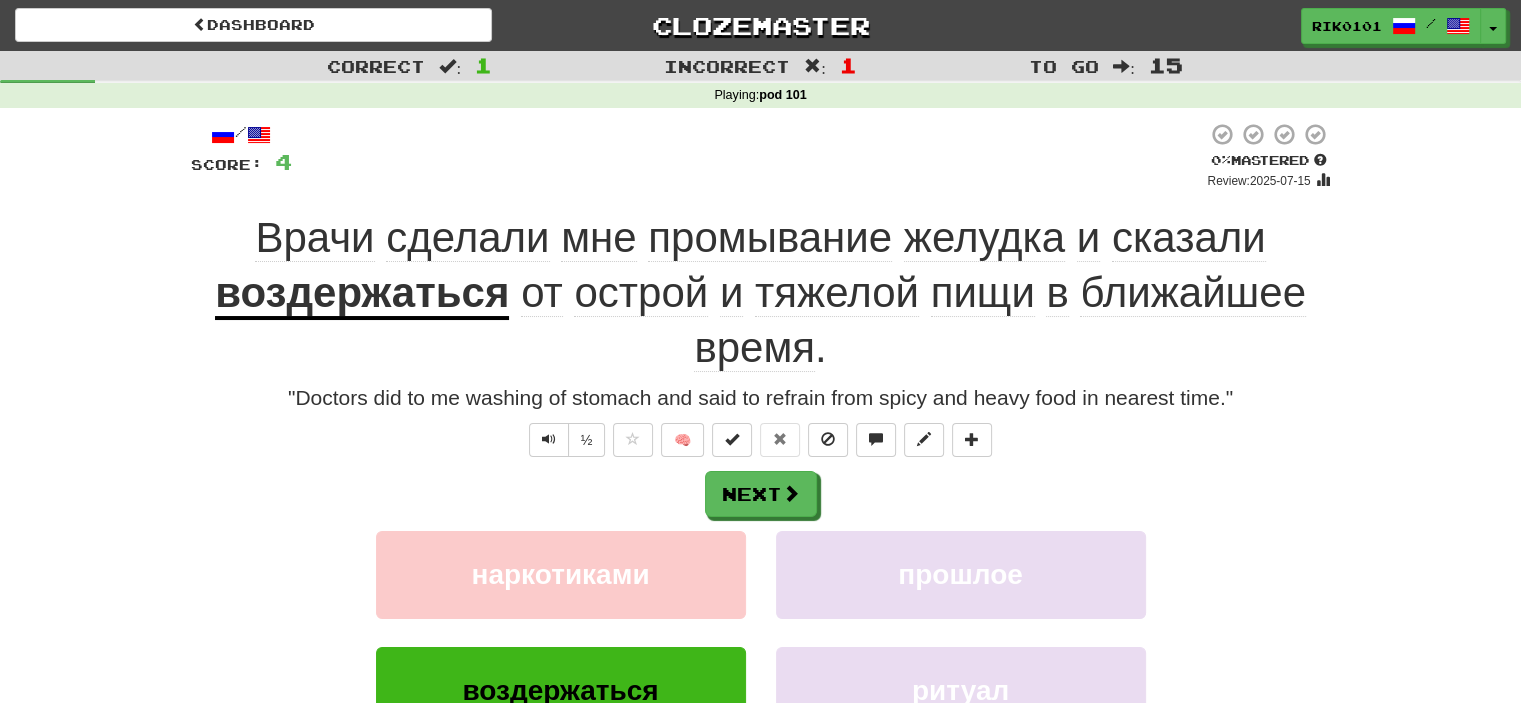 click on "воздержаться" at bounding box center (362, 294) 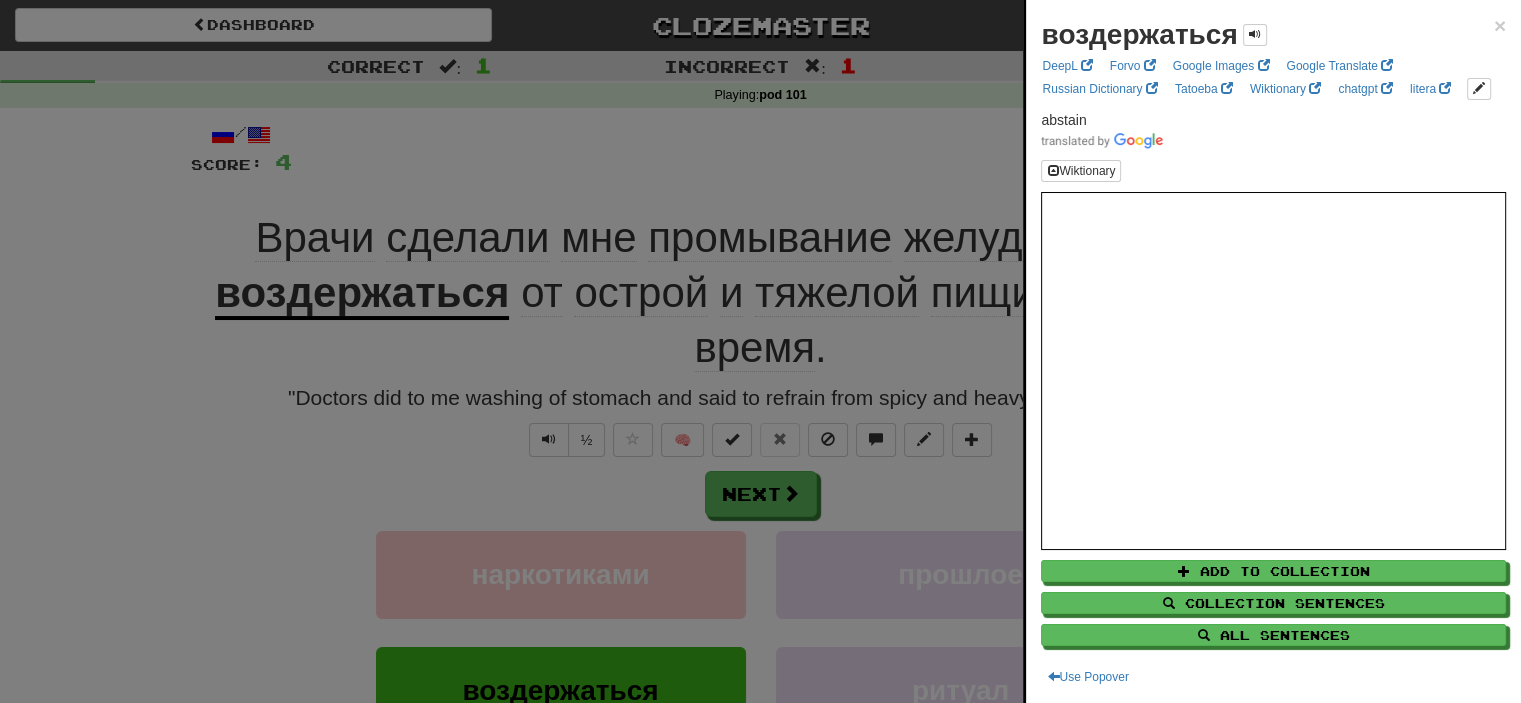 click at bounding box center [760, 351] 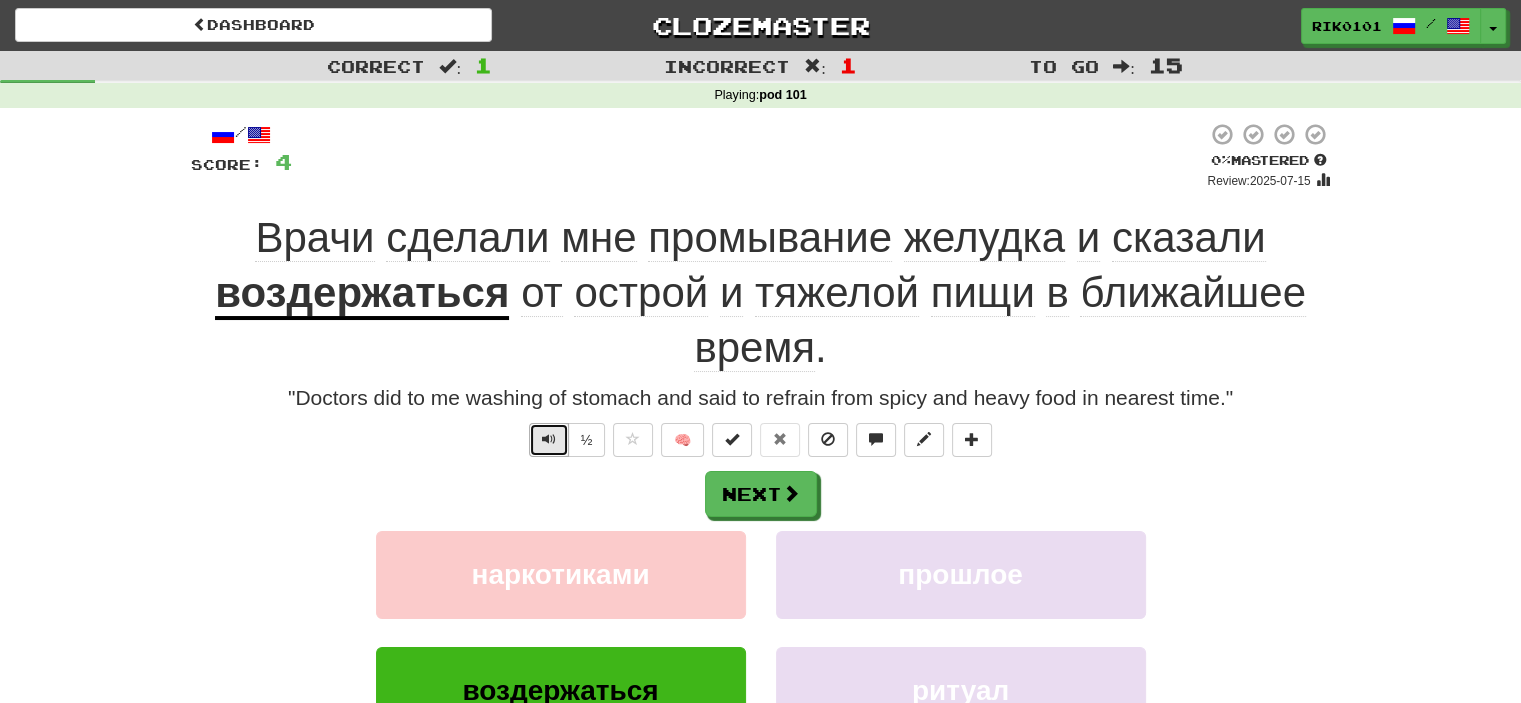 click at bounding box center (549, 439) 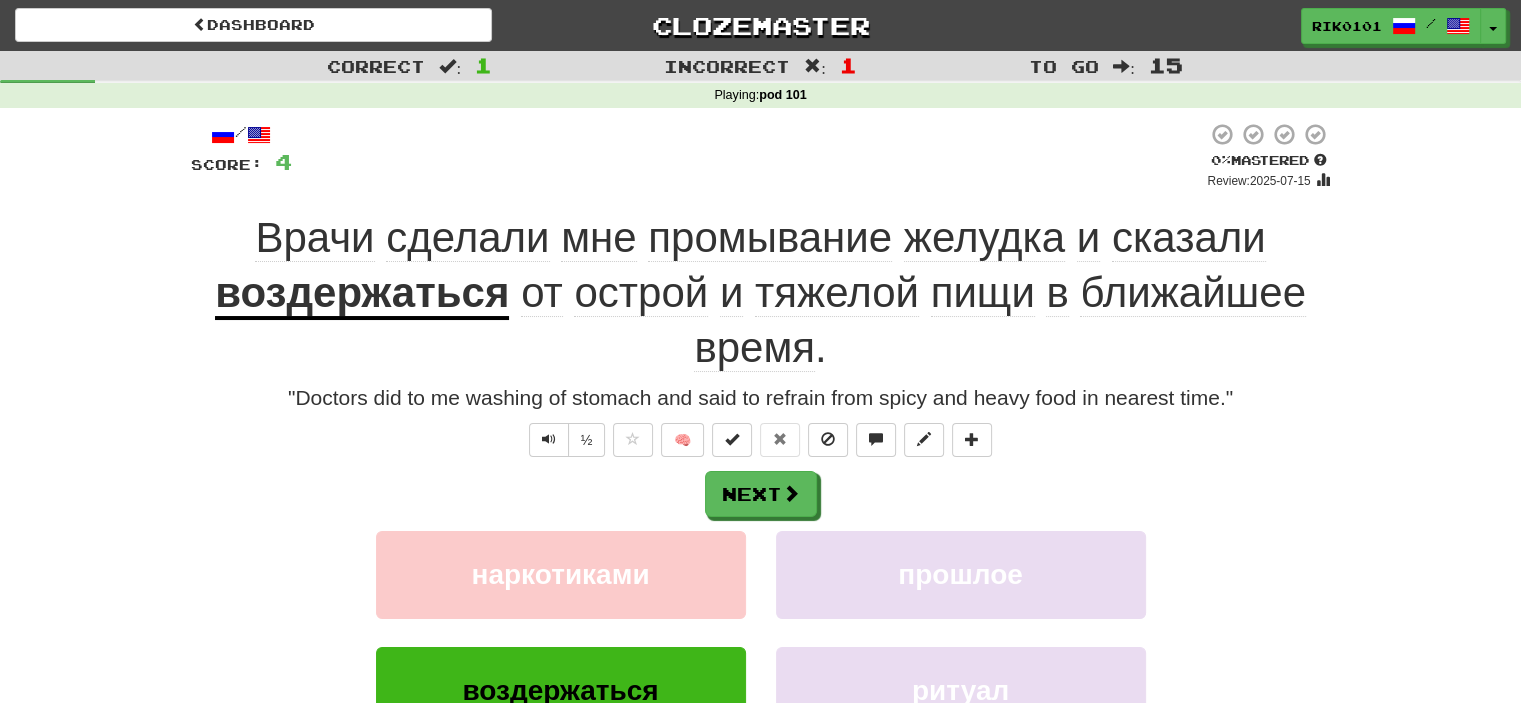 click on "острой" at bounding box center [641, 293] 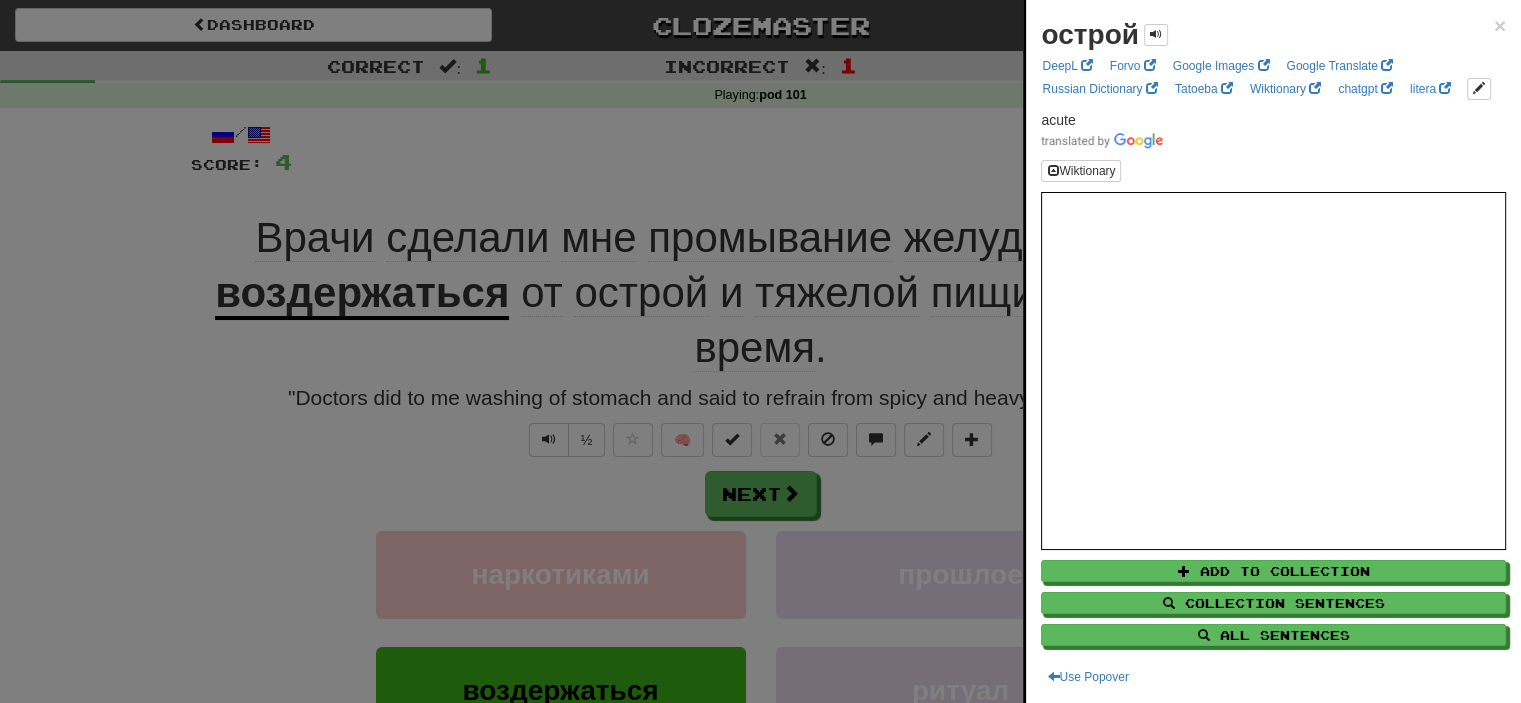 click at bounding box center (760, 351) 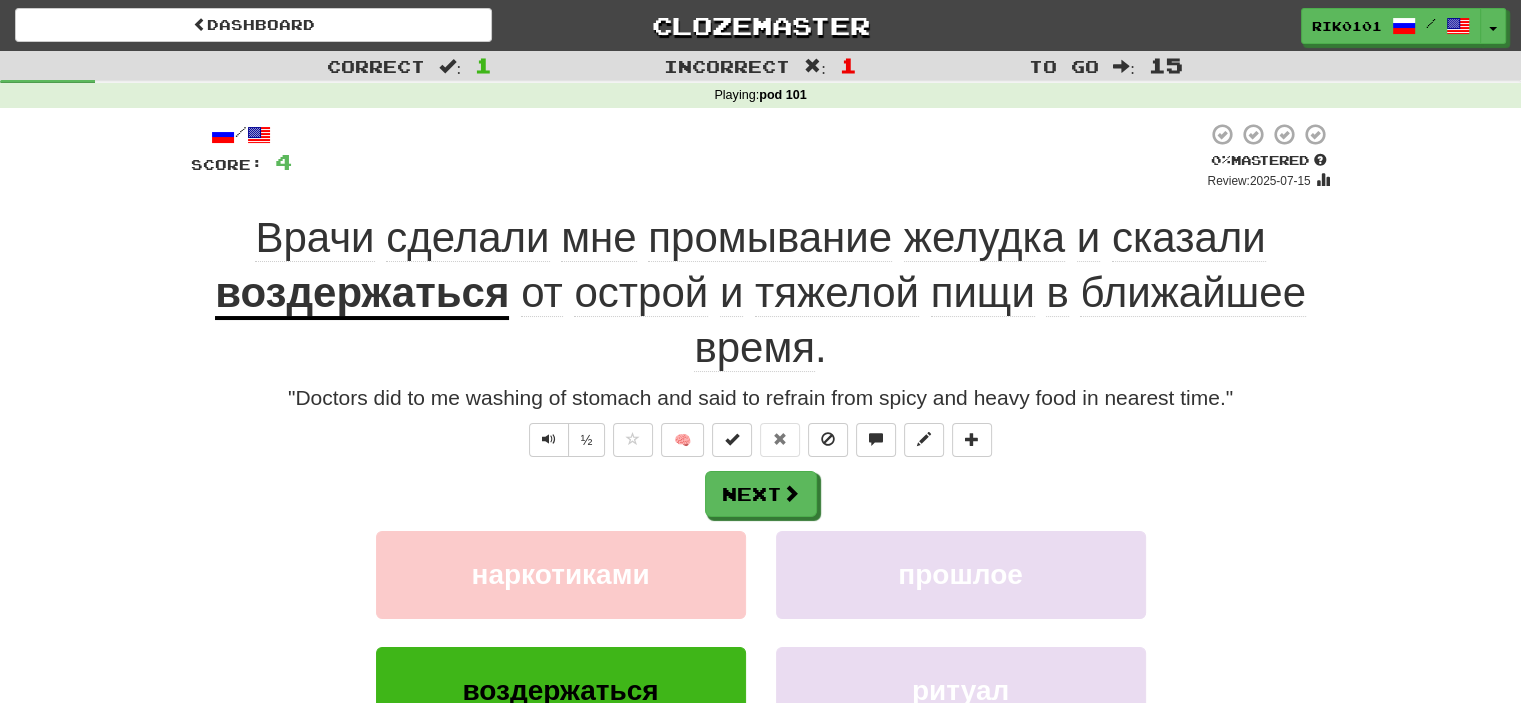 click on "тяжелой" at bounding box center (837, 293) 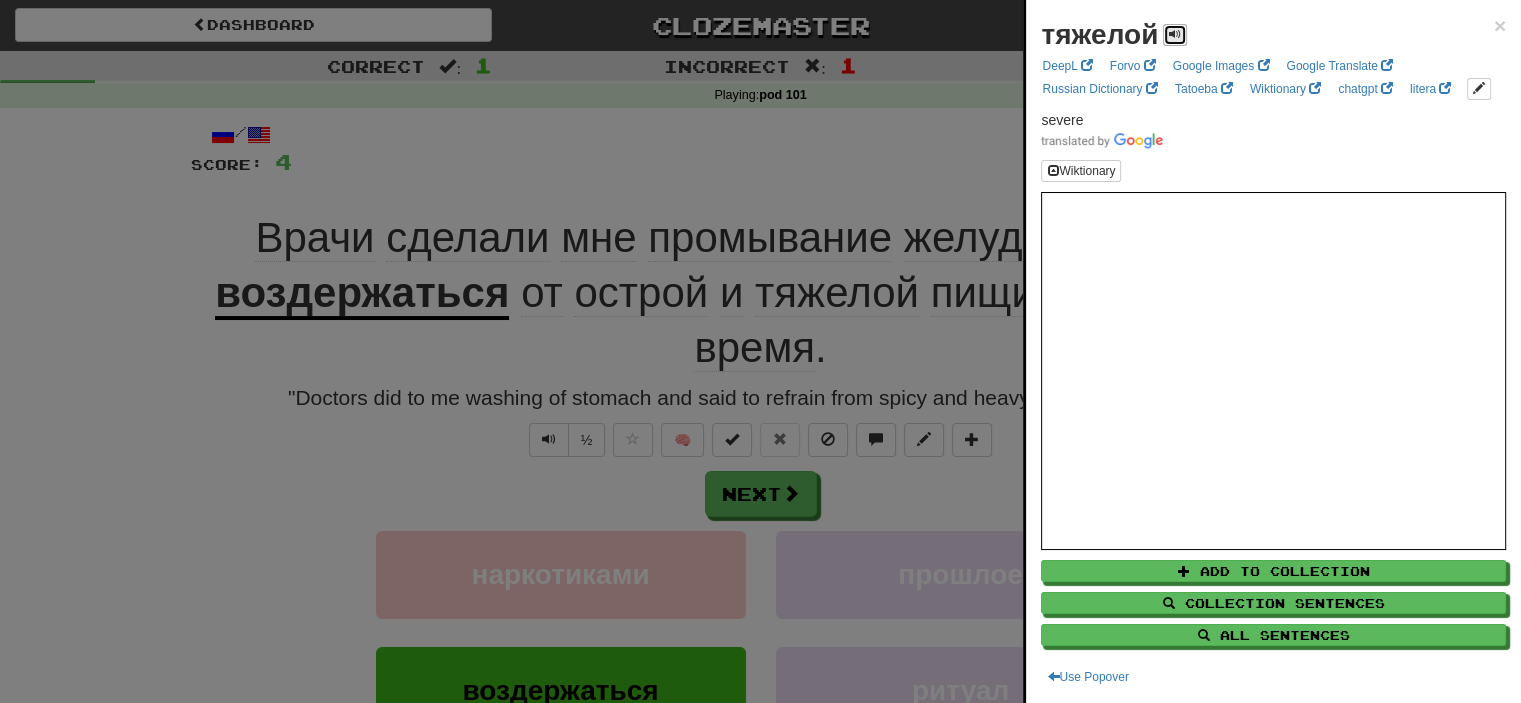 click at bounding box center [1175, 35] 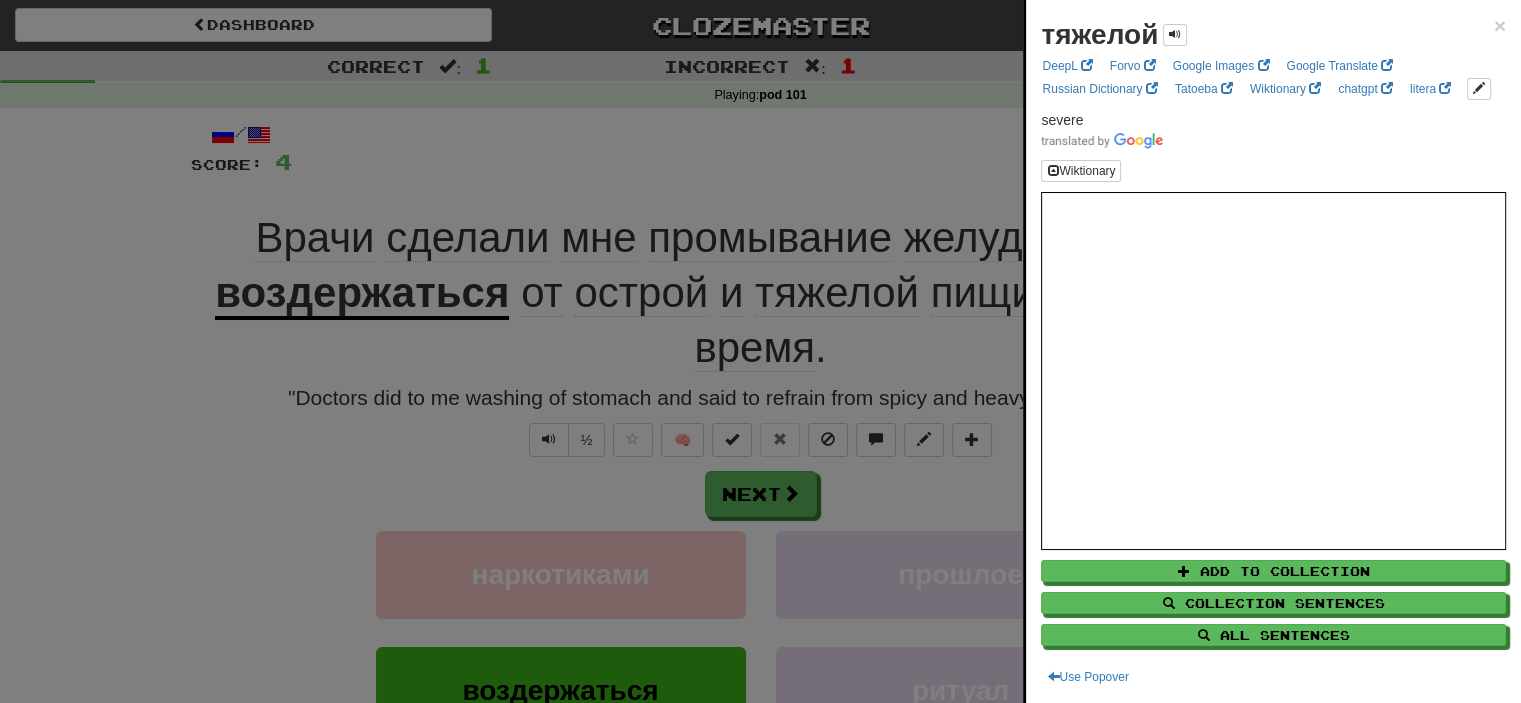 click at bounding box center [760, 351] 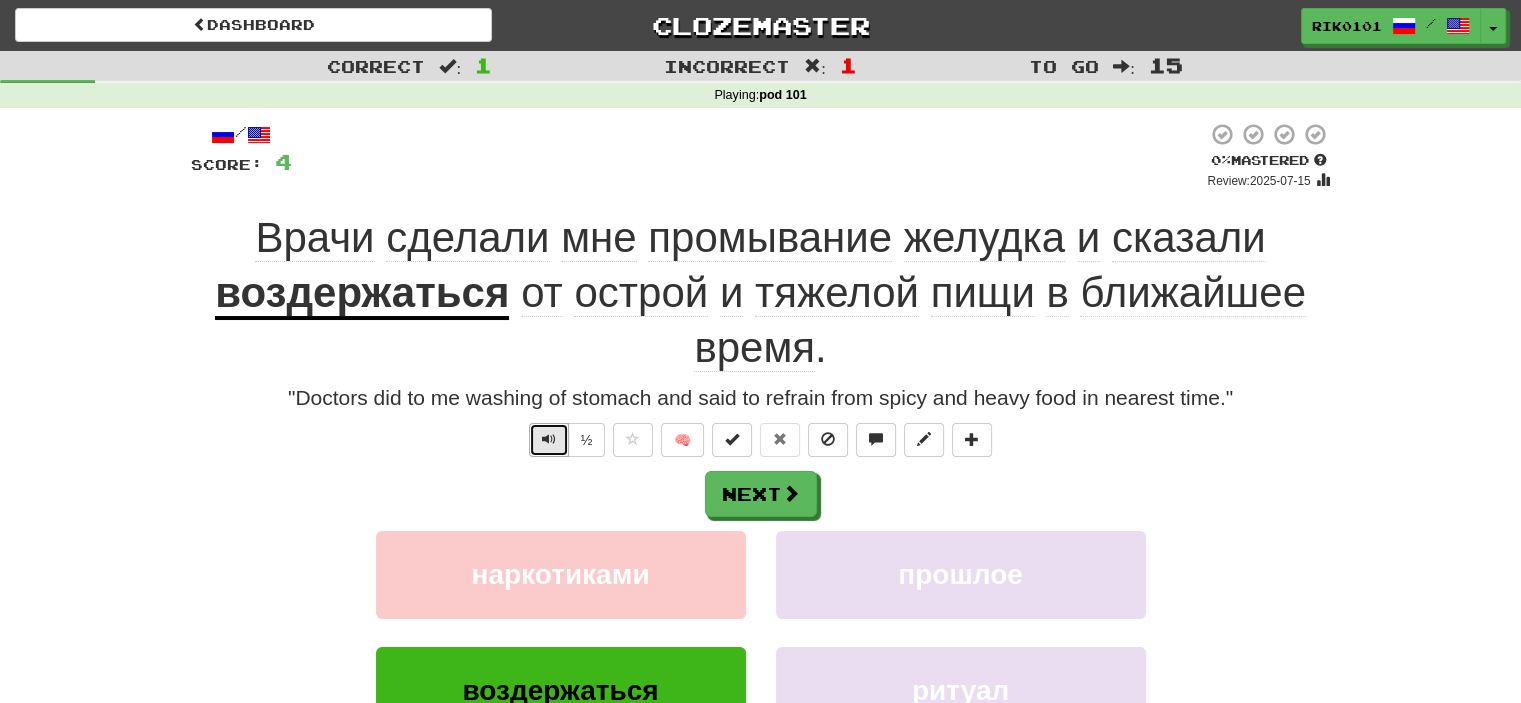 click at bounding box center (549, 439) 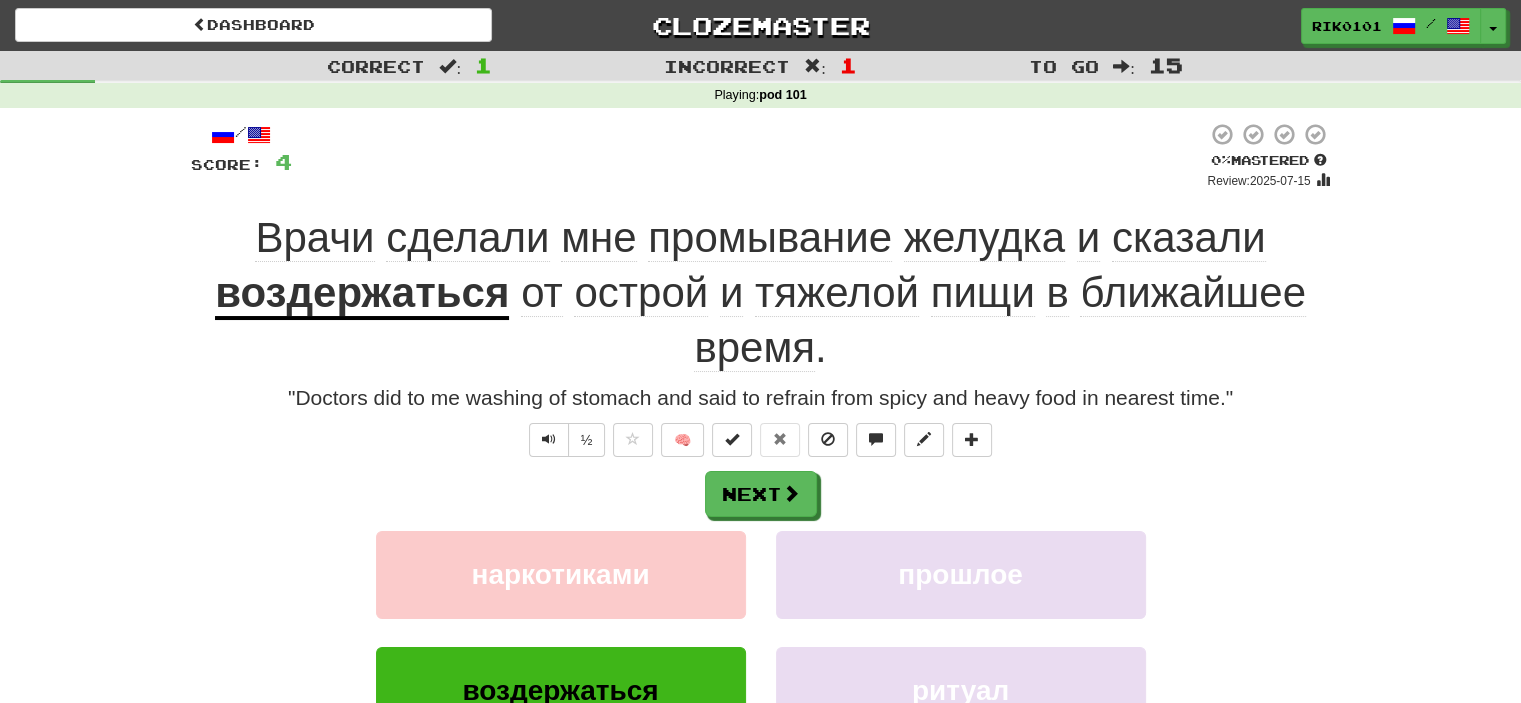 click on "сделали" 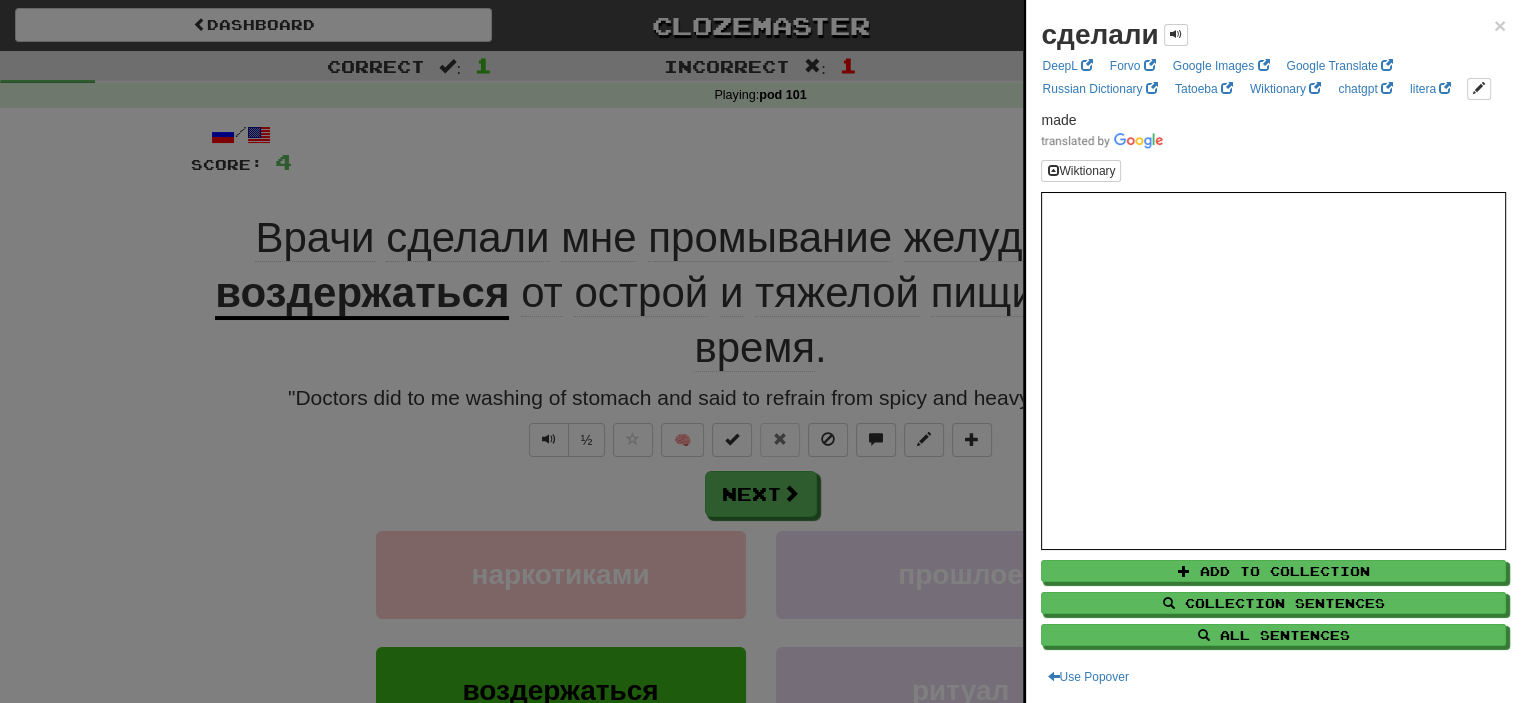 click at bounding box center (760, 351) 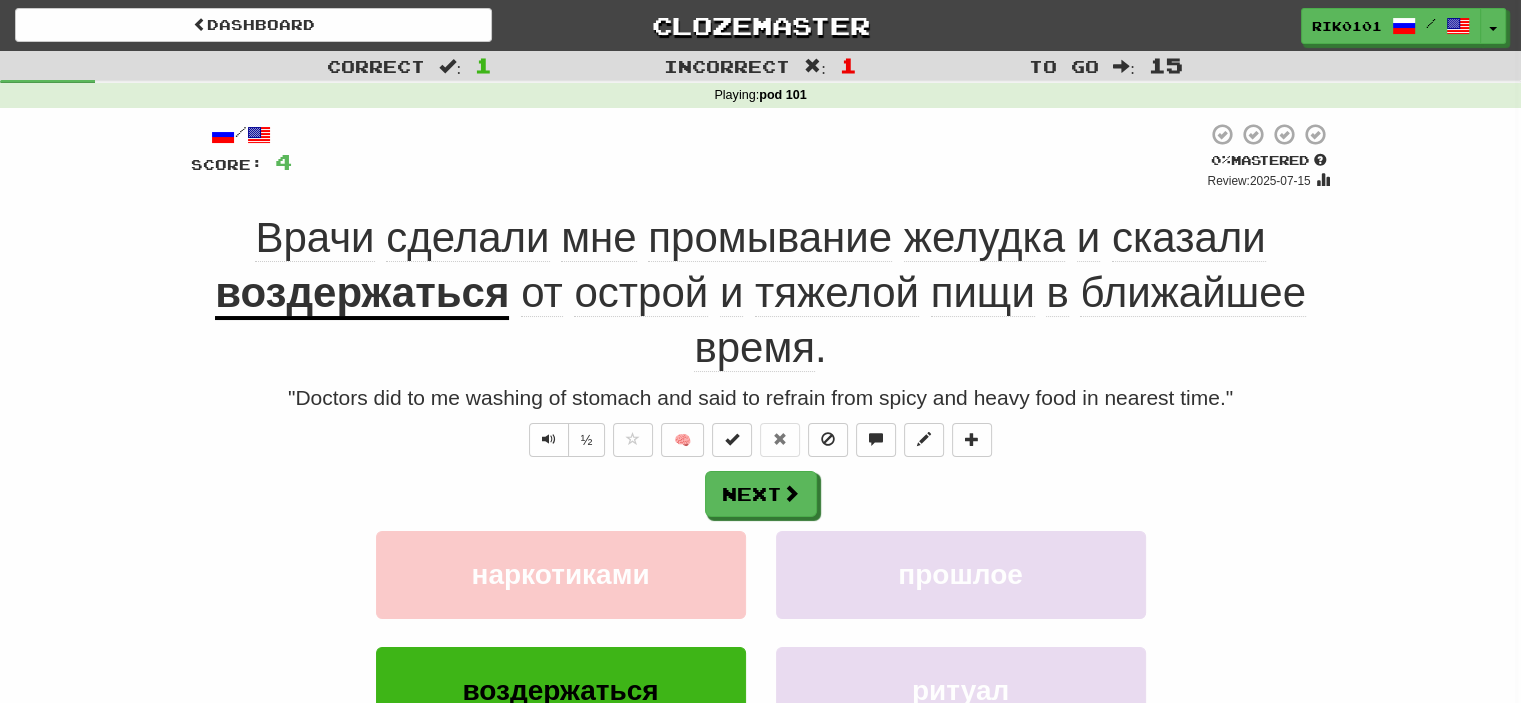click on "промывание" 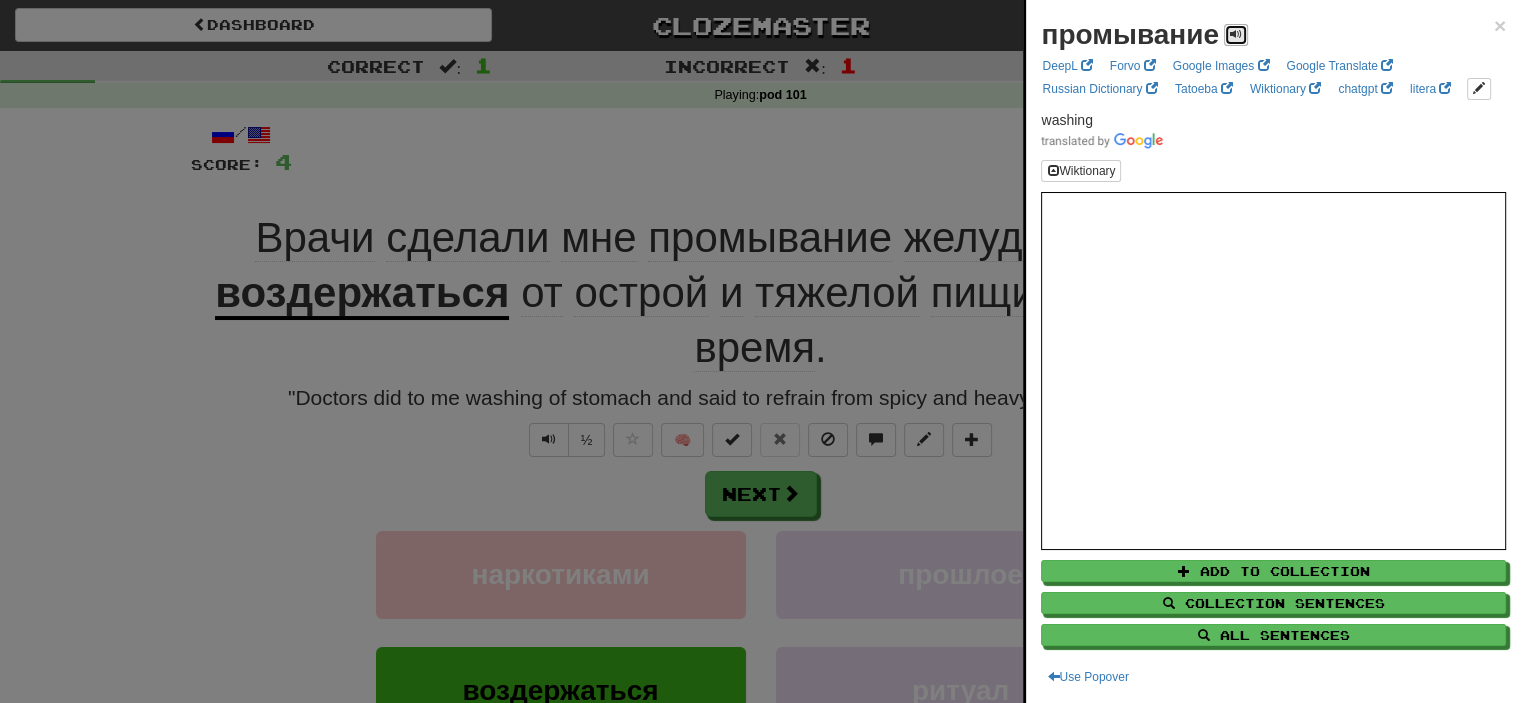 click at bounding box center [1236, 35] 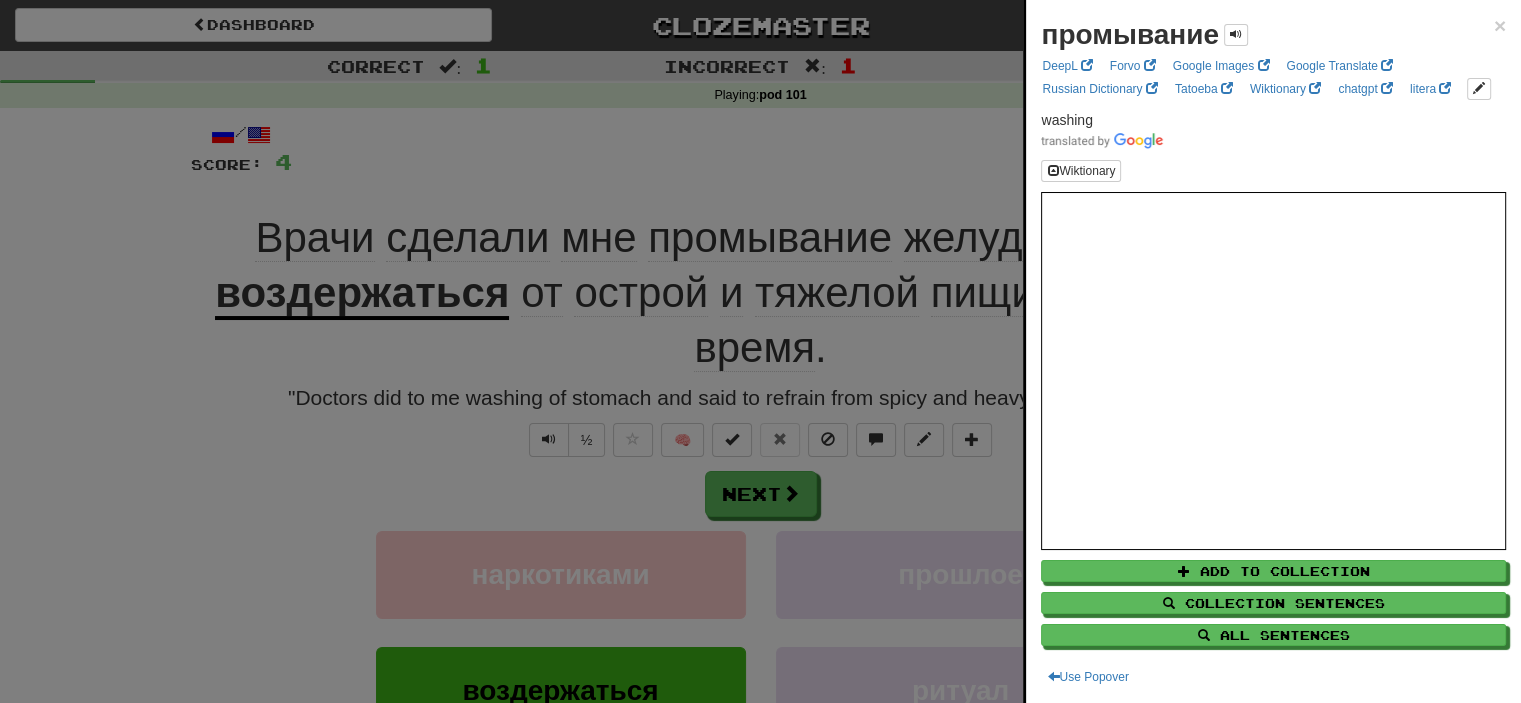 click at bounding box center (760, 351) 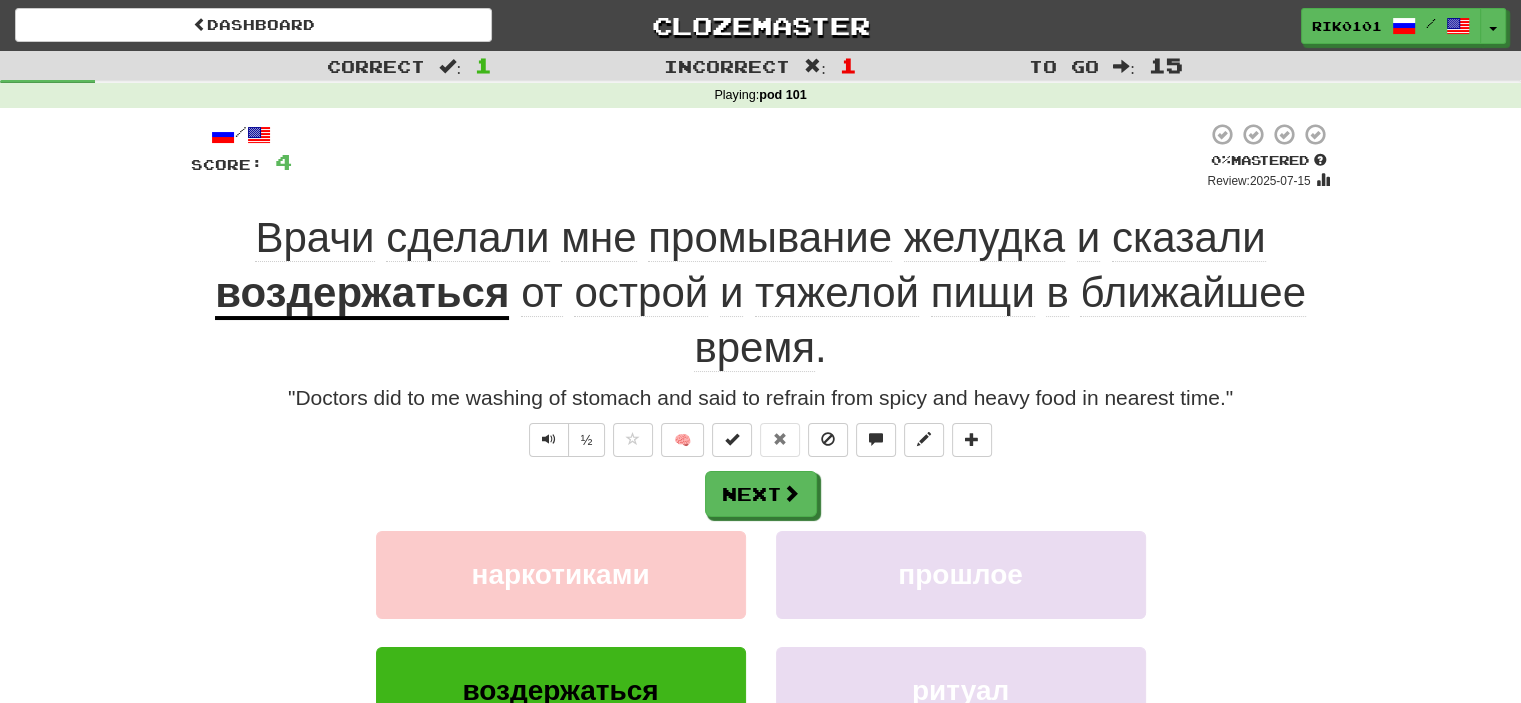click on "желудка" 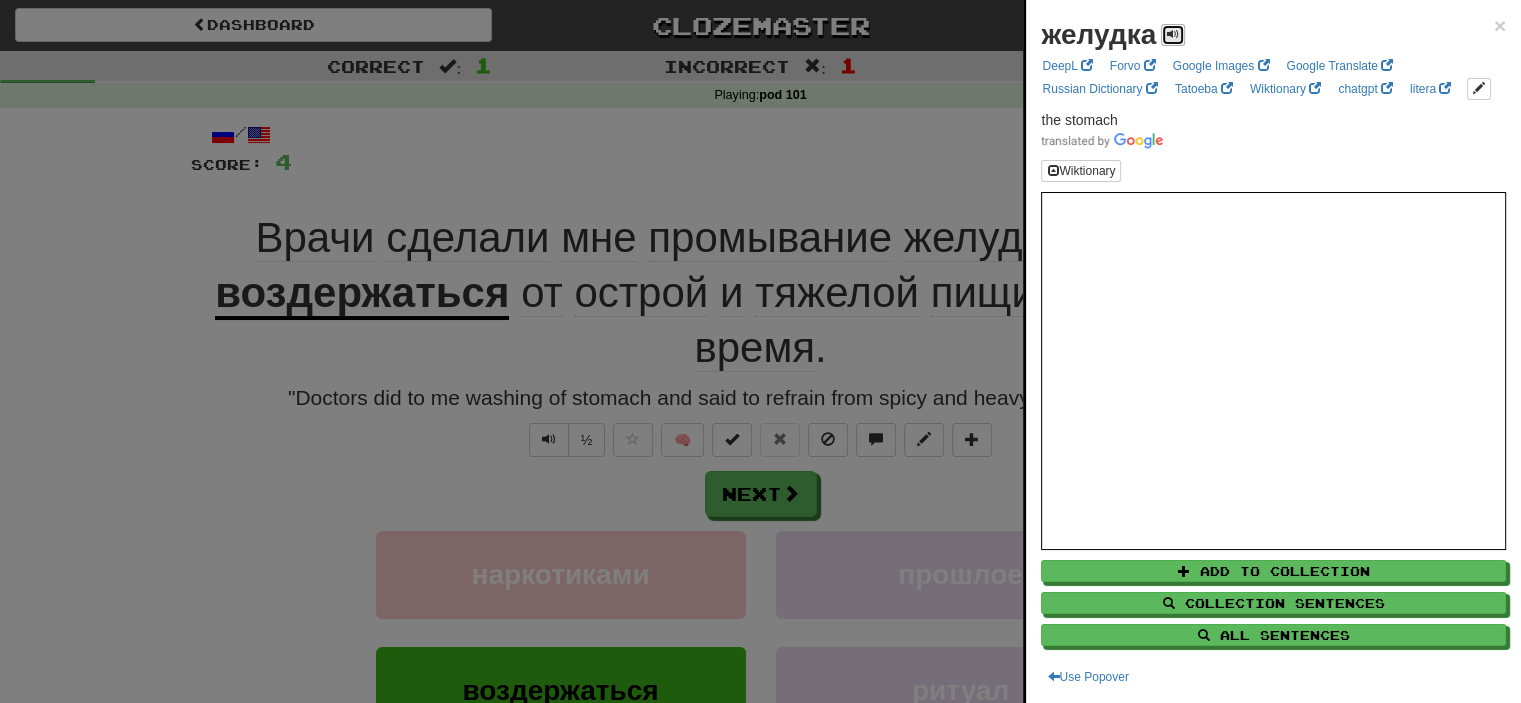 click at bounding box center [1173, 34] 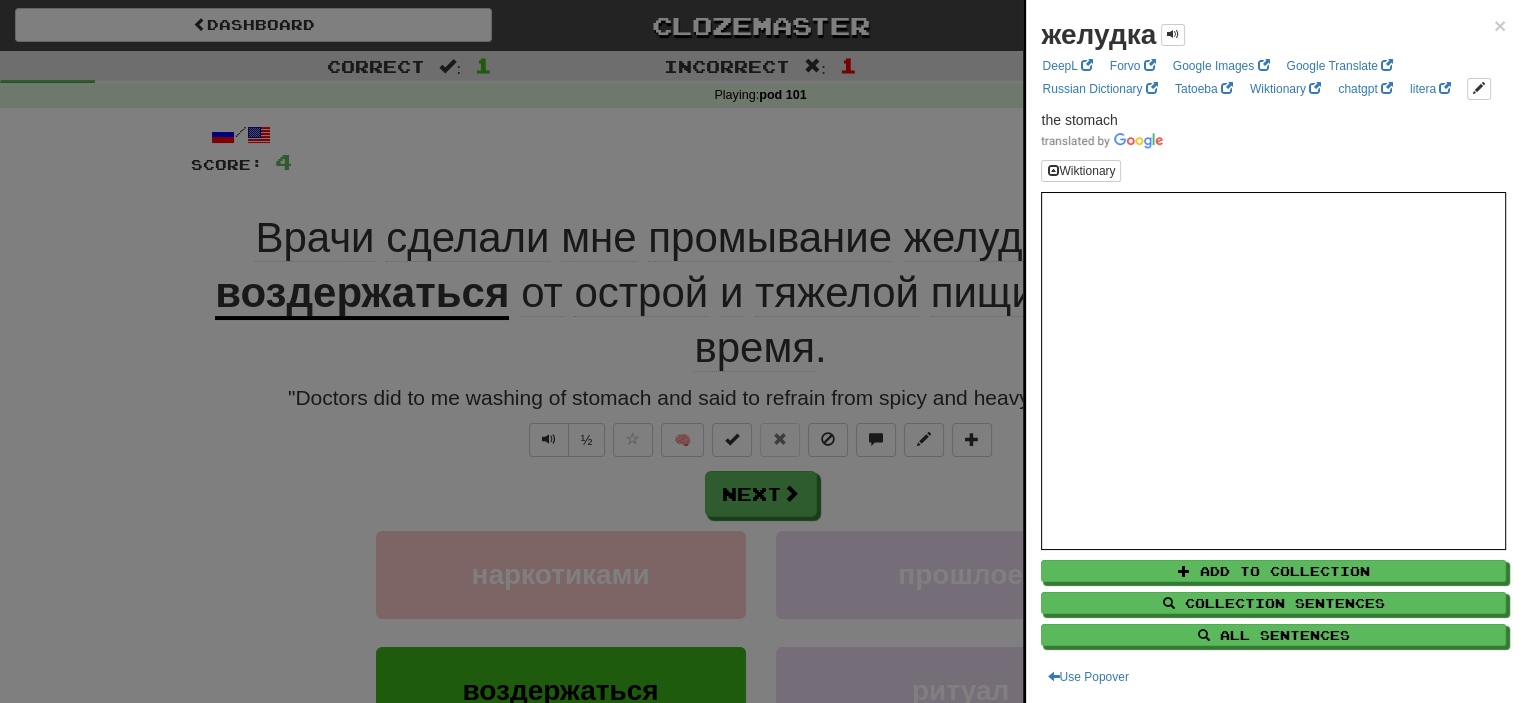 click at bounding box center (760, 351) 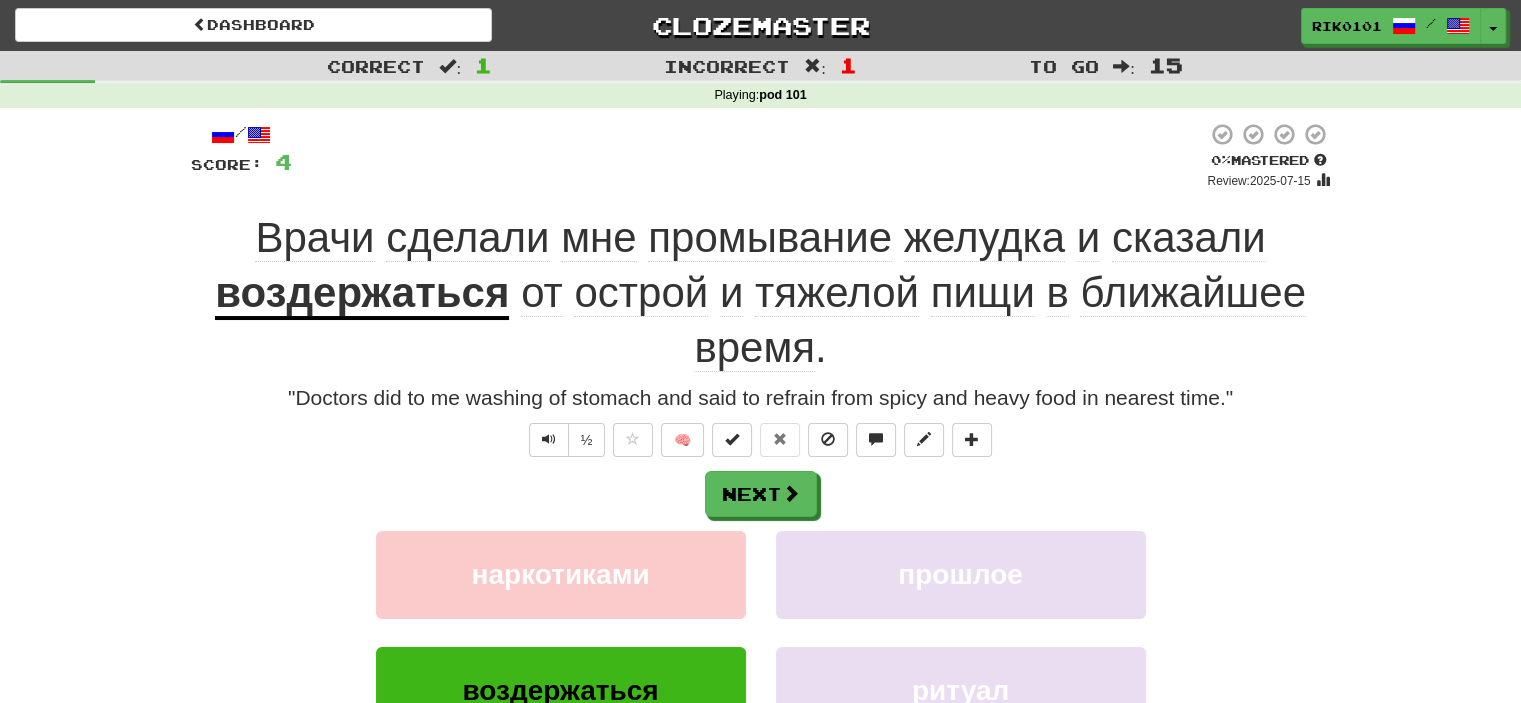 click on "воздержаться" at bounding box center (362, 294) 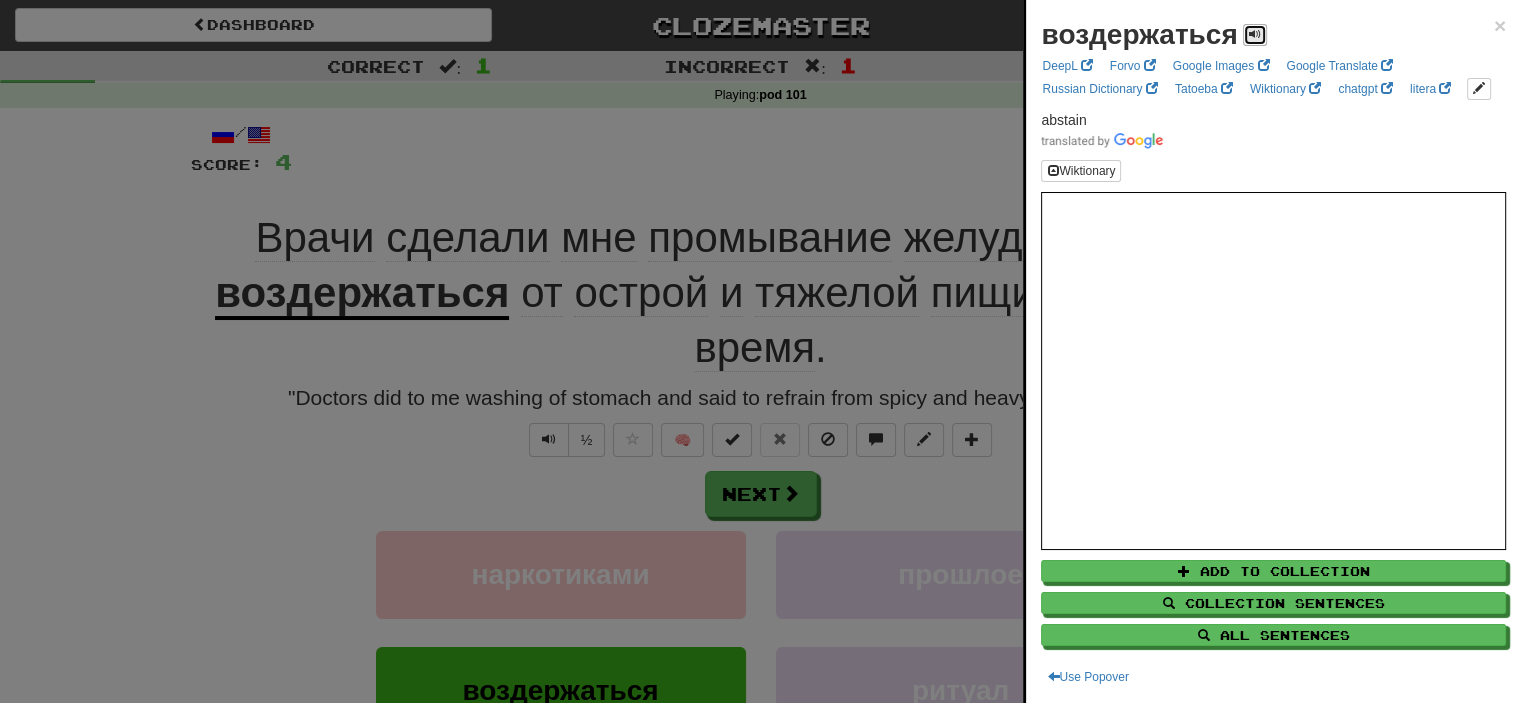 click at bounding box center (1255, 35) 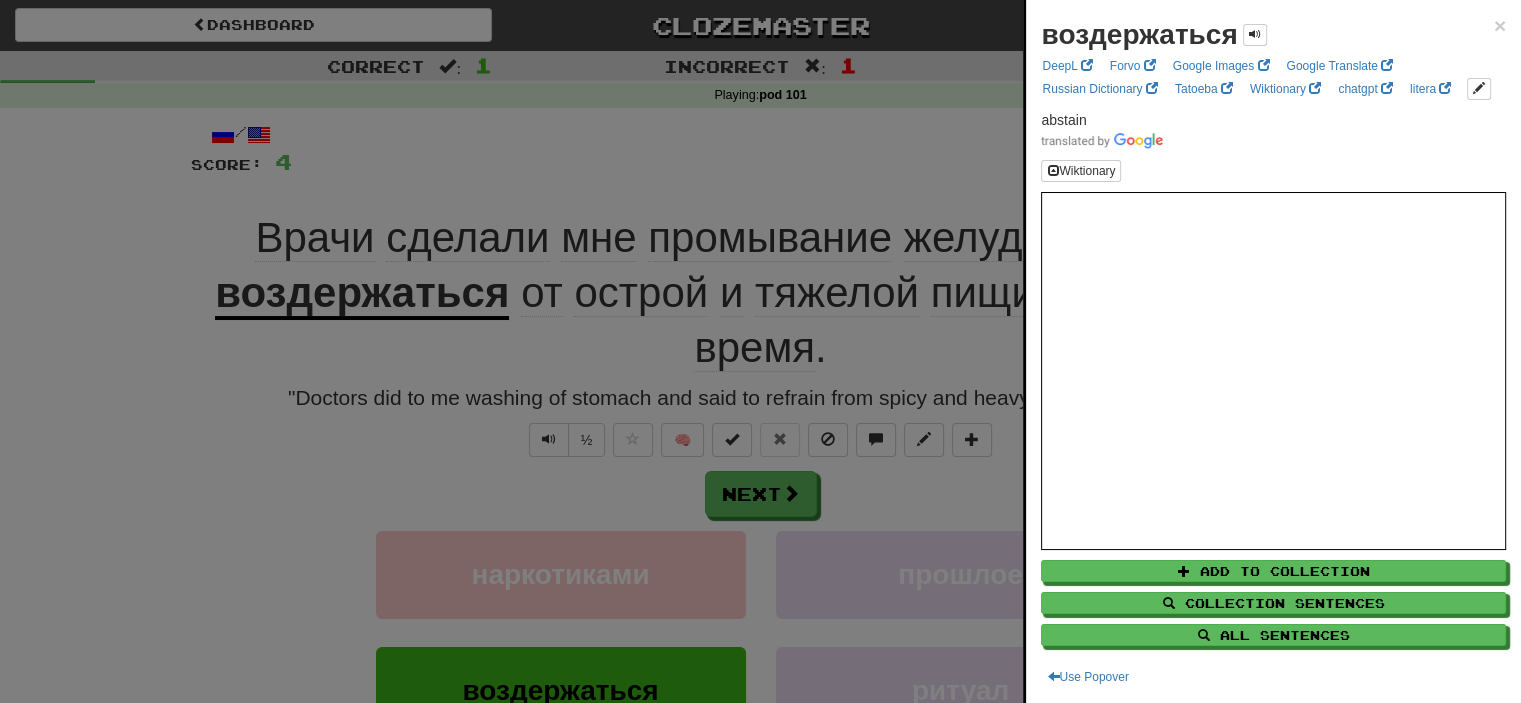 click at bounding box center (760, 351) 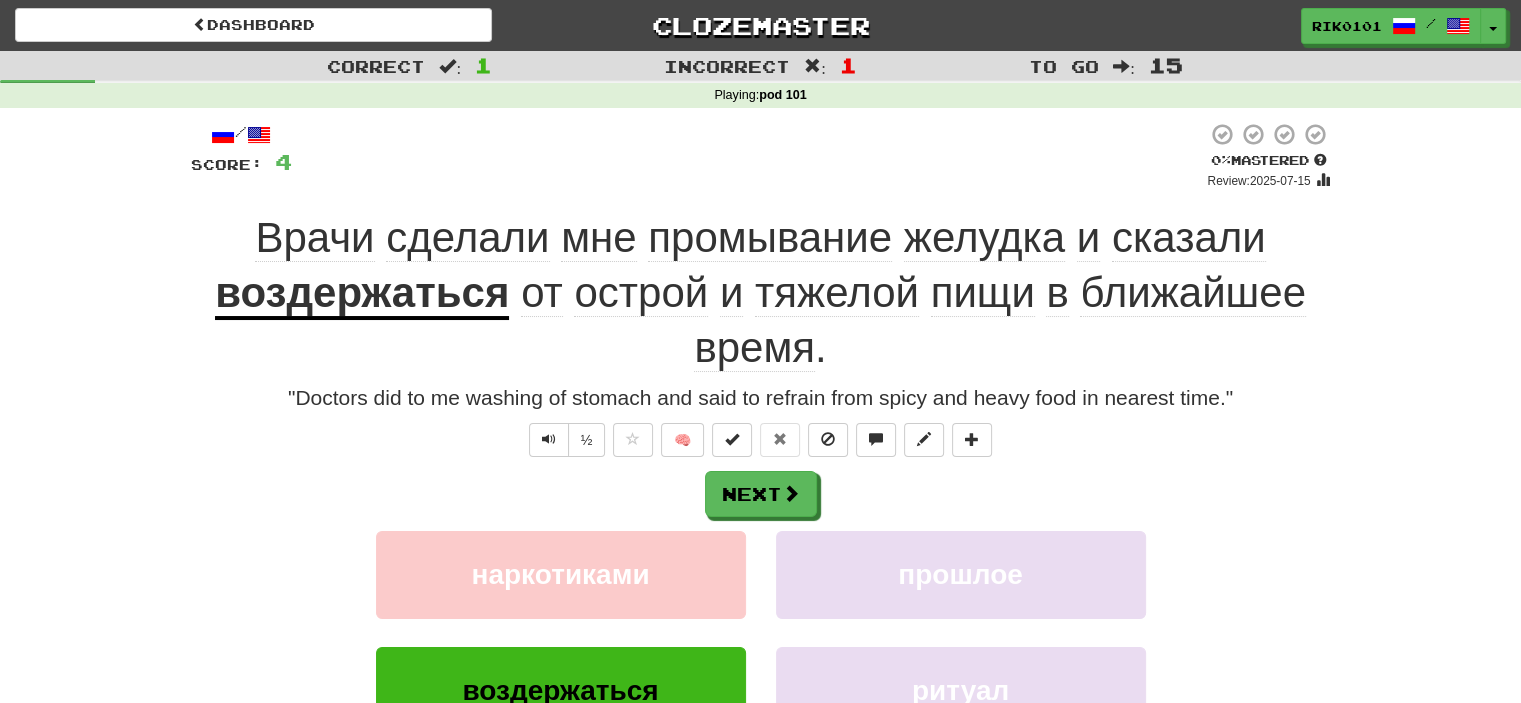 click on "острой" at bounding box center [641, 293] 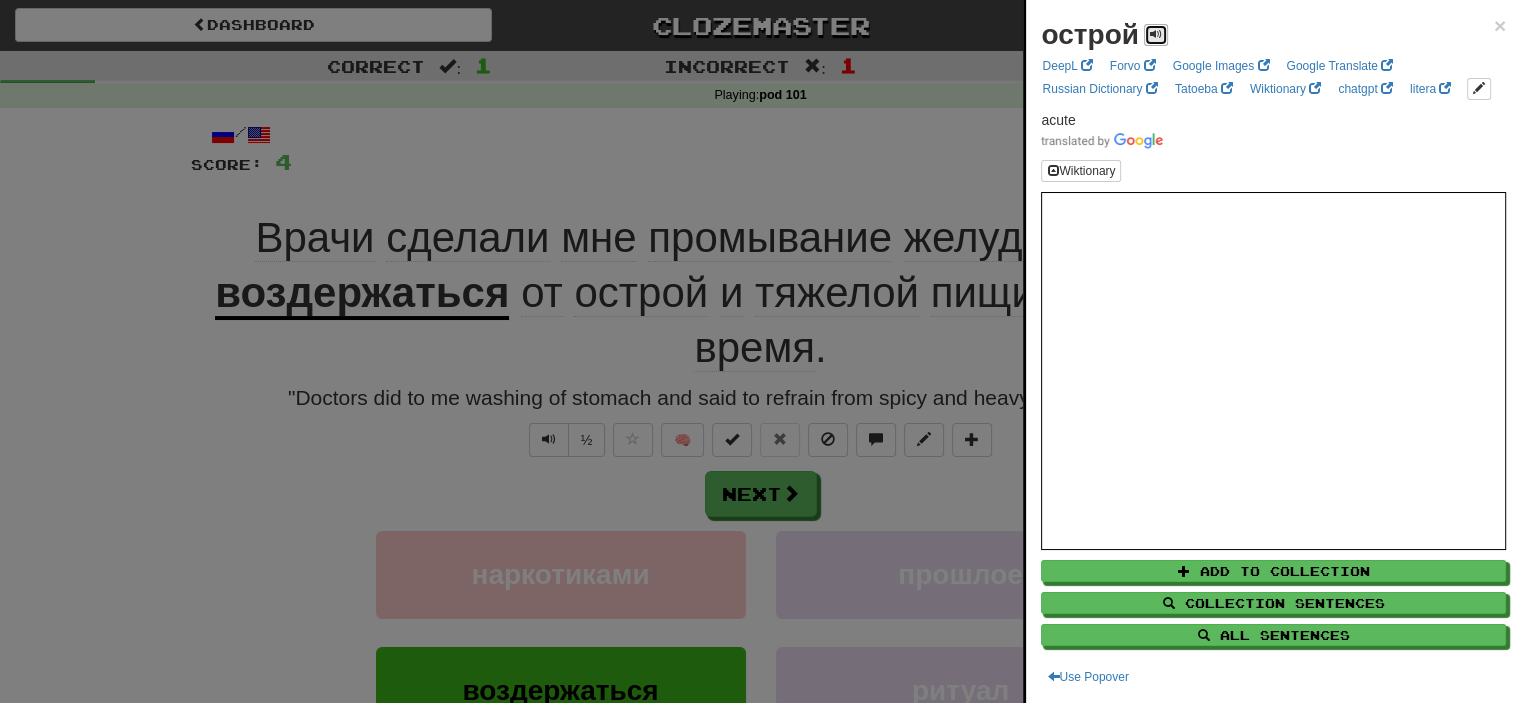 click at bounding box center (1156, 34) 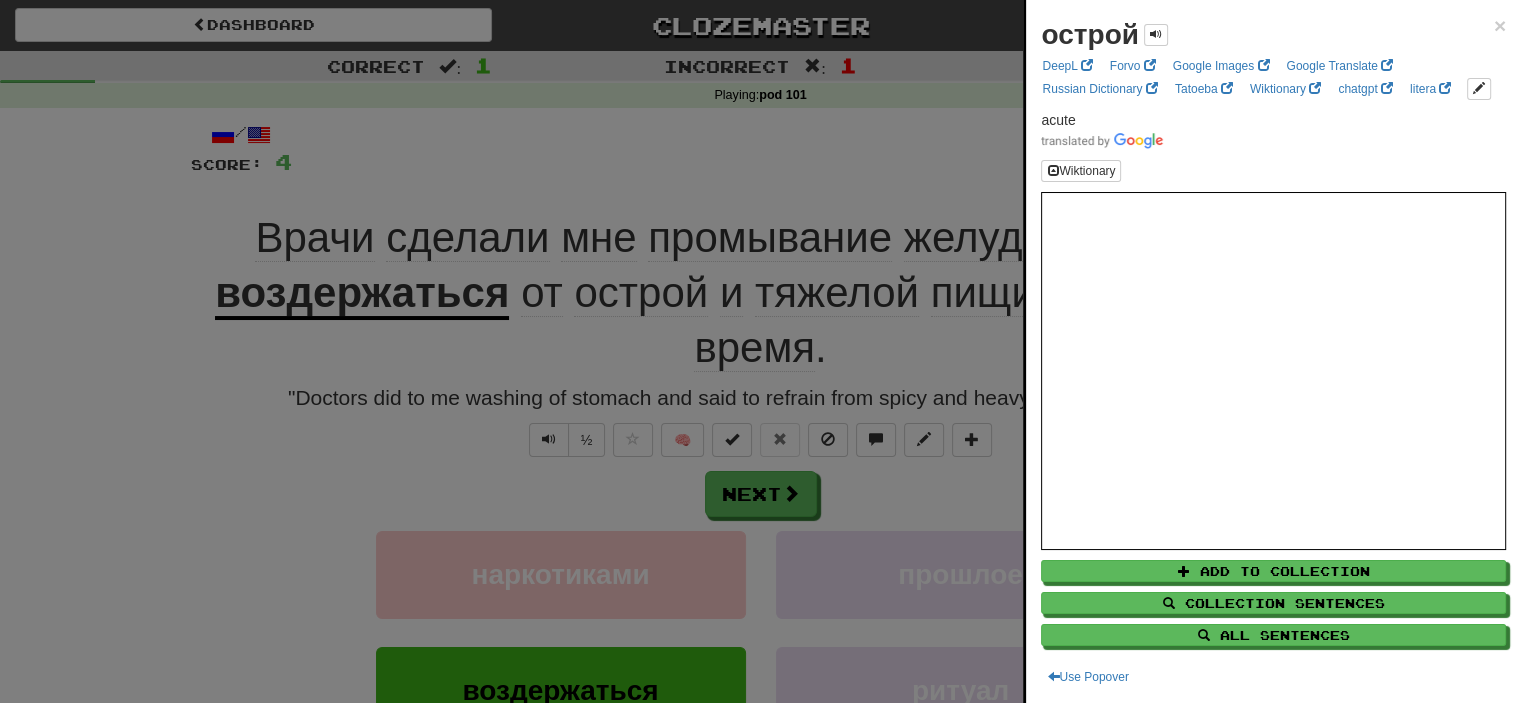 click at bounding box center [760, 351] 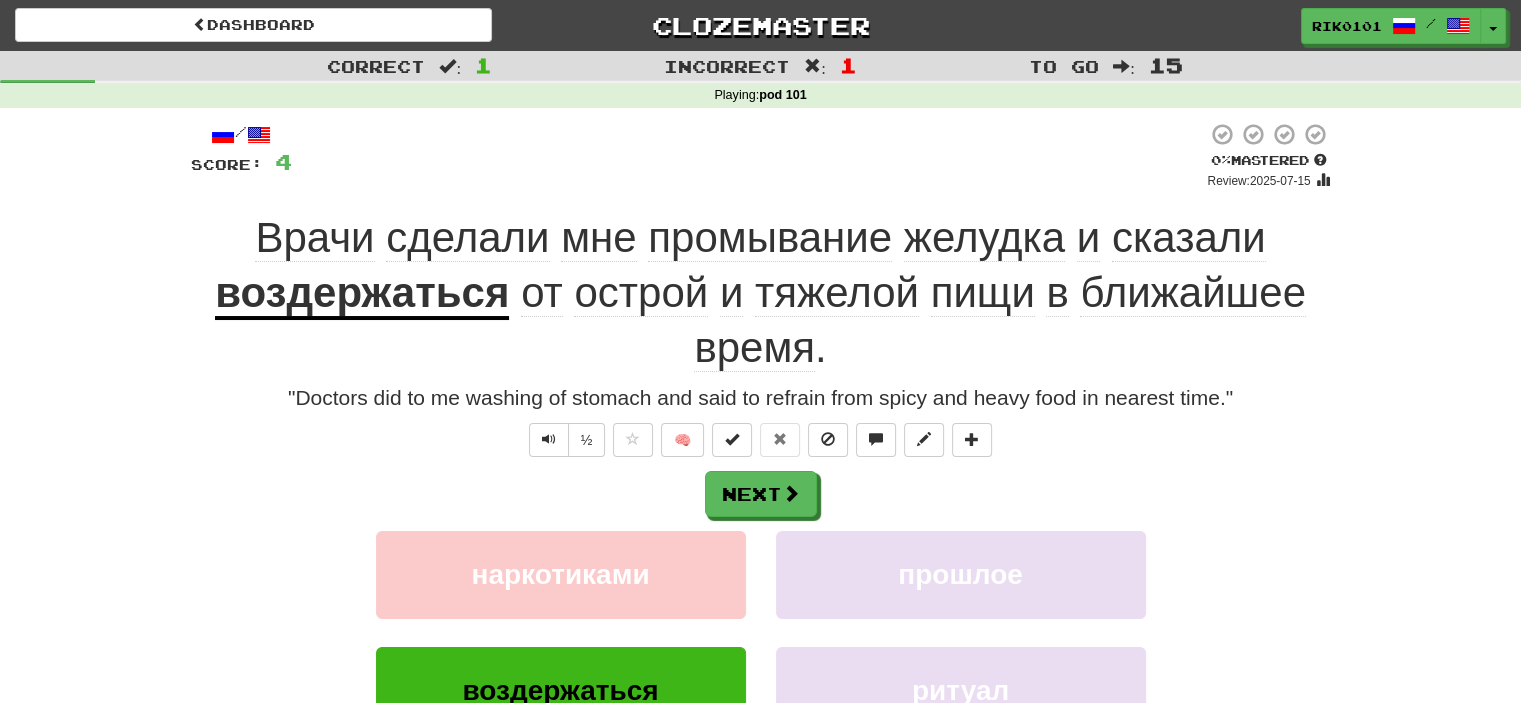 click on "тяжелой" at bounding box center [837, 293] 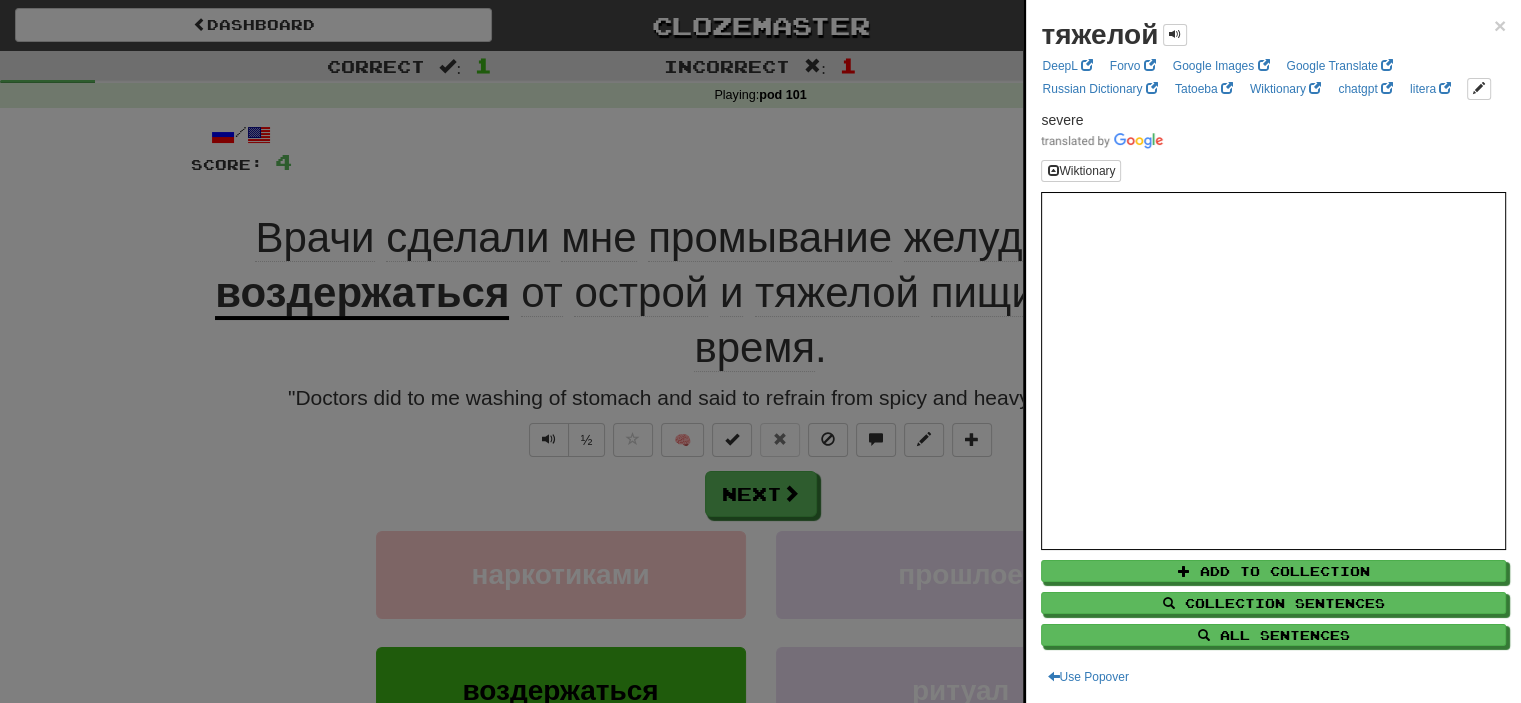 click on "тяжелой" at bounding box center (1114, 35) 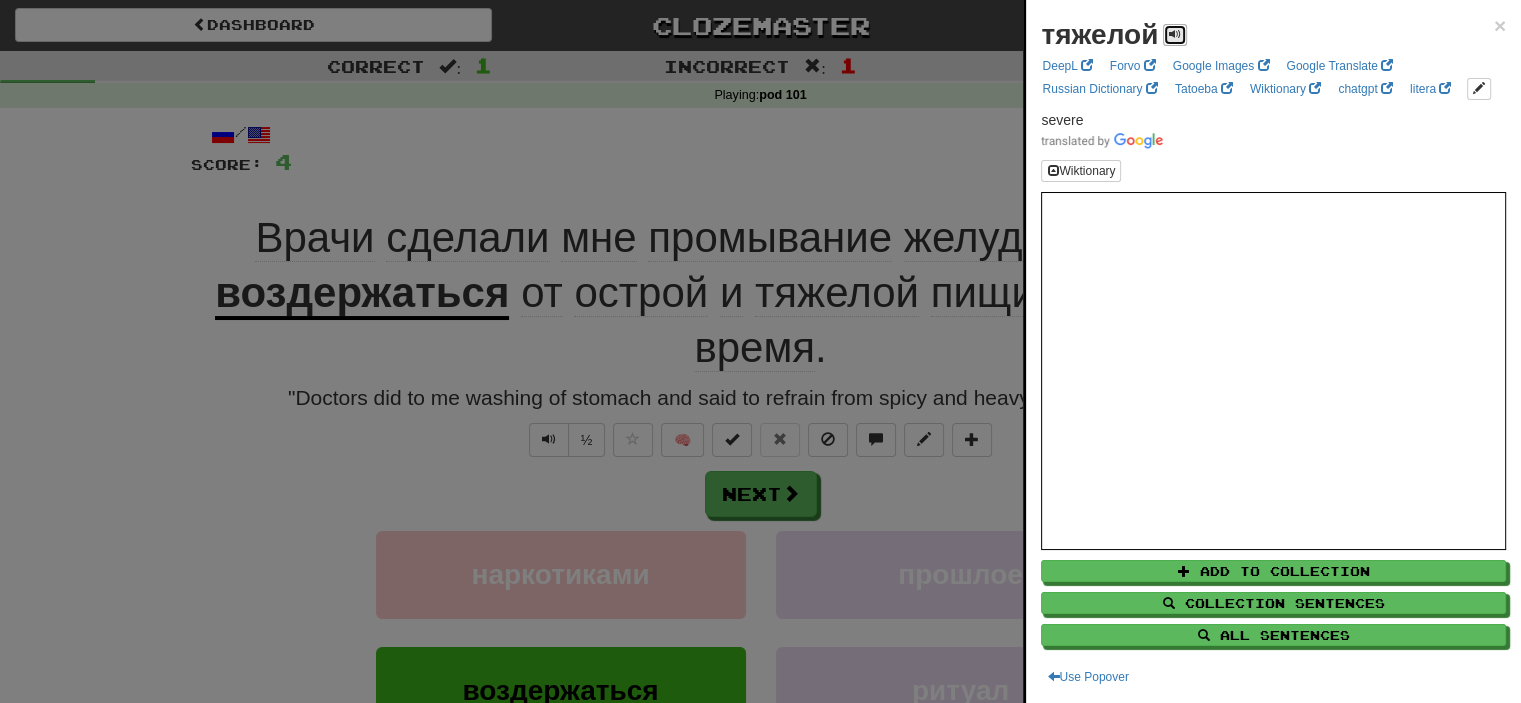 click at bounding box center [1175, 34] 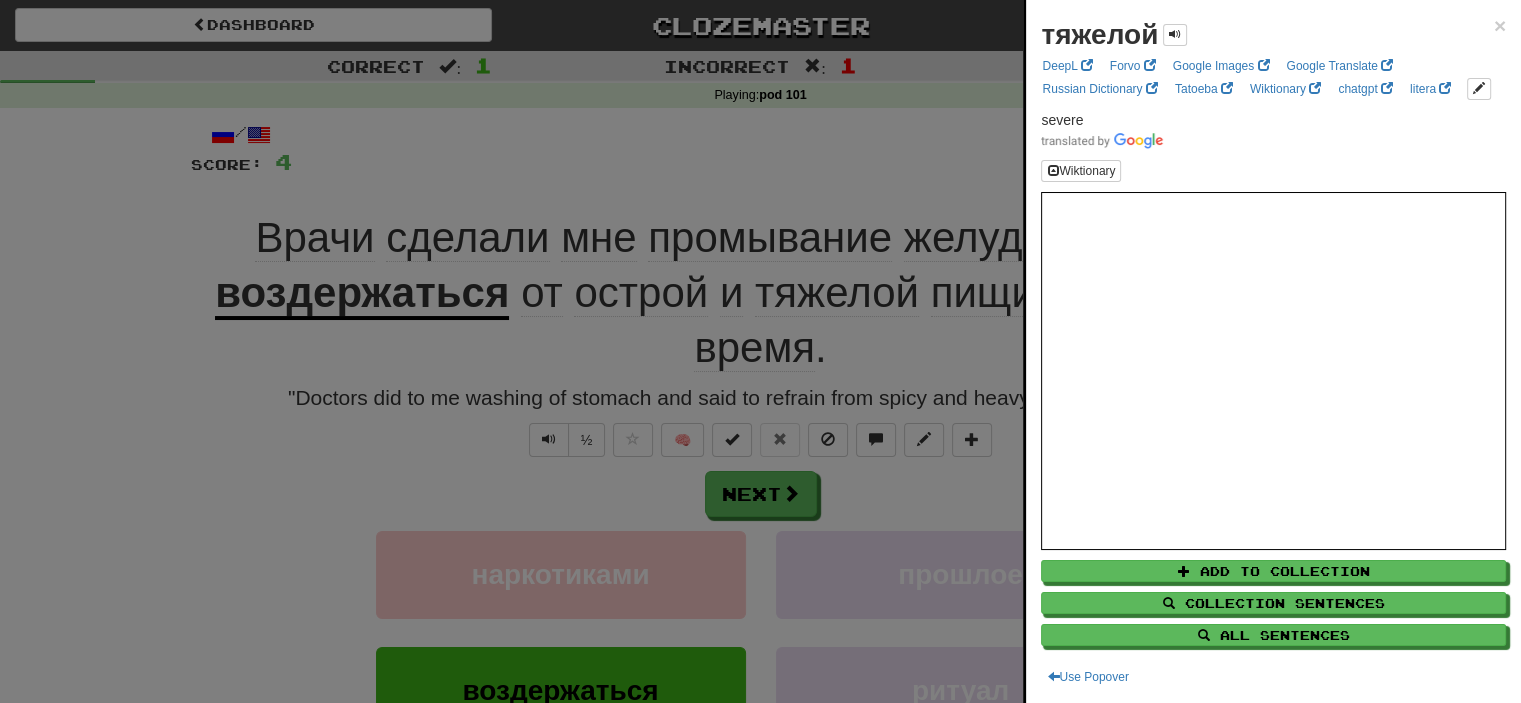 click at bounding box center [760, 351] 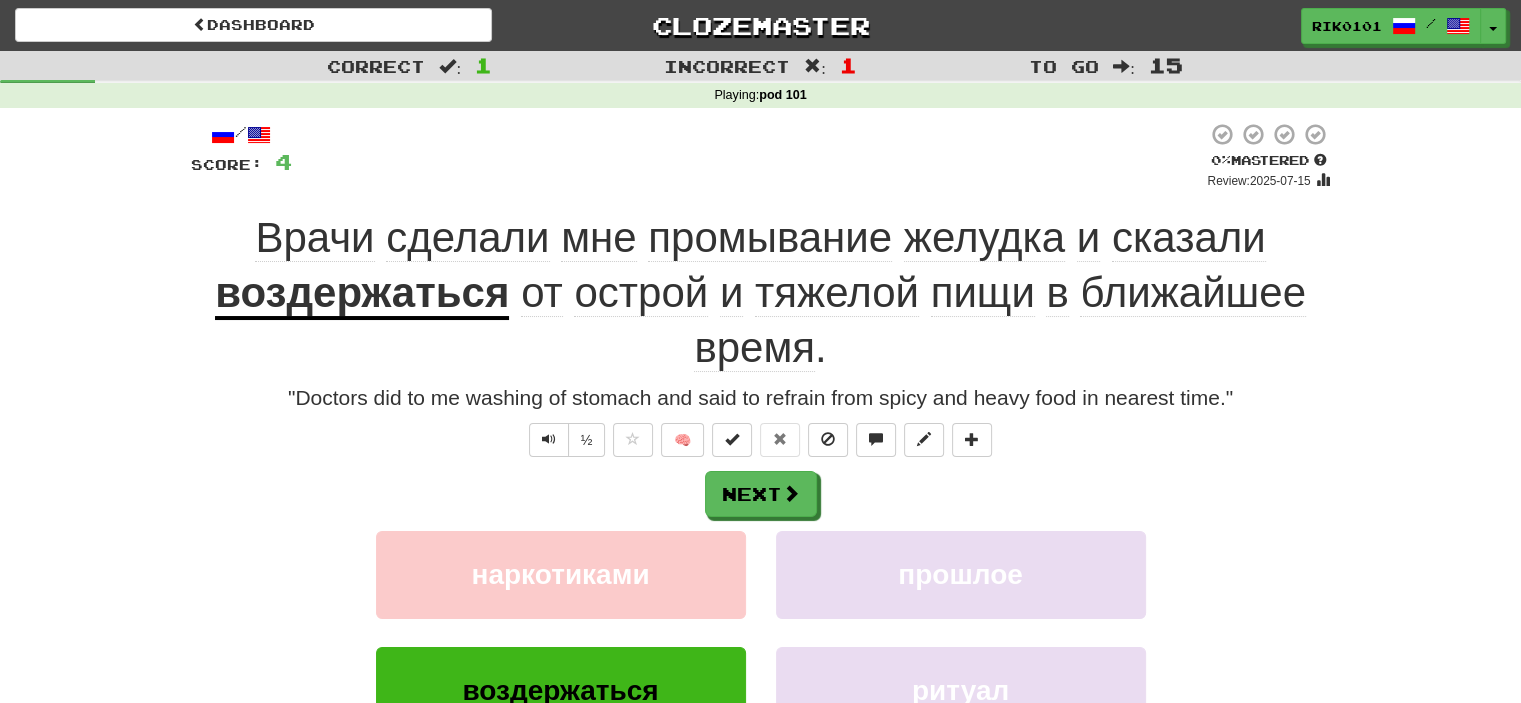click on "пищи" at bounding box center (983, 293) 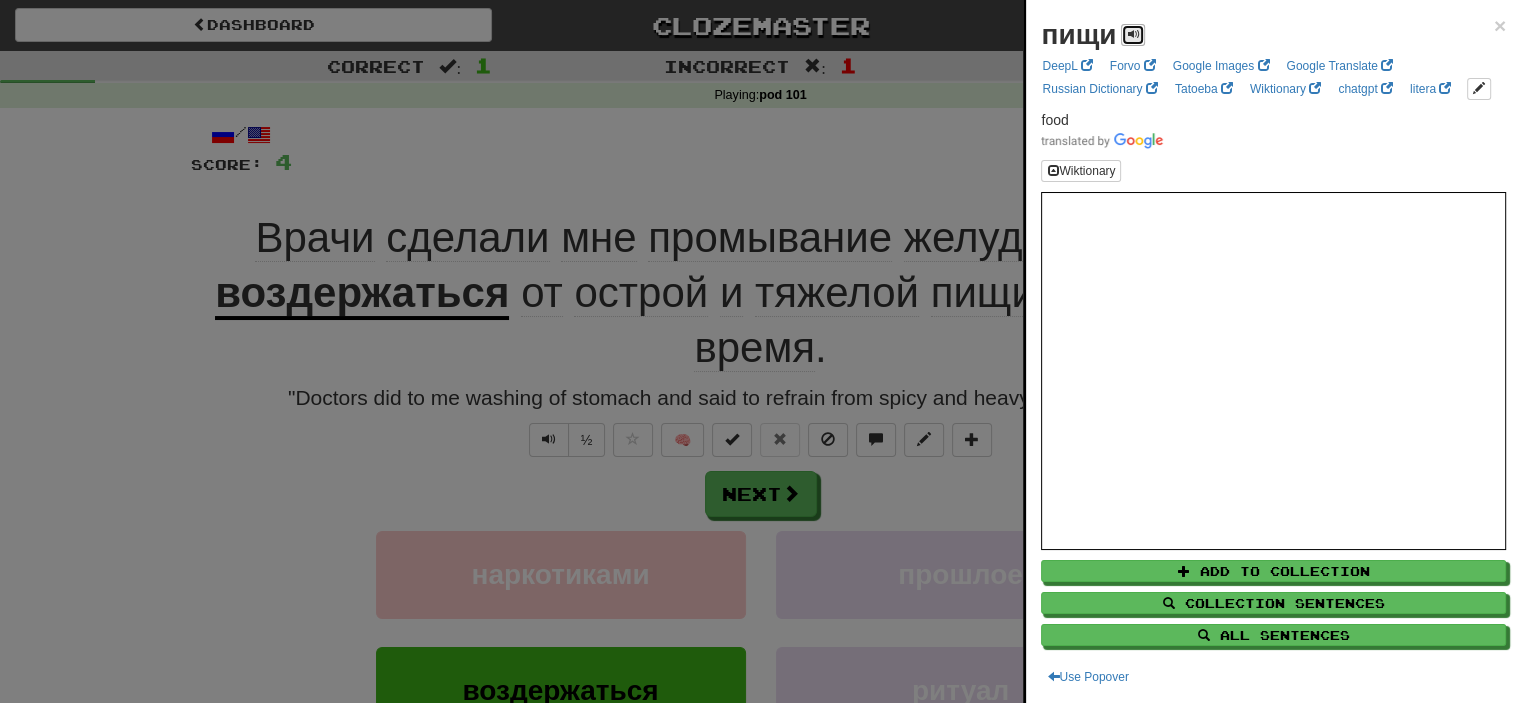 click at bounding box center [1133, 34] 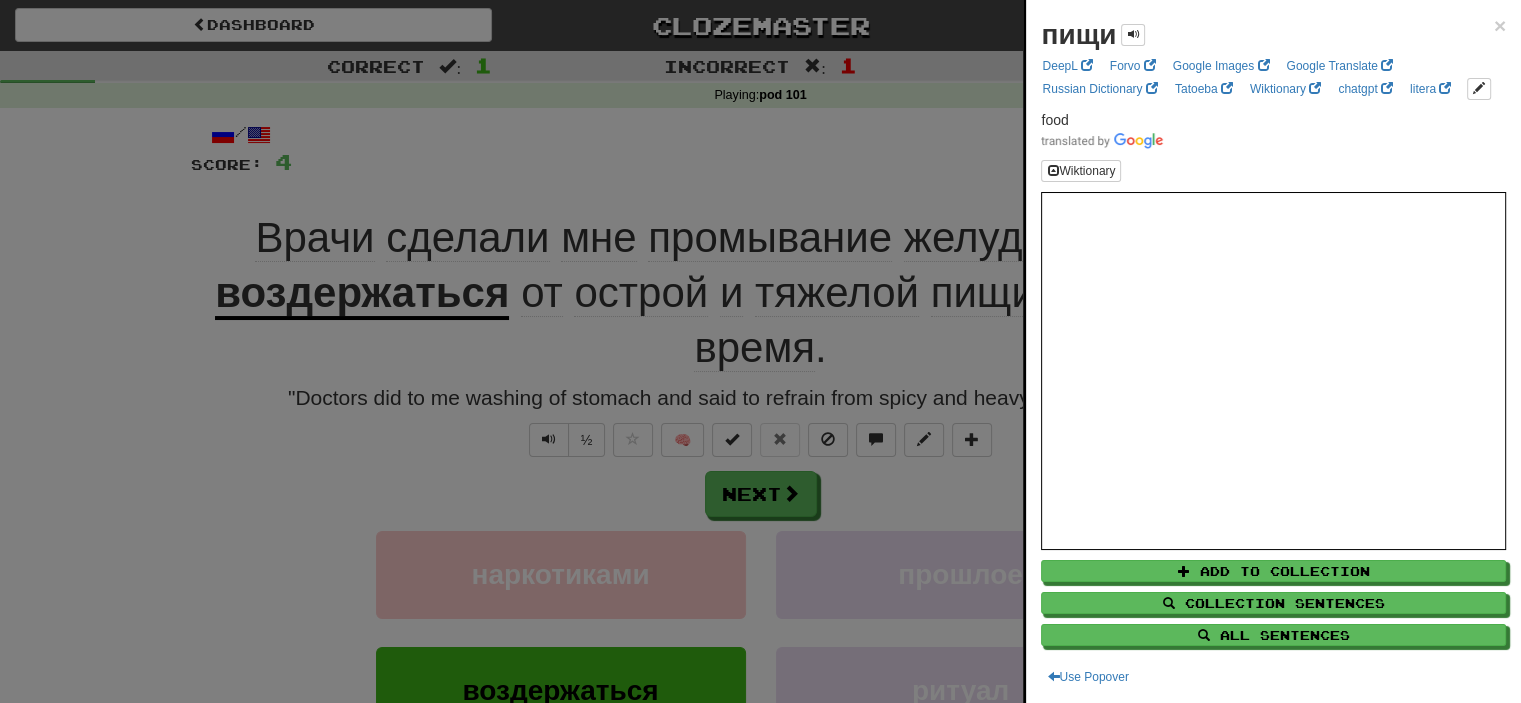 click at bounding box center [760, 351] 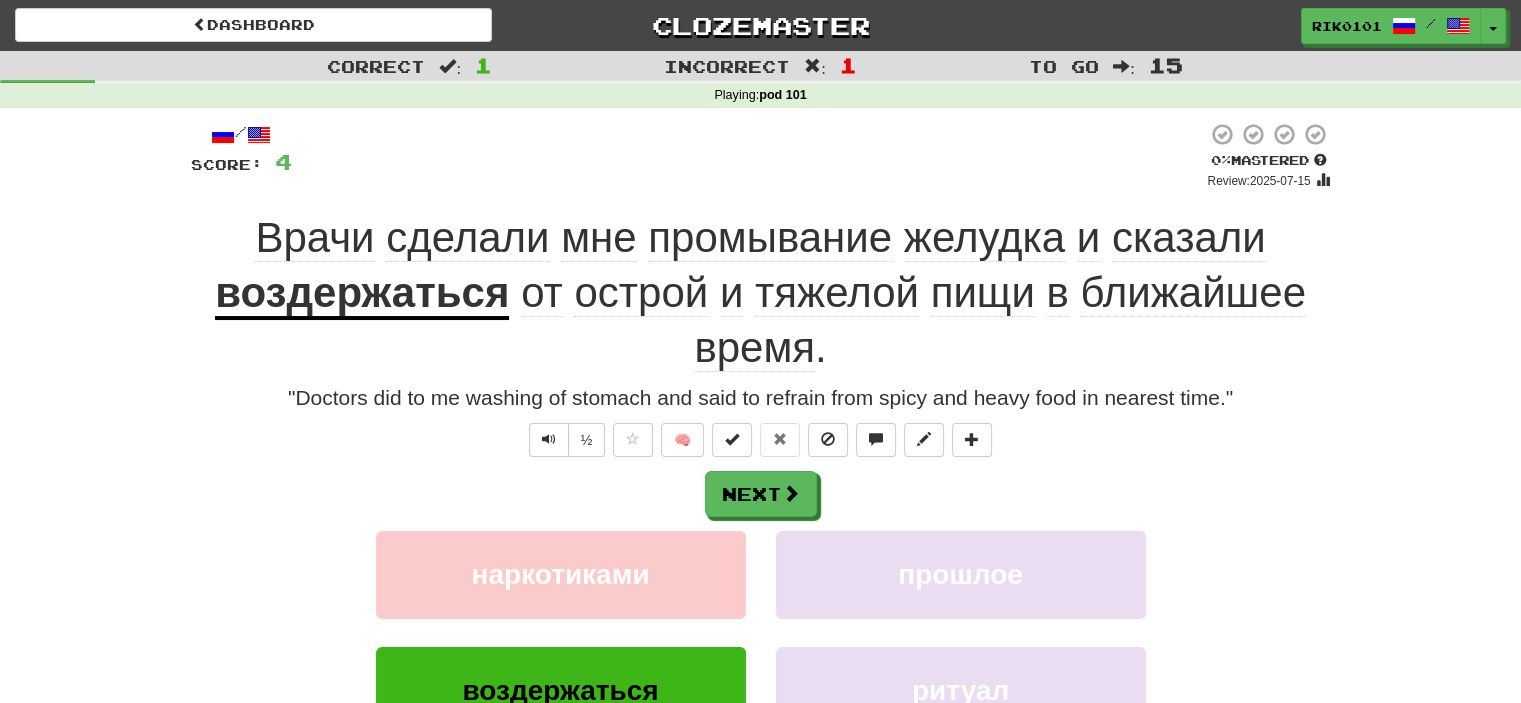 click on "ближайшее" at bounding box center [1192, 293] 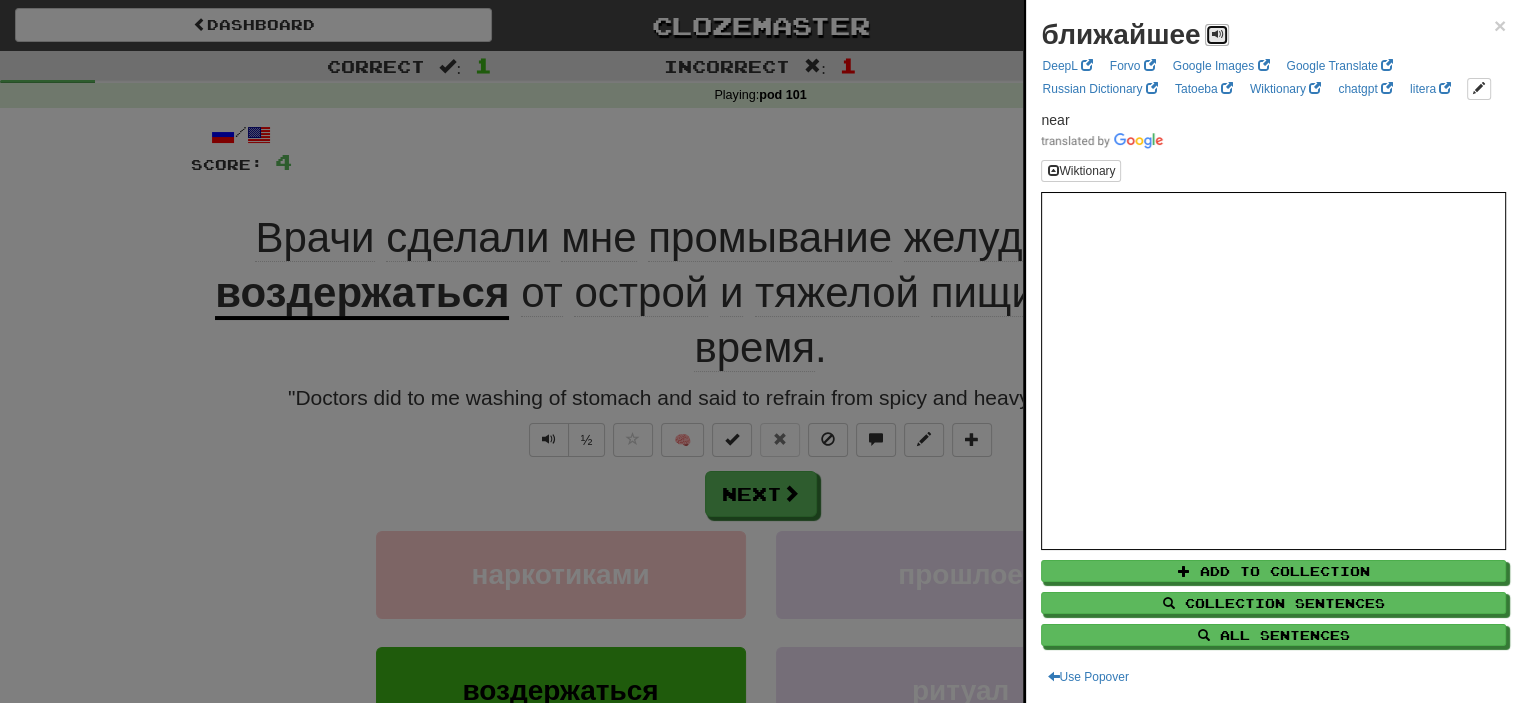 click at bounding box center (1217, 34) 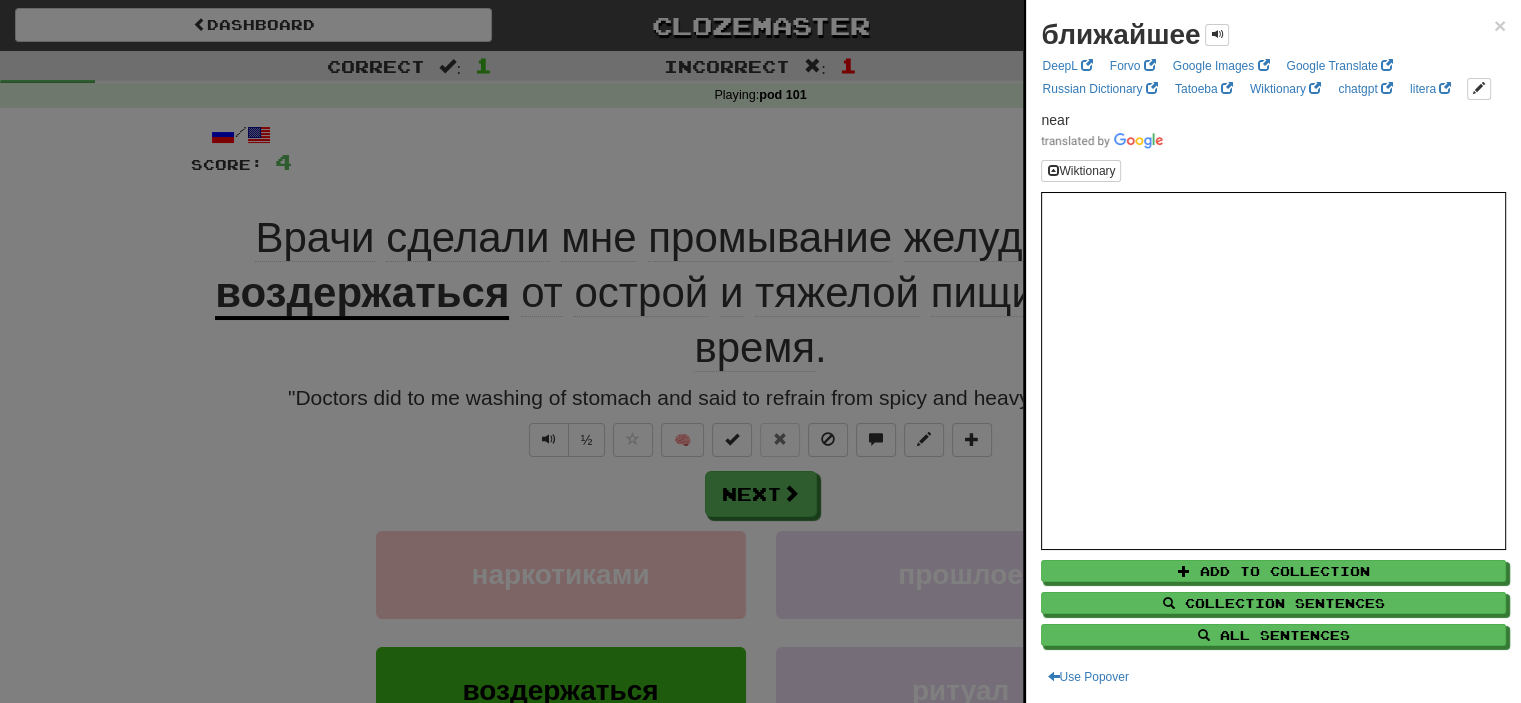 click at bounding box center (760, 351) 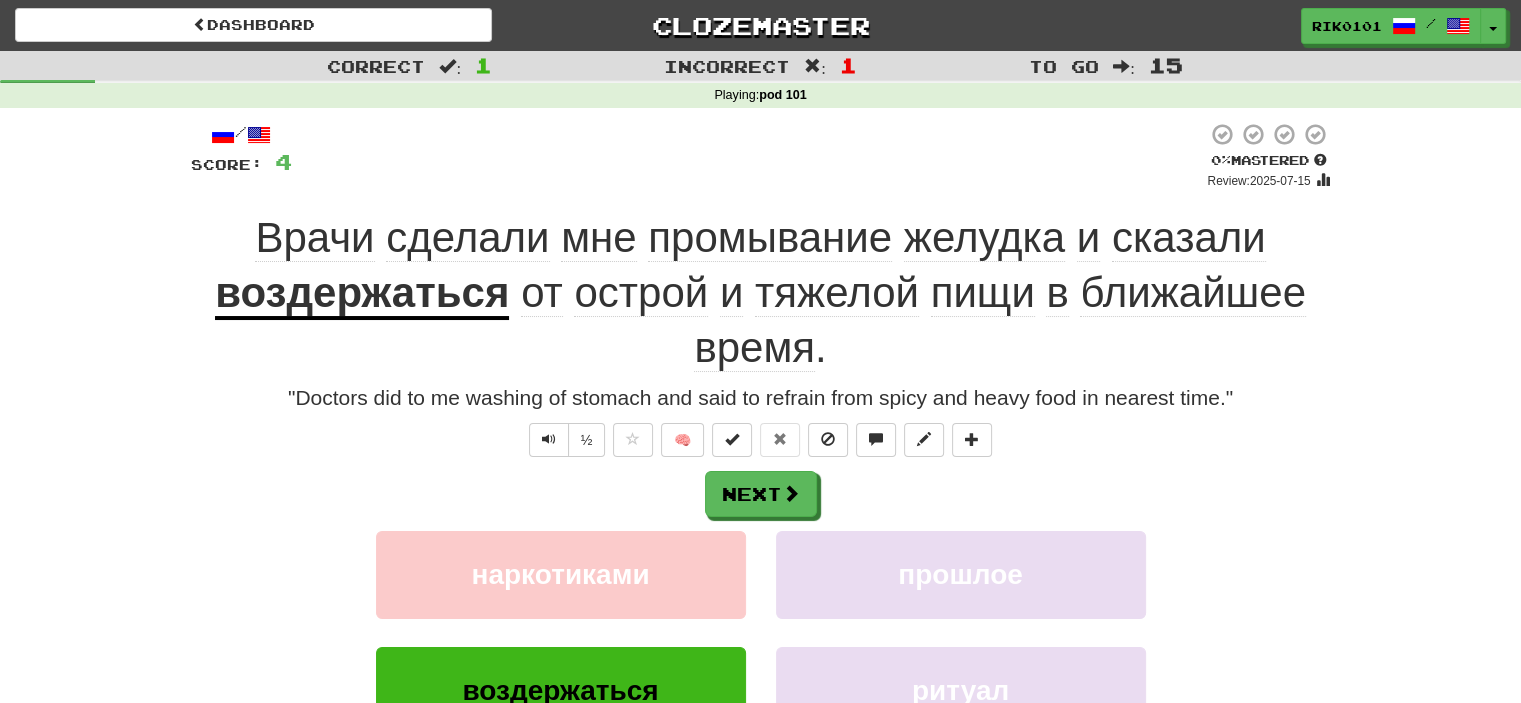 click on "время" at bounding box center (754, 348) 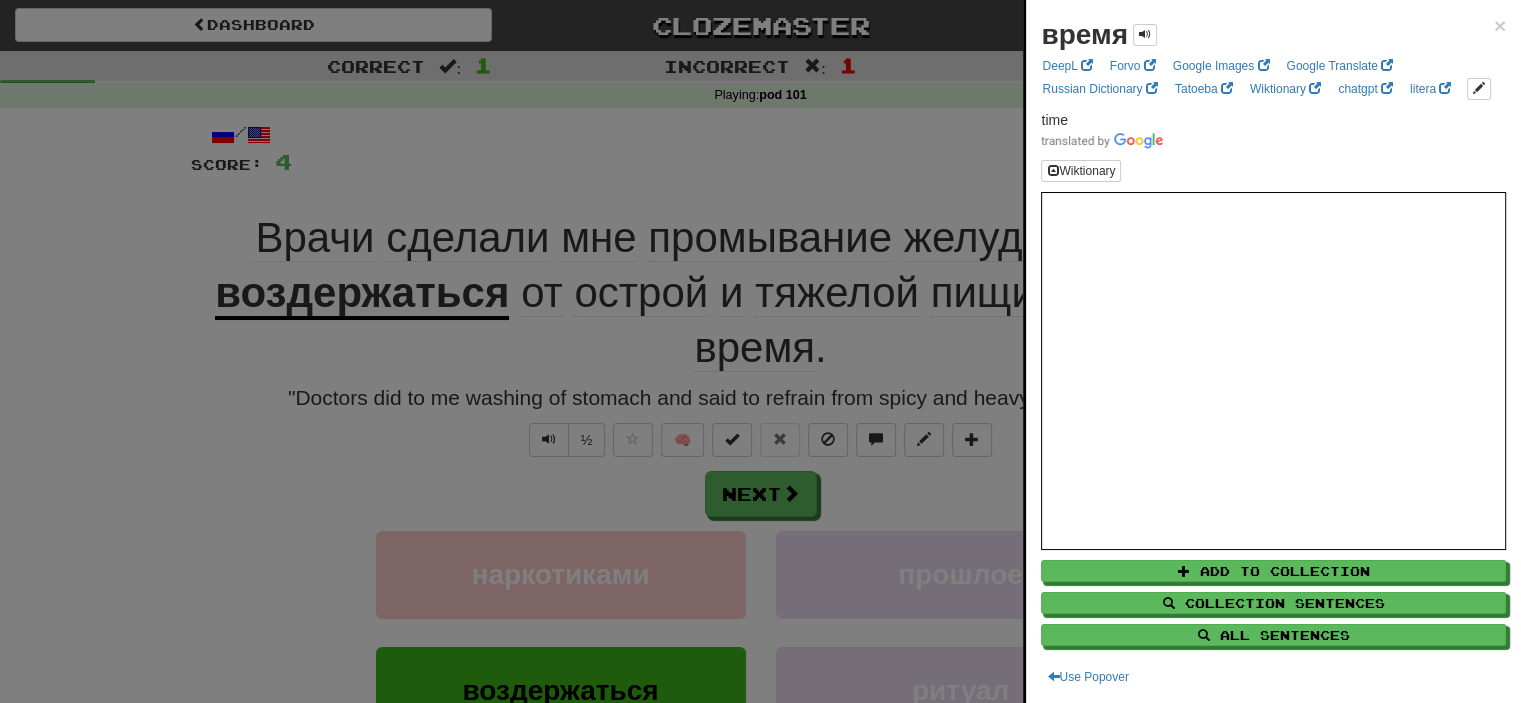 click at bounding box center (760, 351) 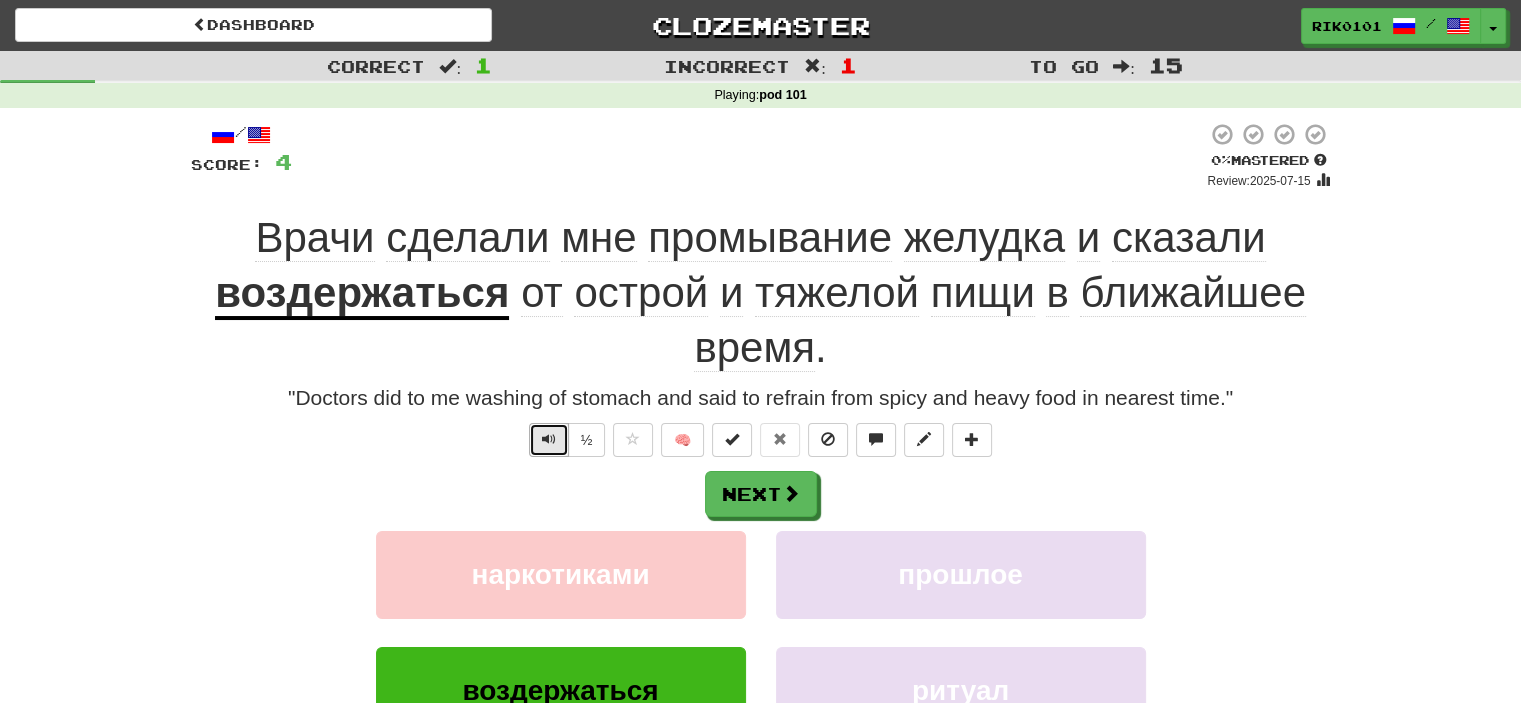 click at bounding box center (549, 440) 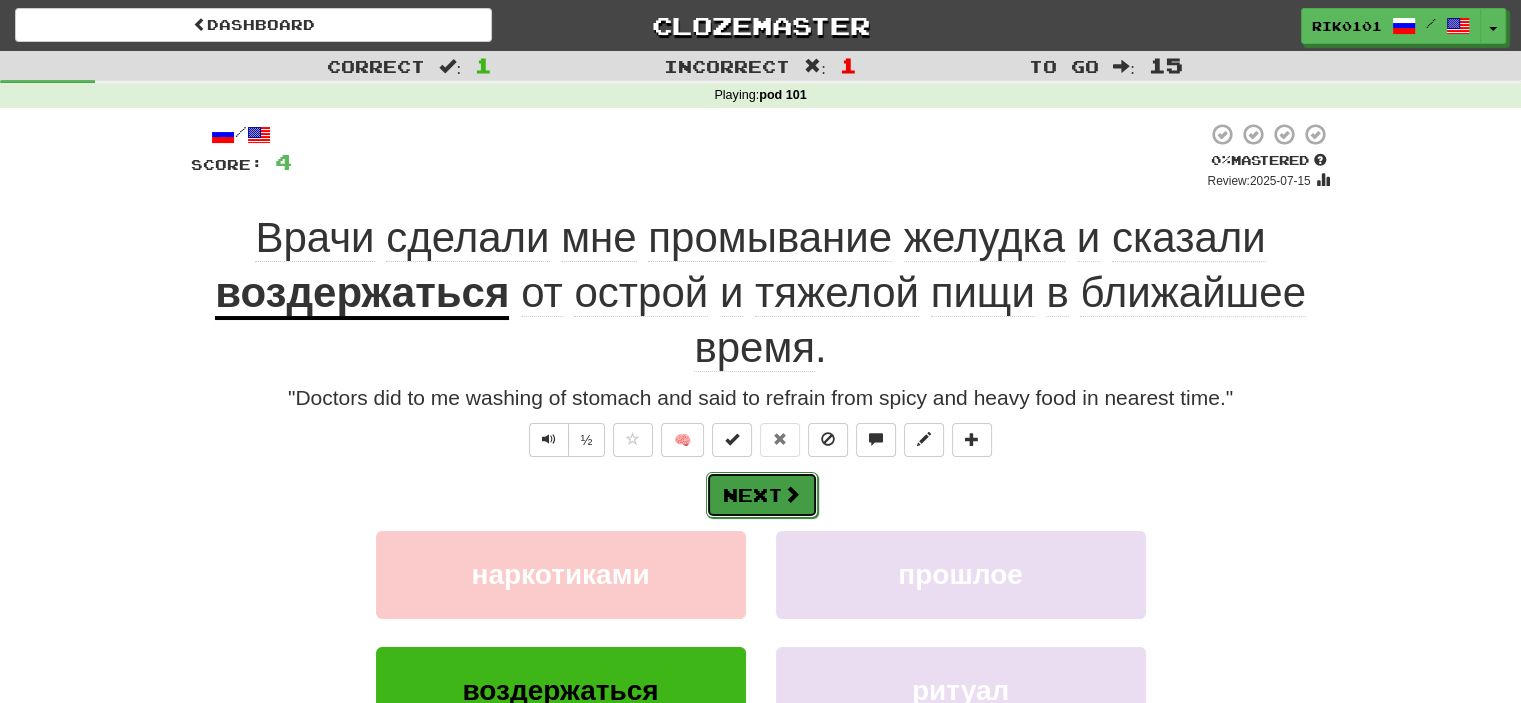 click on "Next" at bounding box center [762, 495] 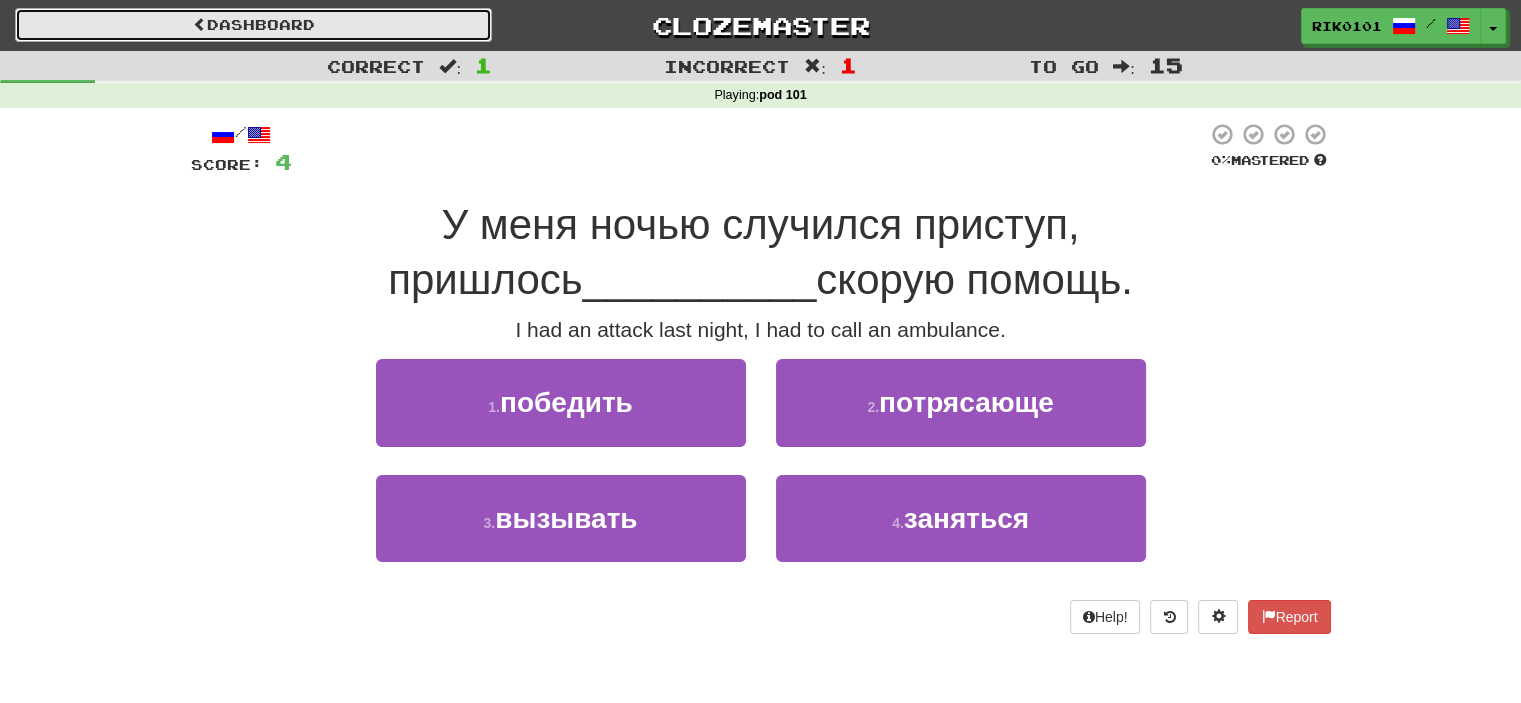 click on "Dashboard" at bounding box center (253, 25) 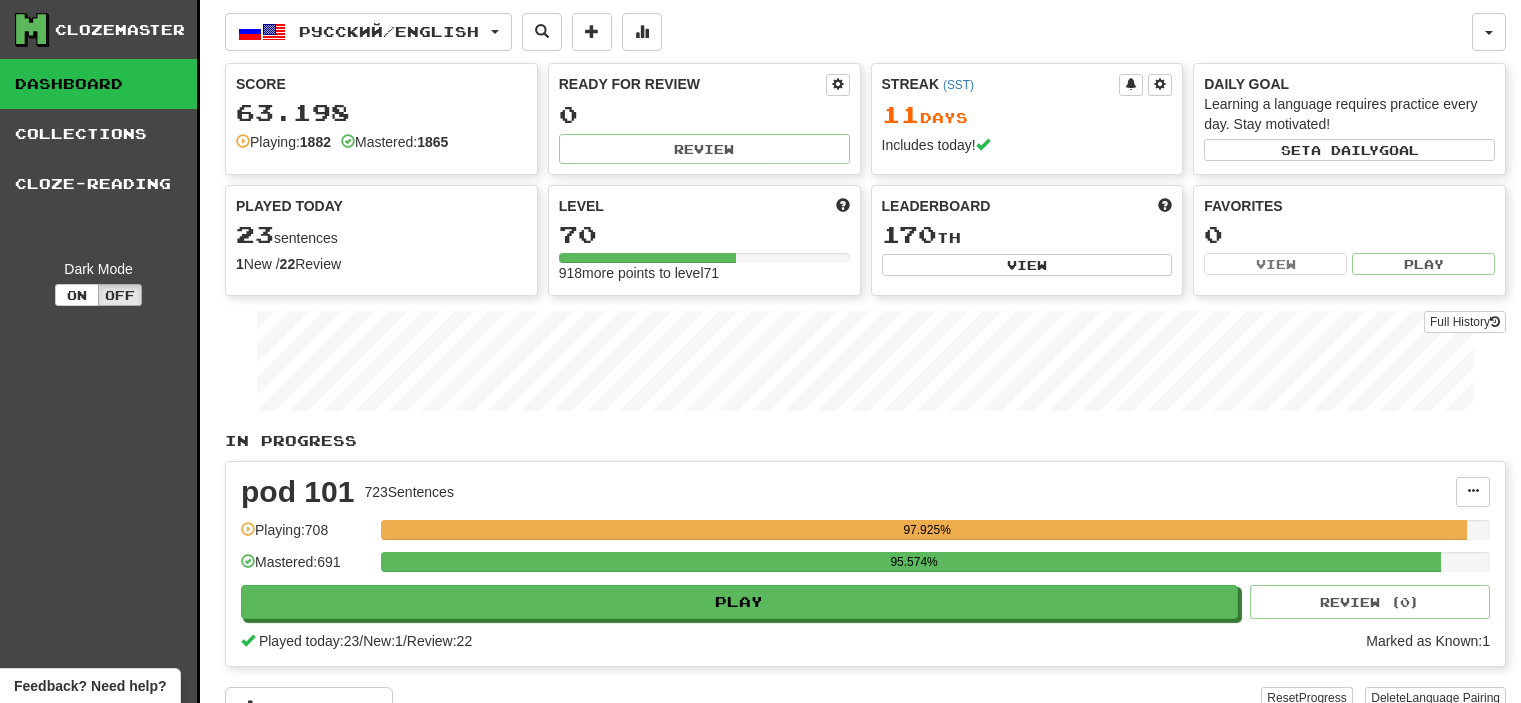 scroll, scrollTop: 0, scrollLeft: 0, axis: both 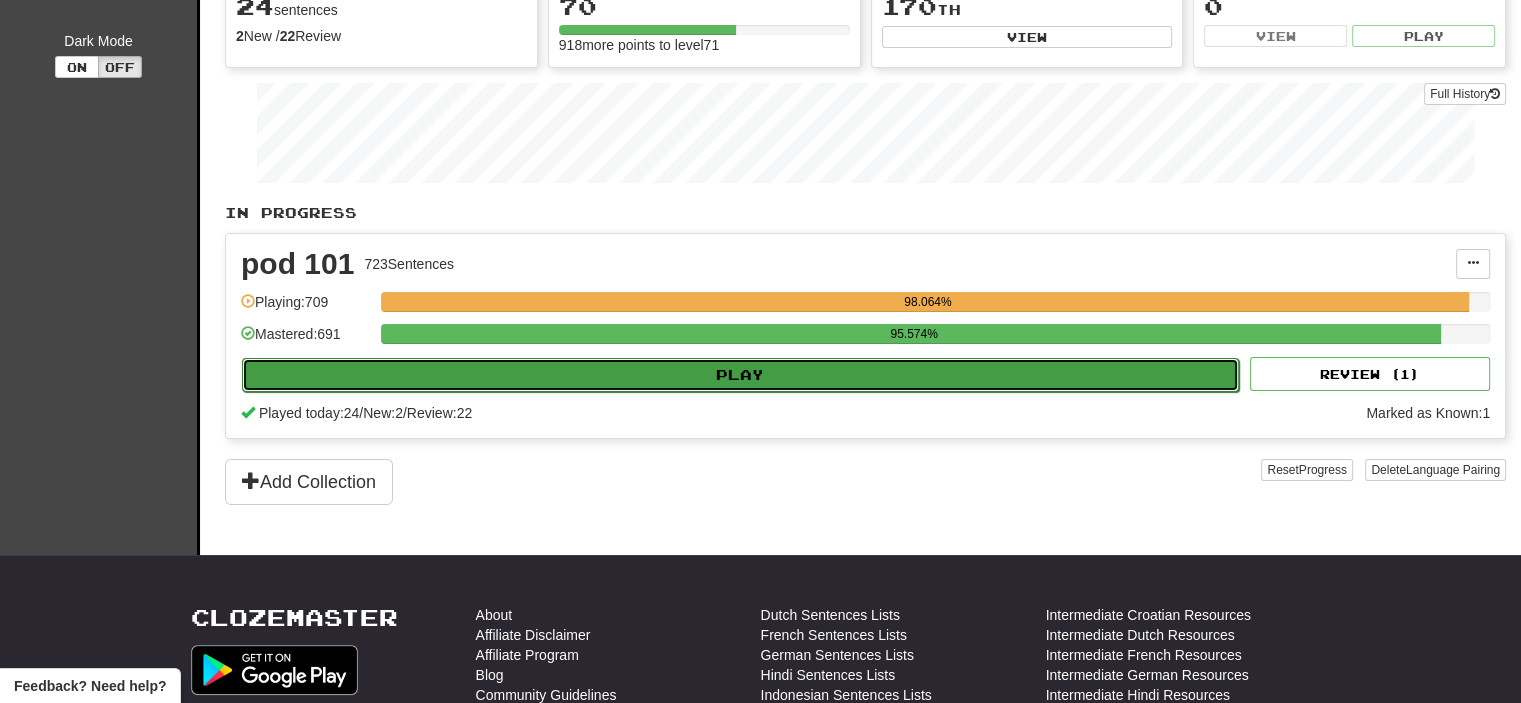 click on "Play" at bounding box center [740, 375] 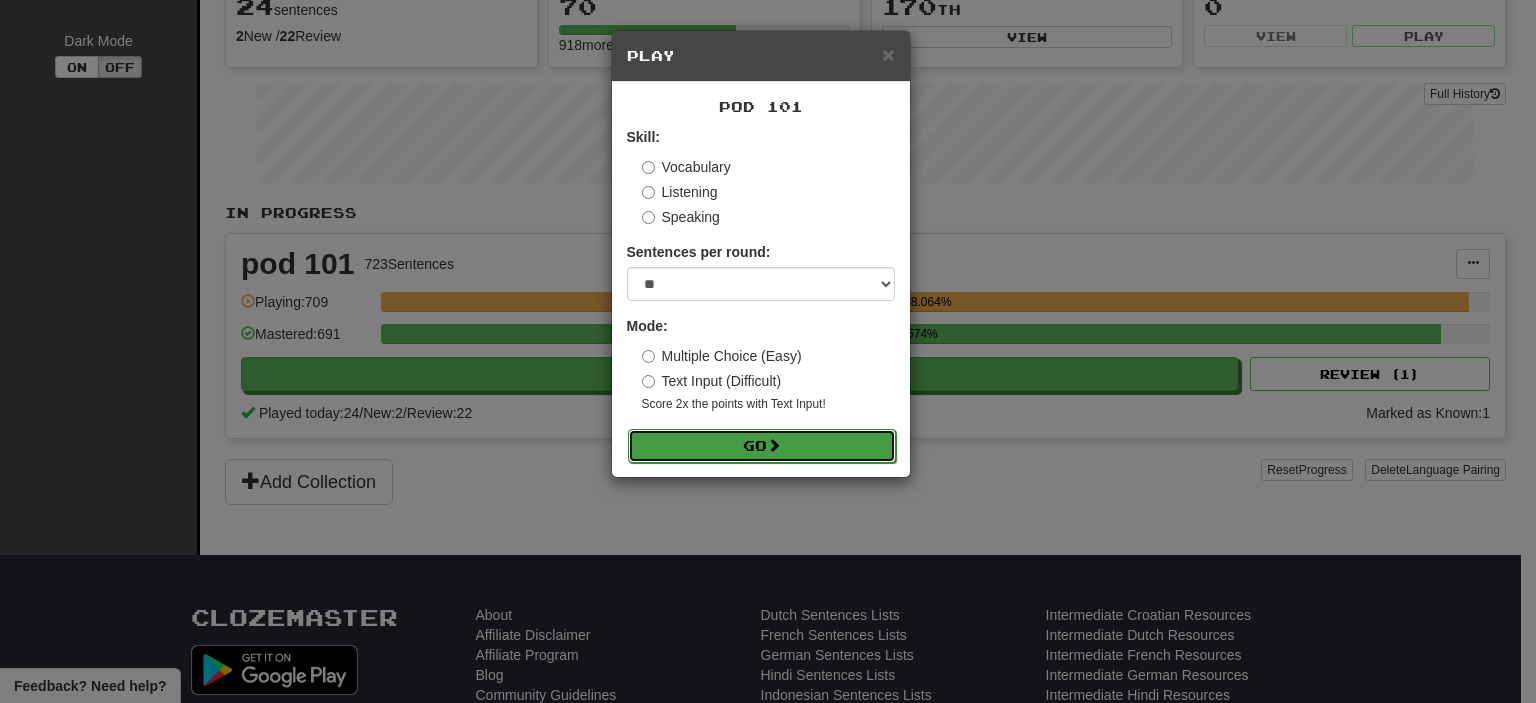 click on "Go" at bounding box center [762, 446] 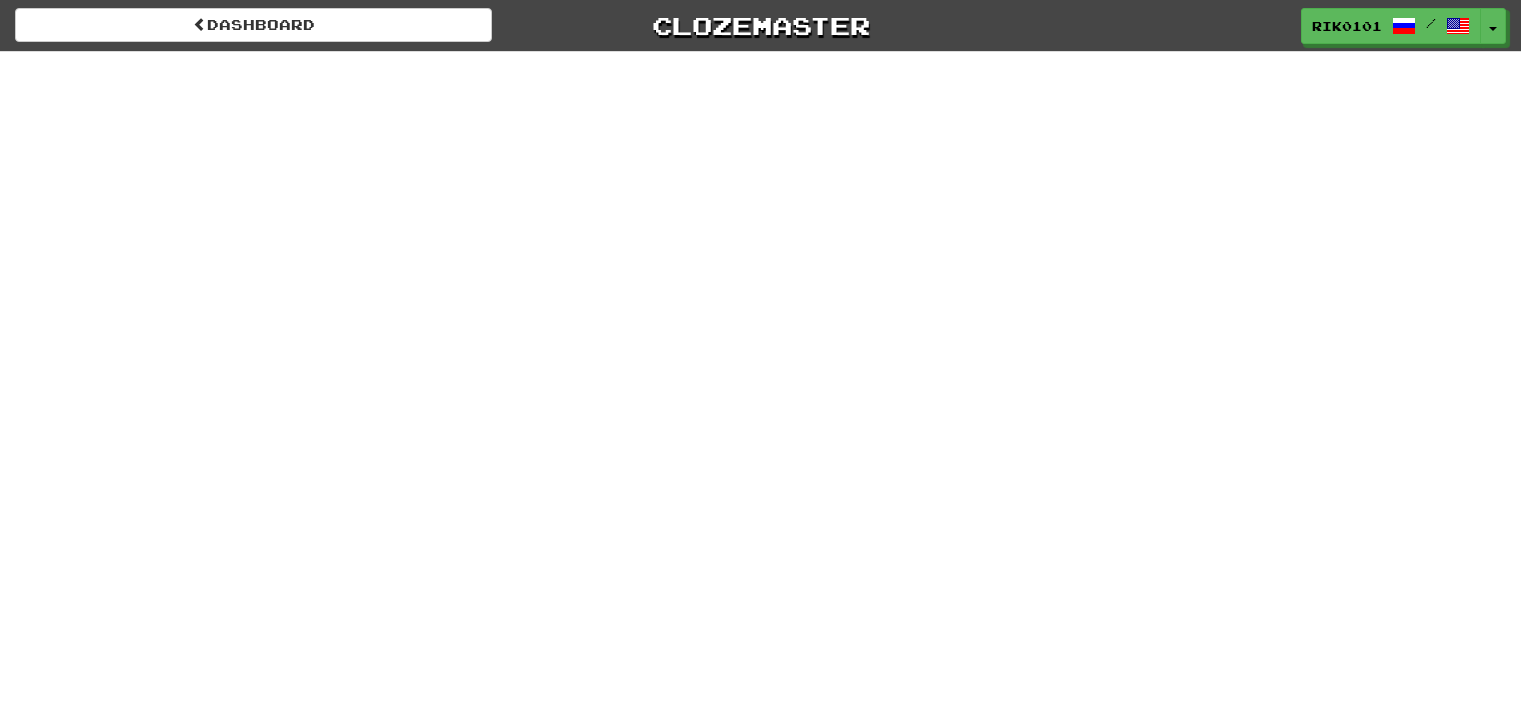 scroll, scrollTop: 0, scrollLeft: 0, axis: both 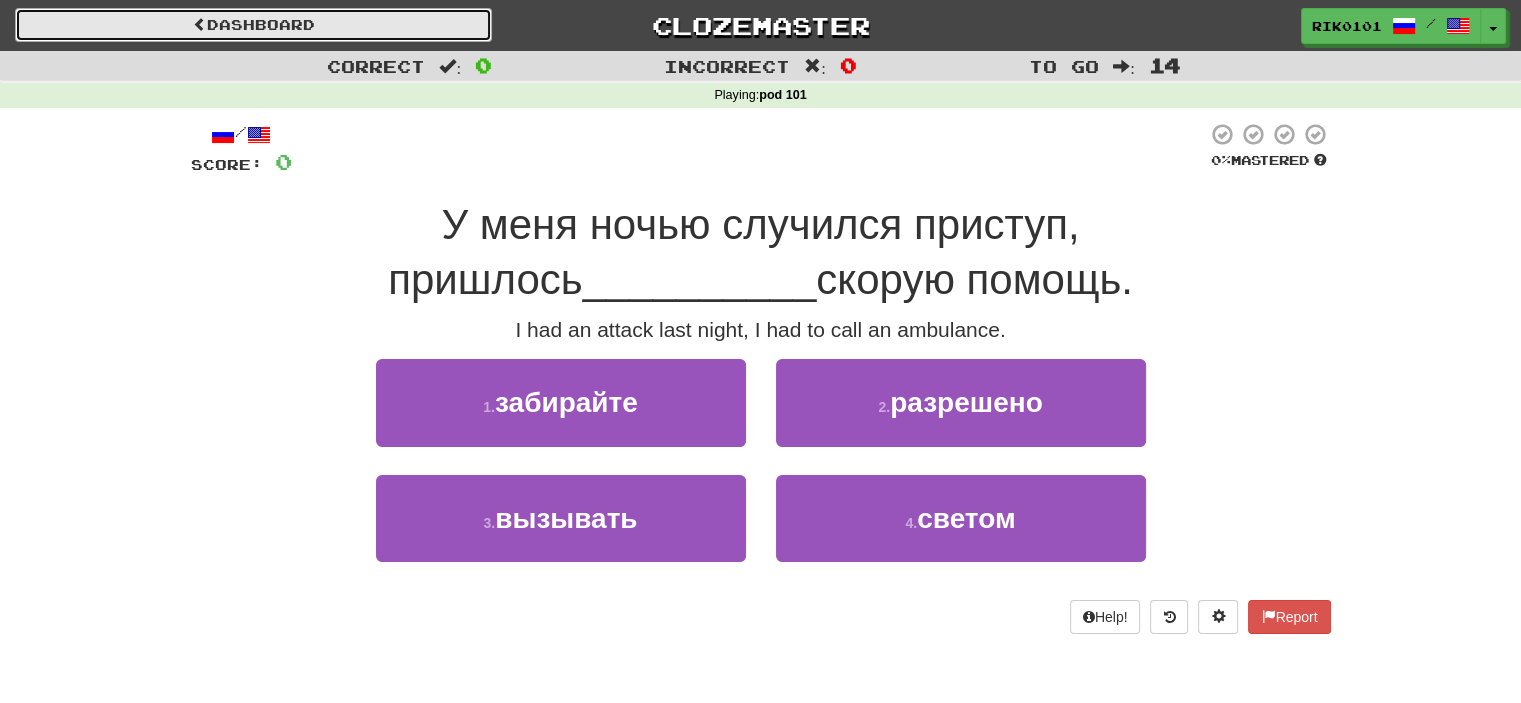 click on "Dashboard" at bounding box center [253, 25] 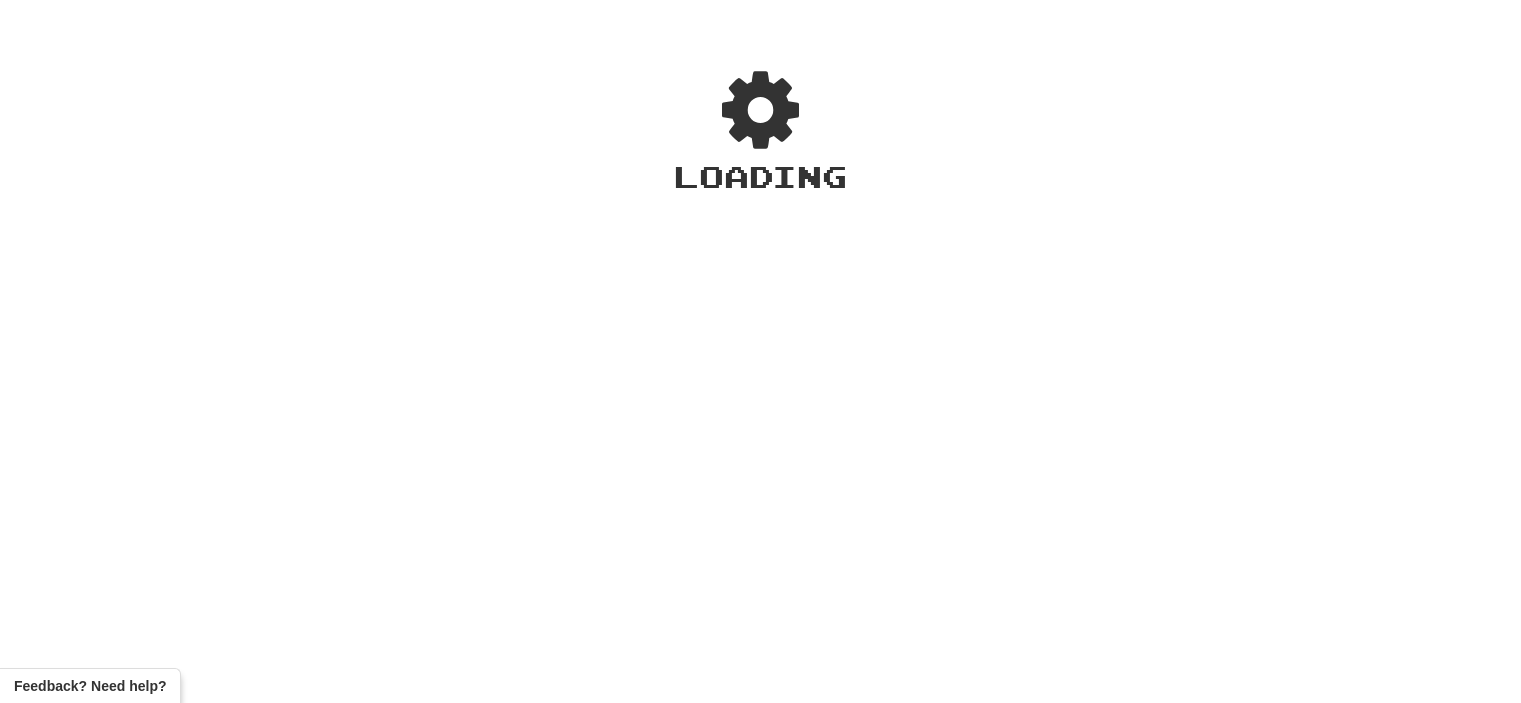scroll, scrollTop: 0, scrollLeft: 0, axis: both 